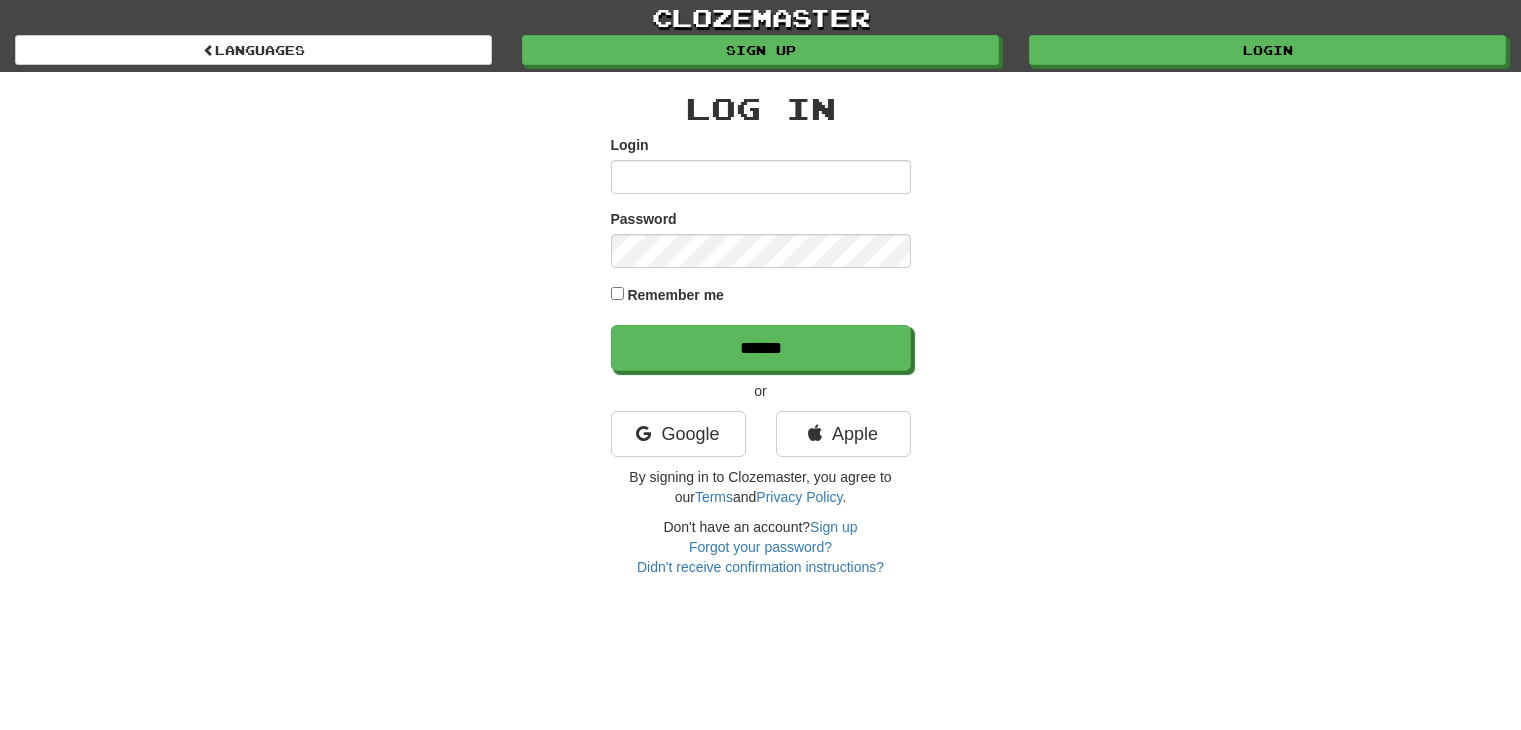 scroll, scrollTop: 0, scrollLeft: 0, axis: both 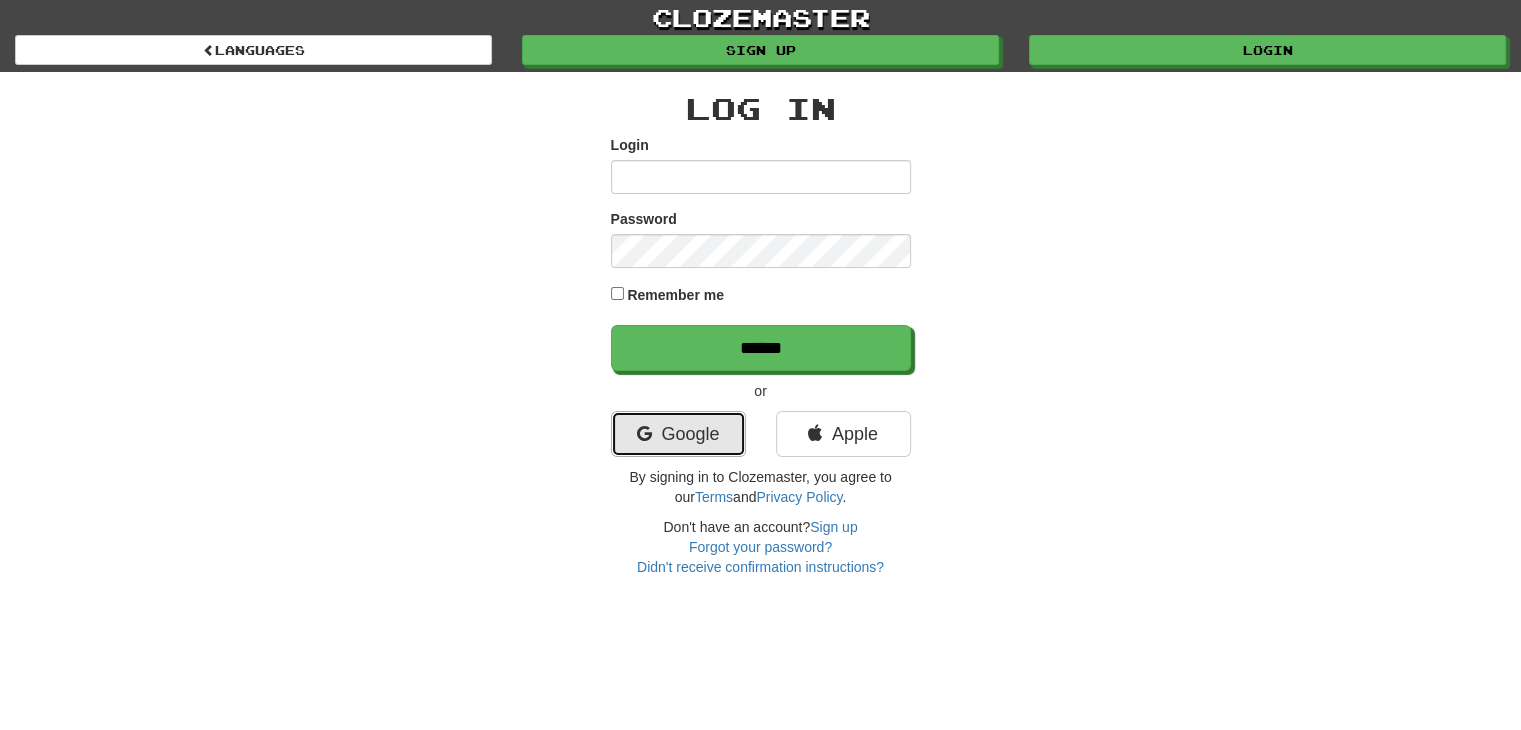 click on "Google" at bounding box center (678, 434) 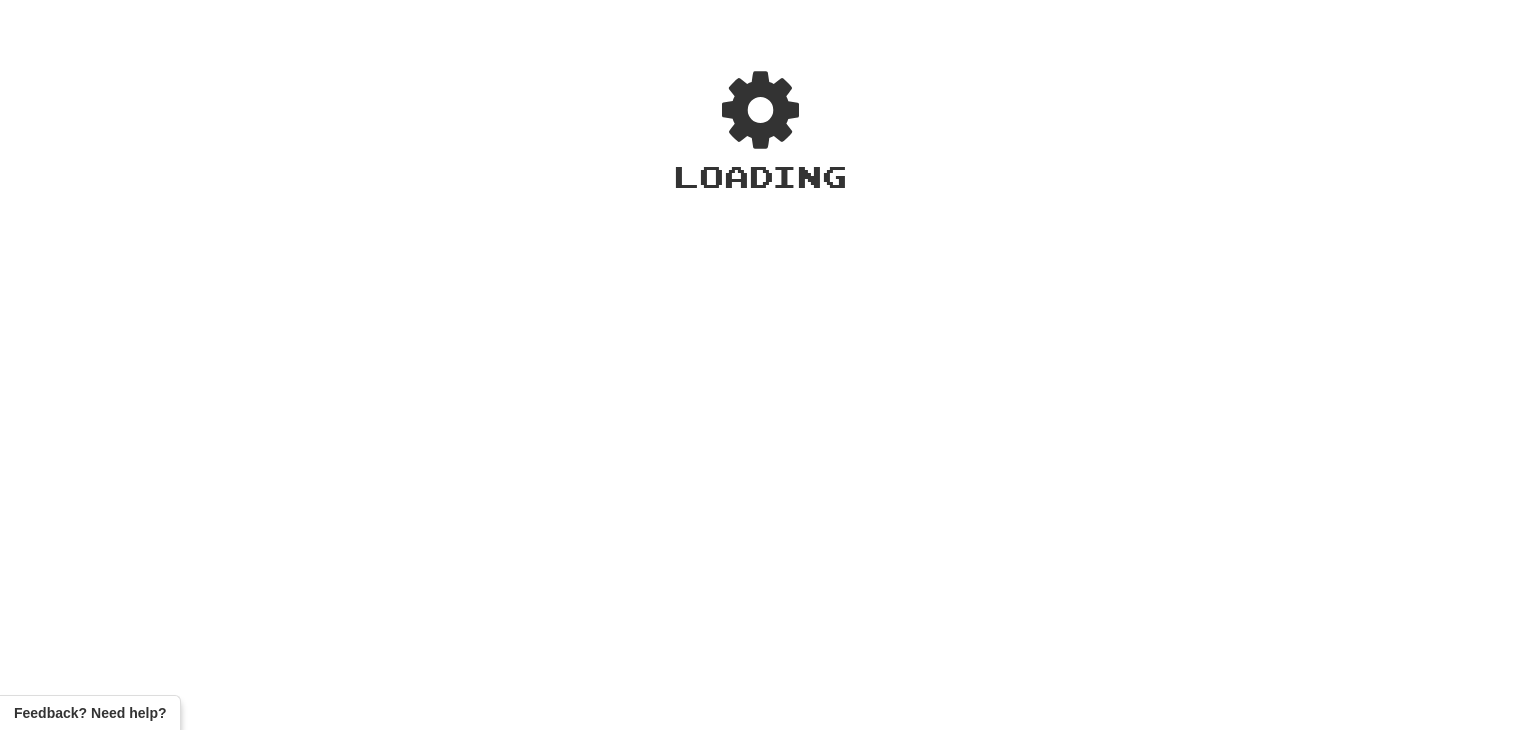 scroll, scrollTop: 0, scrollLeft: 0, axis: both 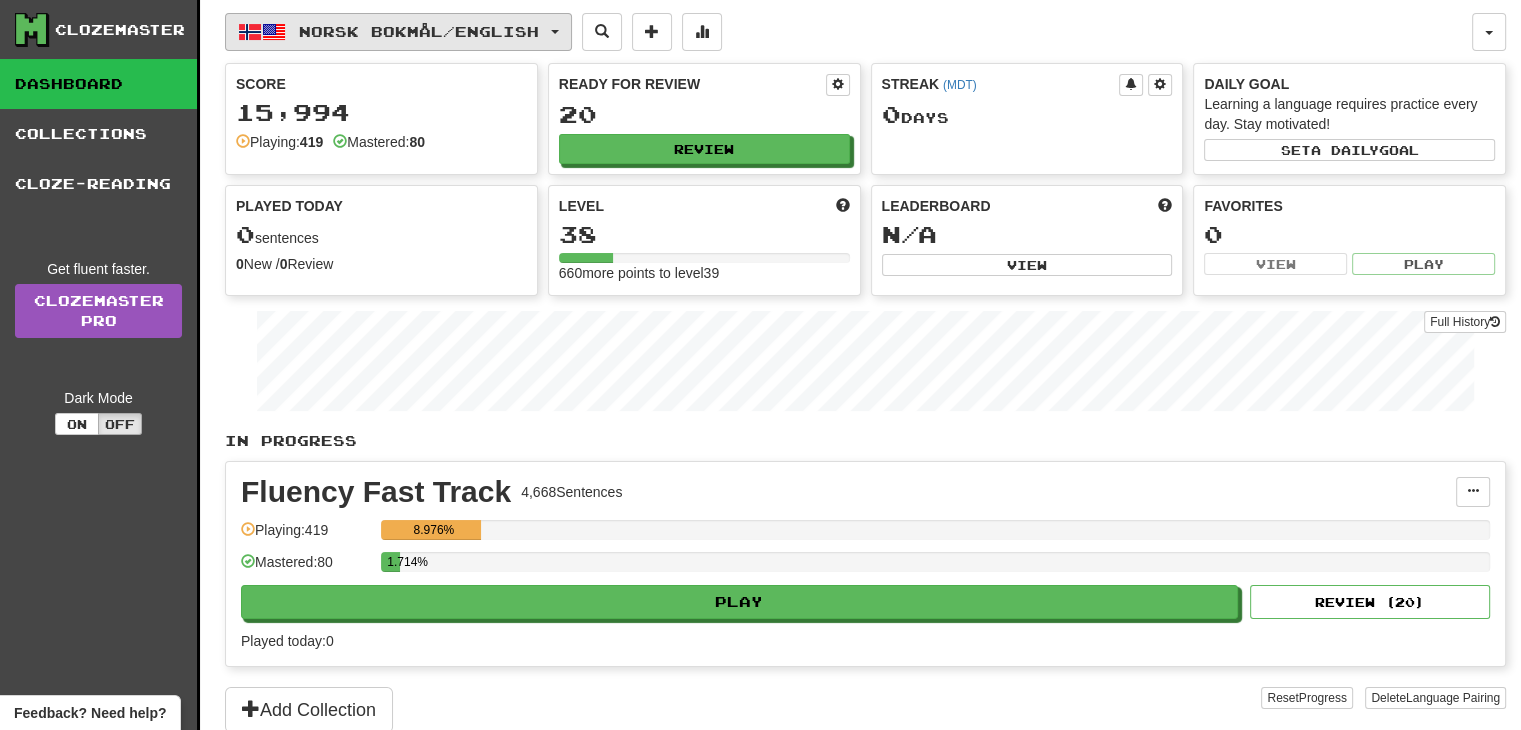 click on "Norsk bokmål  /  English" at bounding box center (419, 31) 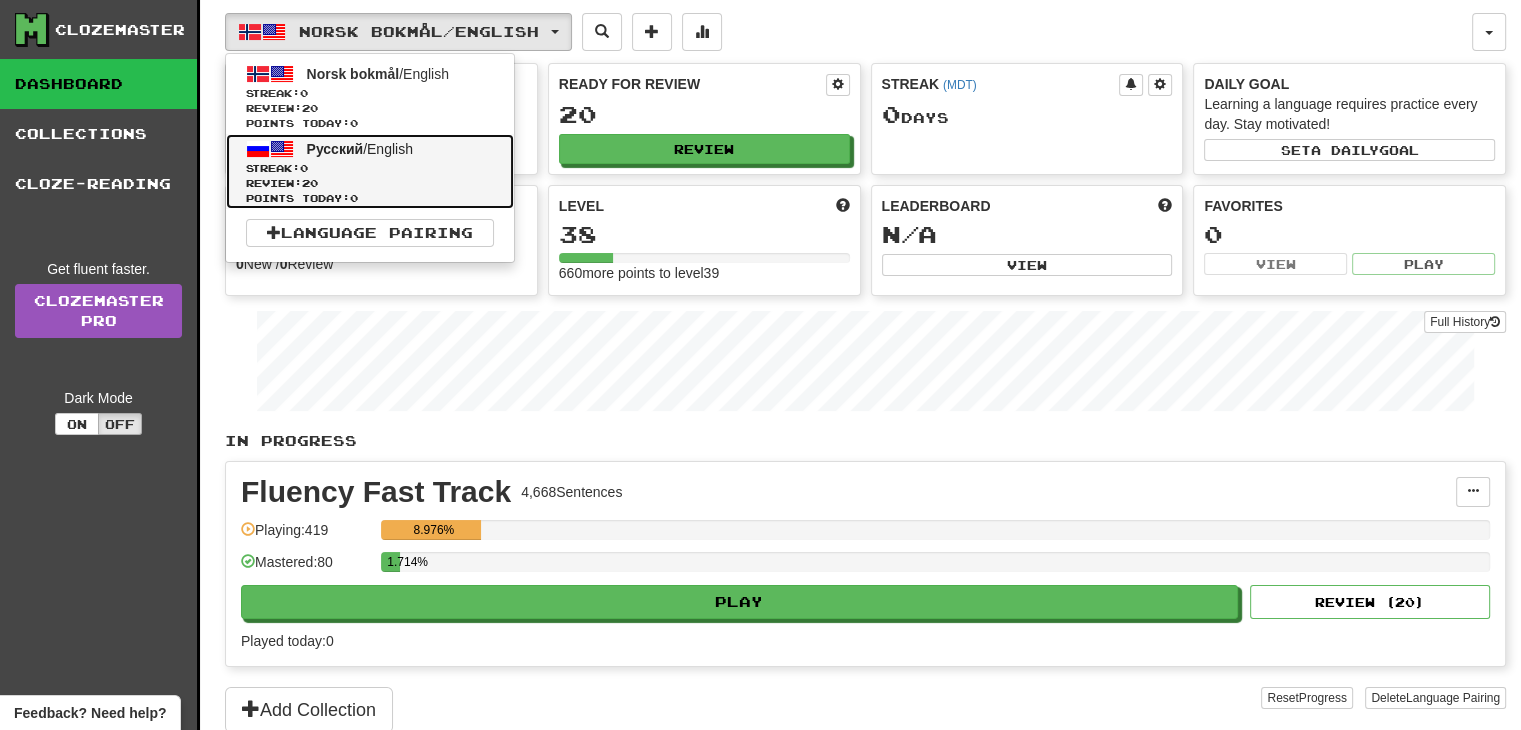 click on "Review:  20" at bounding box center (370, 183) 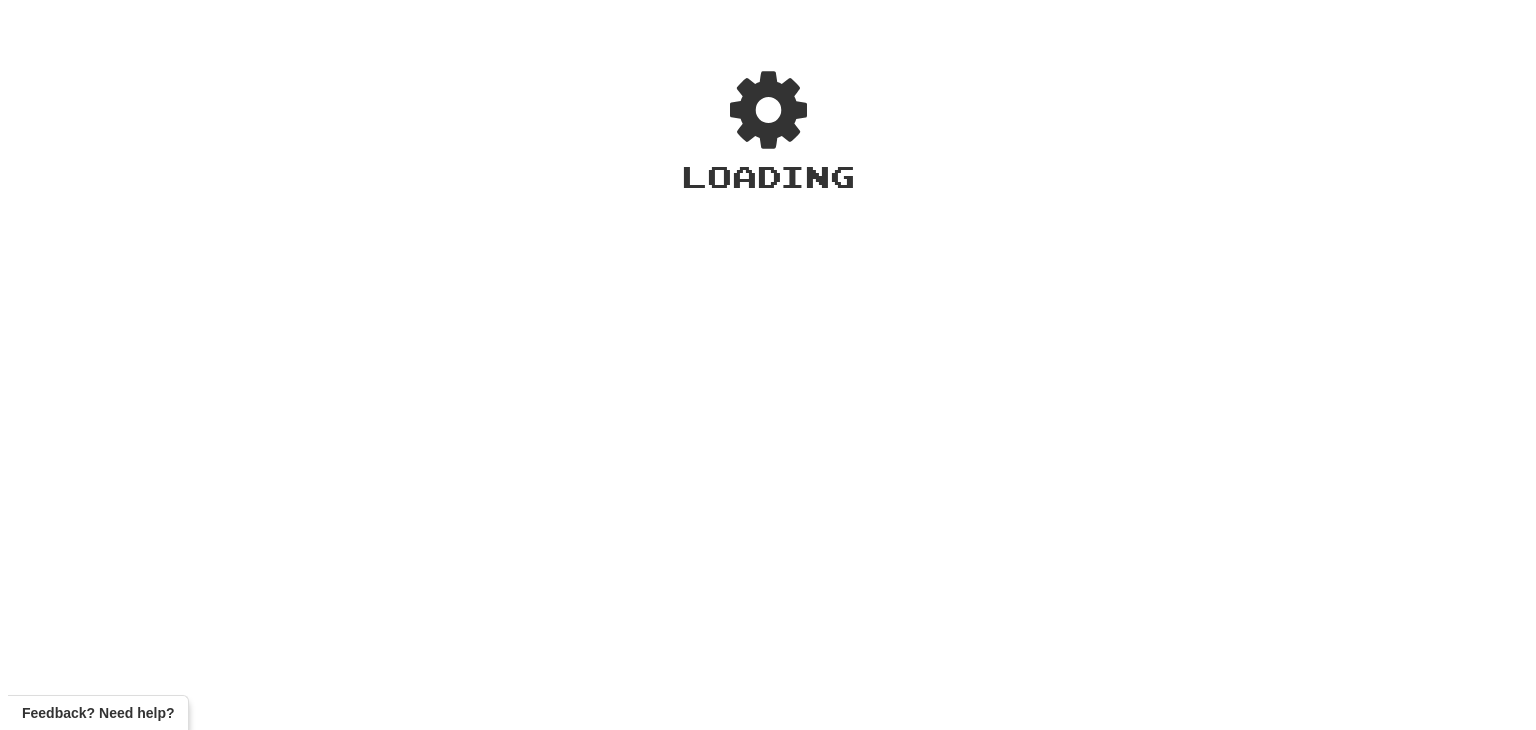 scroll, scrollTop: 0, scrollLeft: 0, axis: both 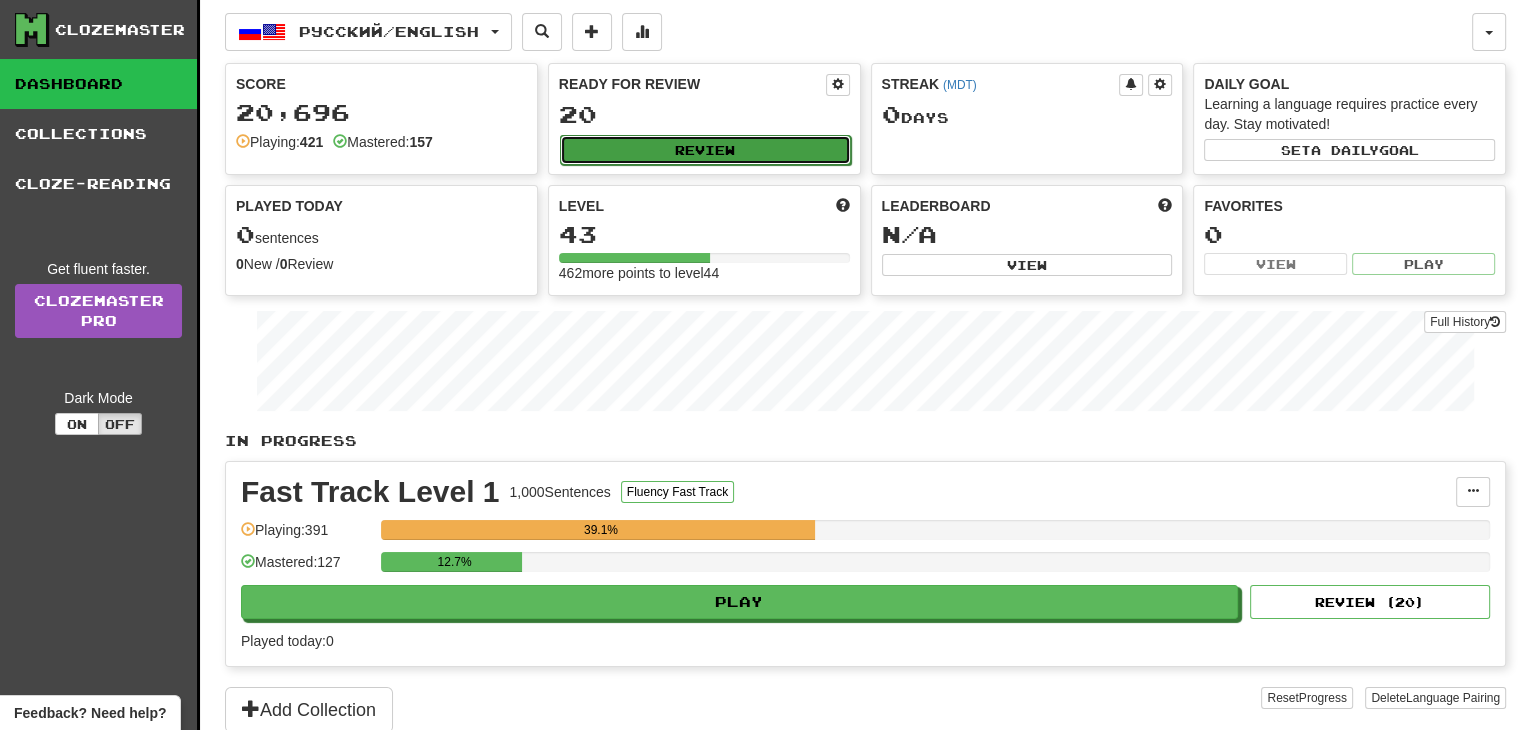 click on "Review" at bounding box center [705, 150] 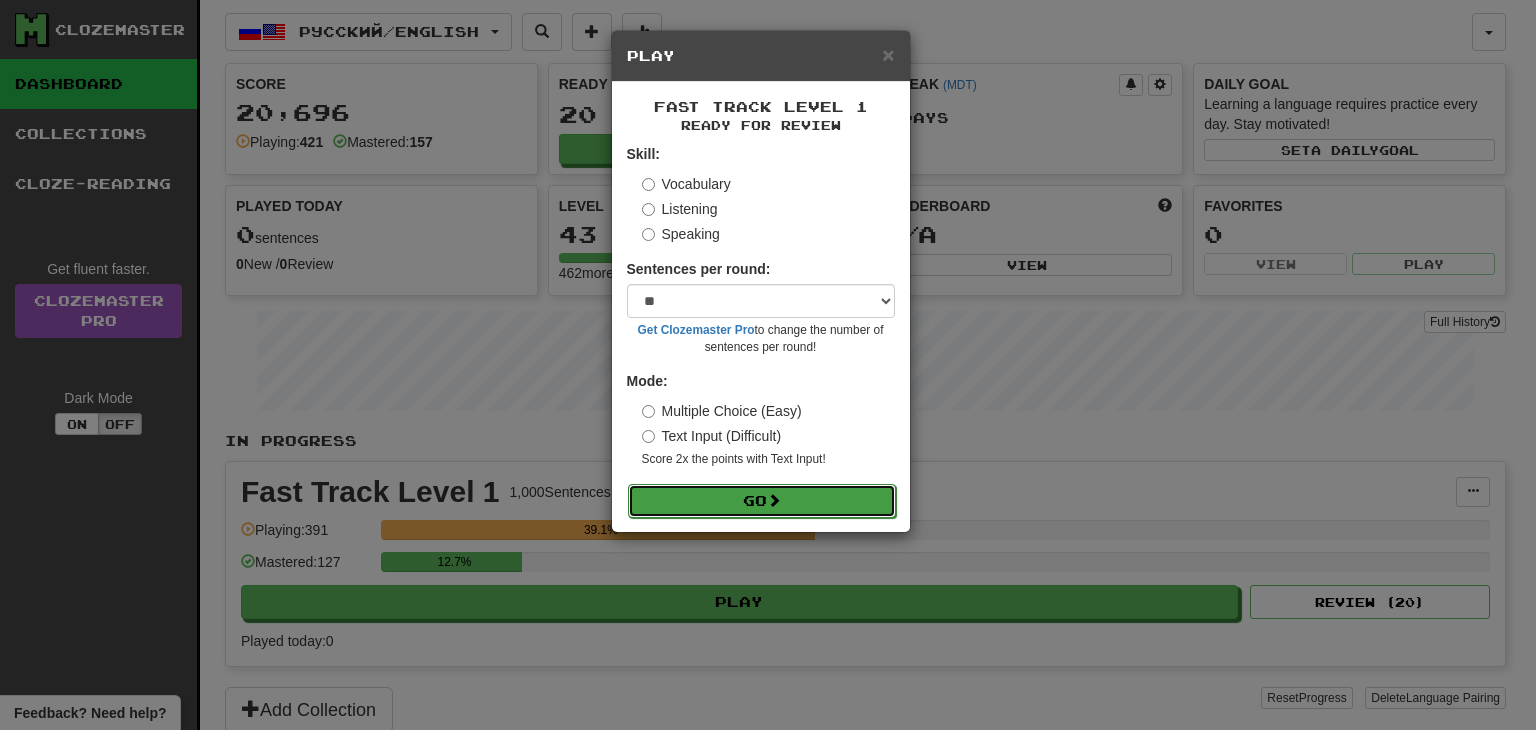 click on "Go" at bounding box center [762, 501] 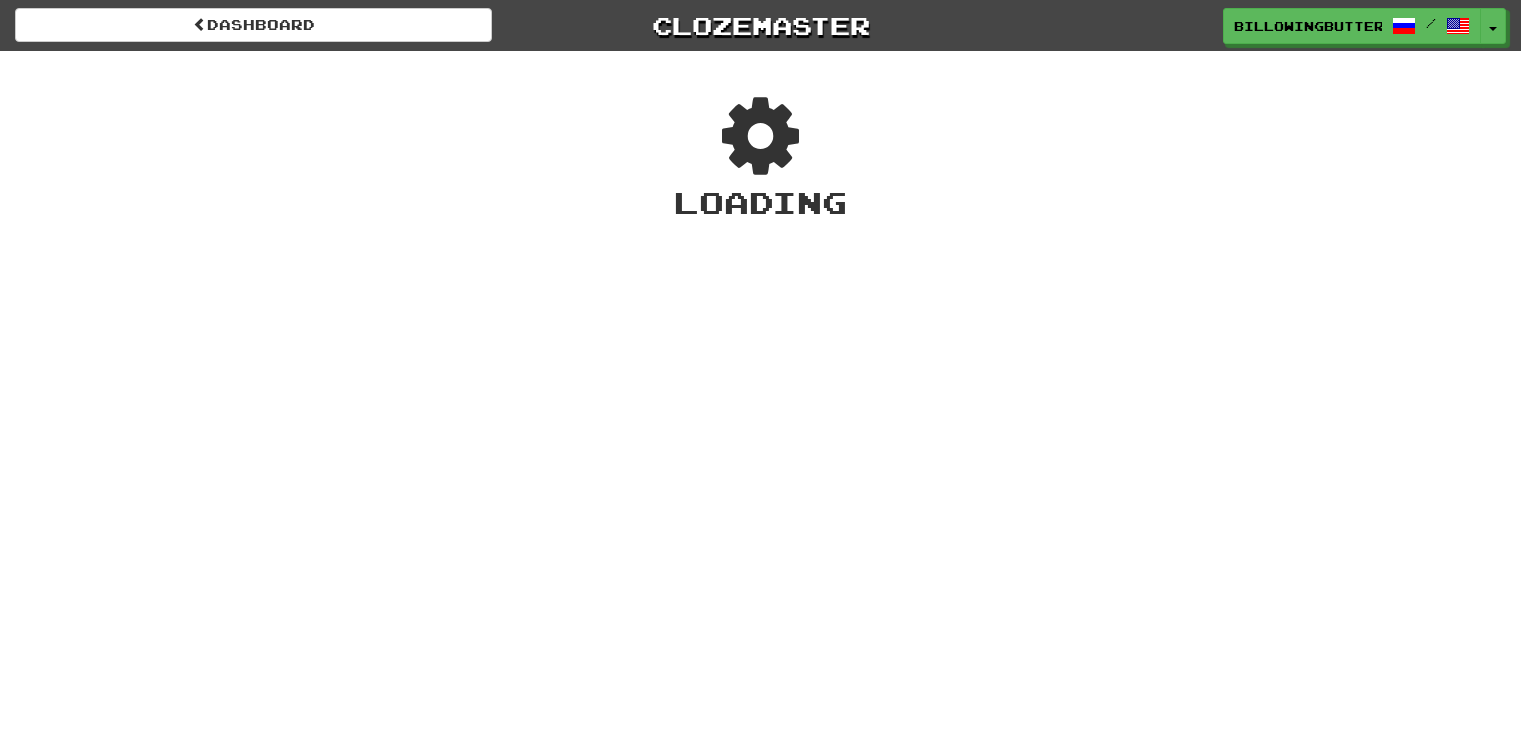 scroll, scrollTop: 0, scrollLeft: 0, axis: both 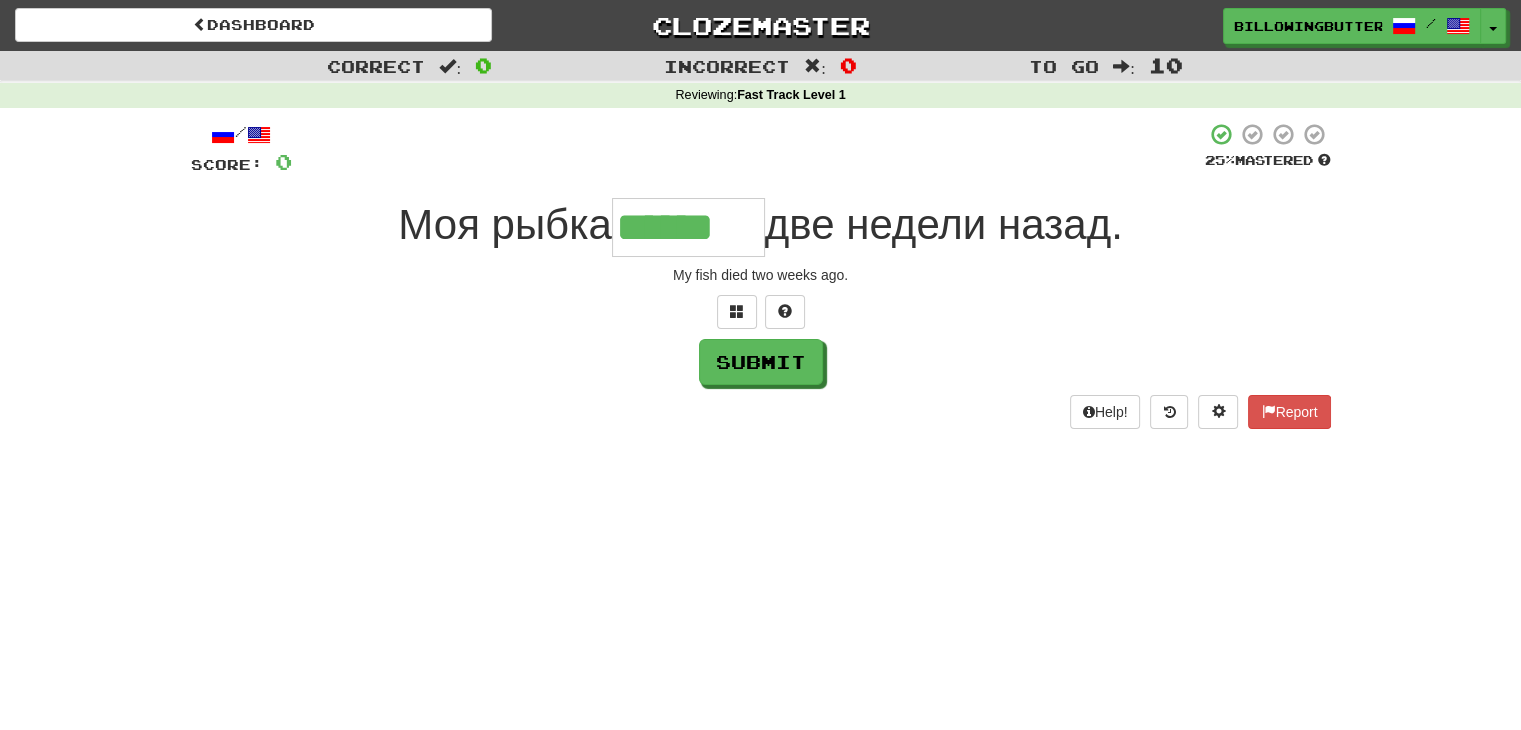 type on "******" 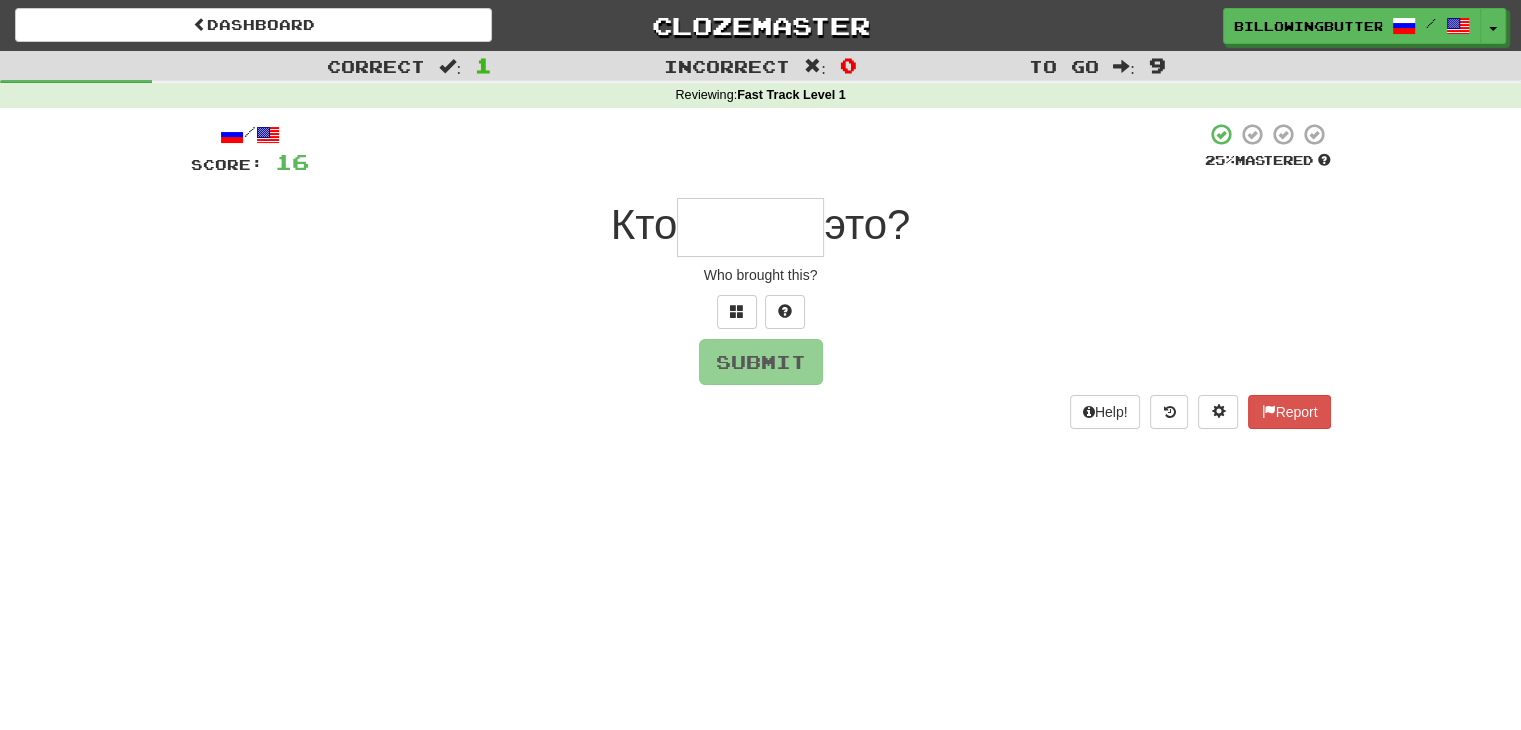 type on "*" 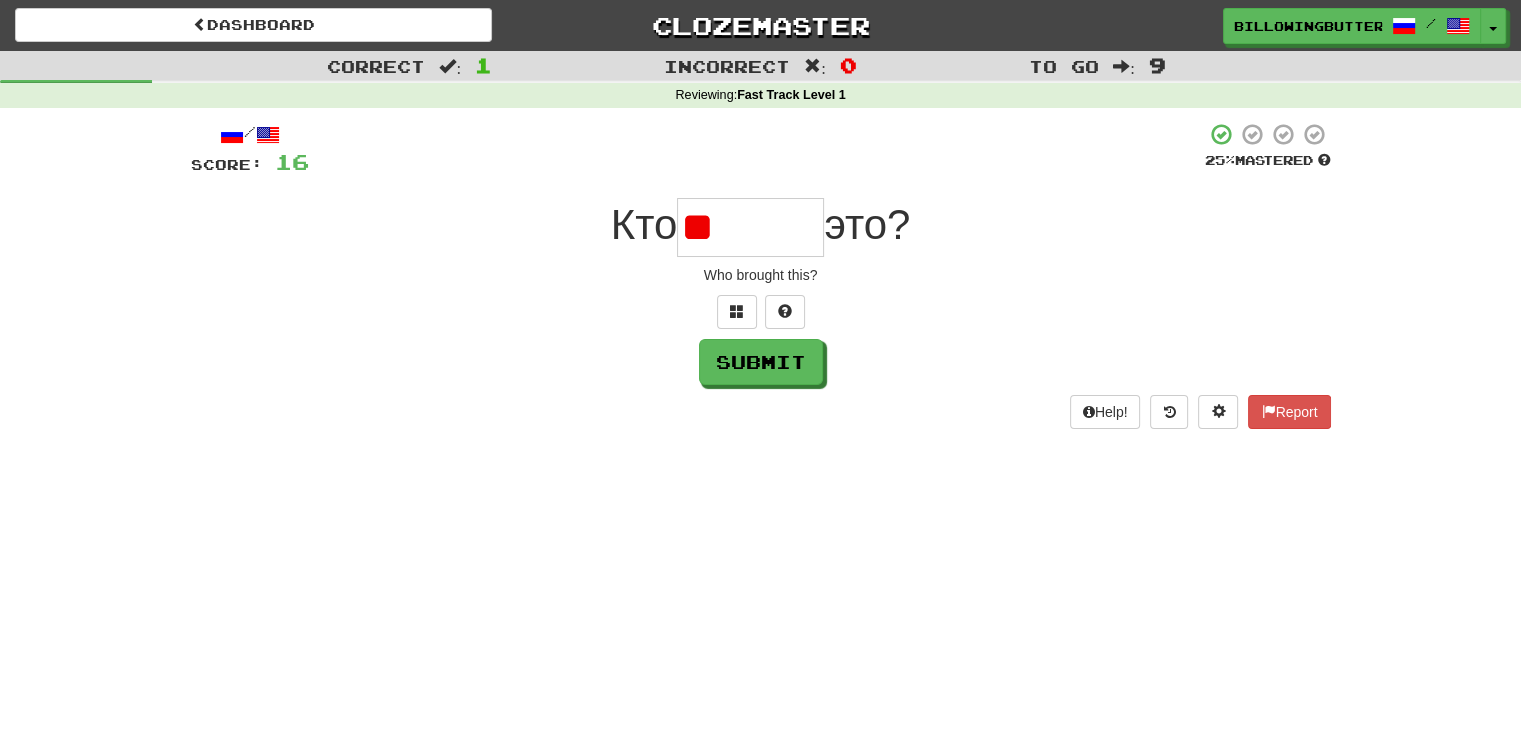 type on "*" 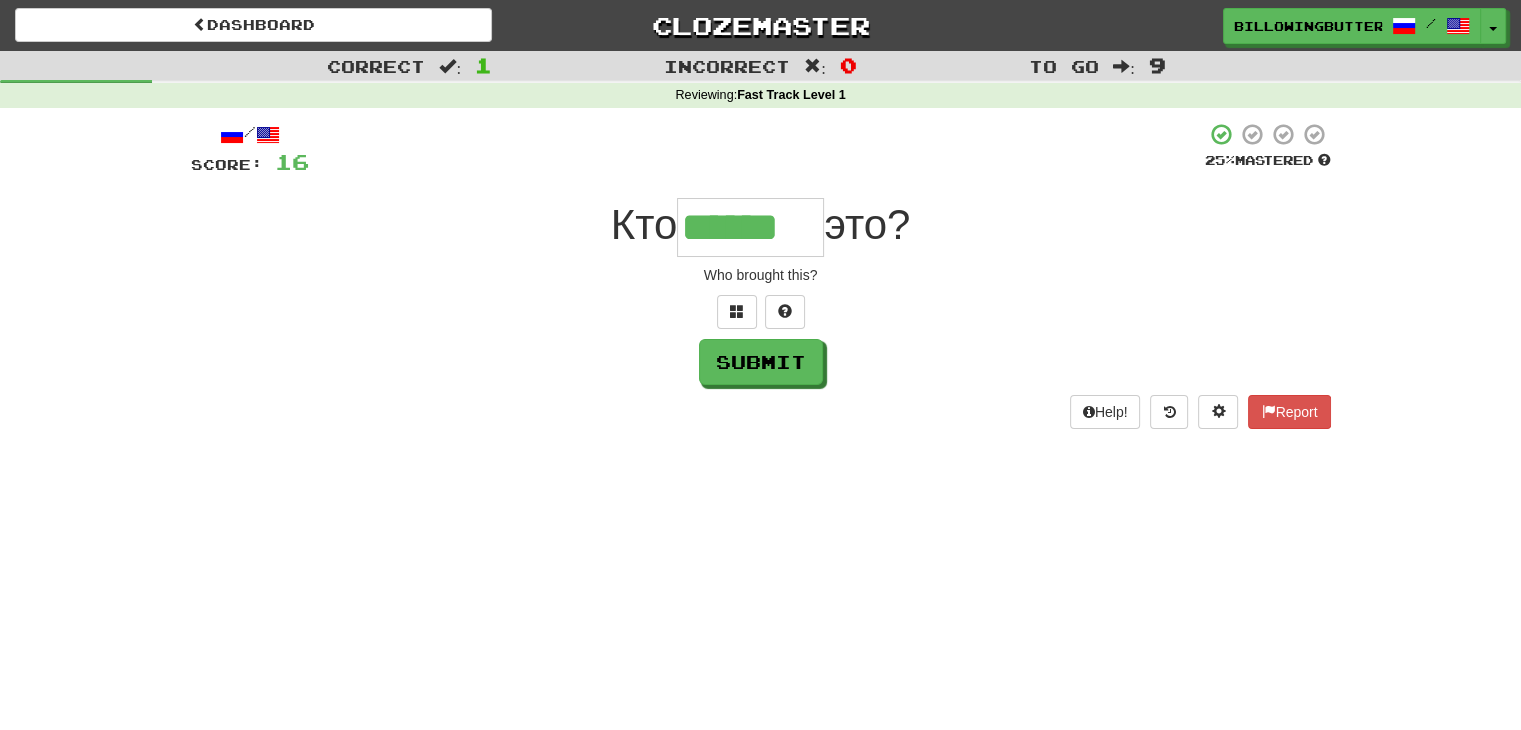 type on "******" 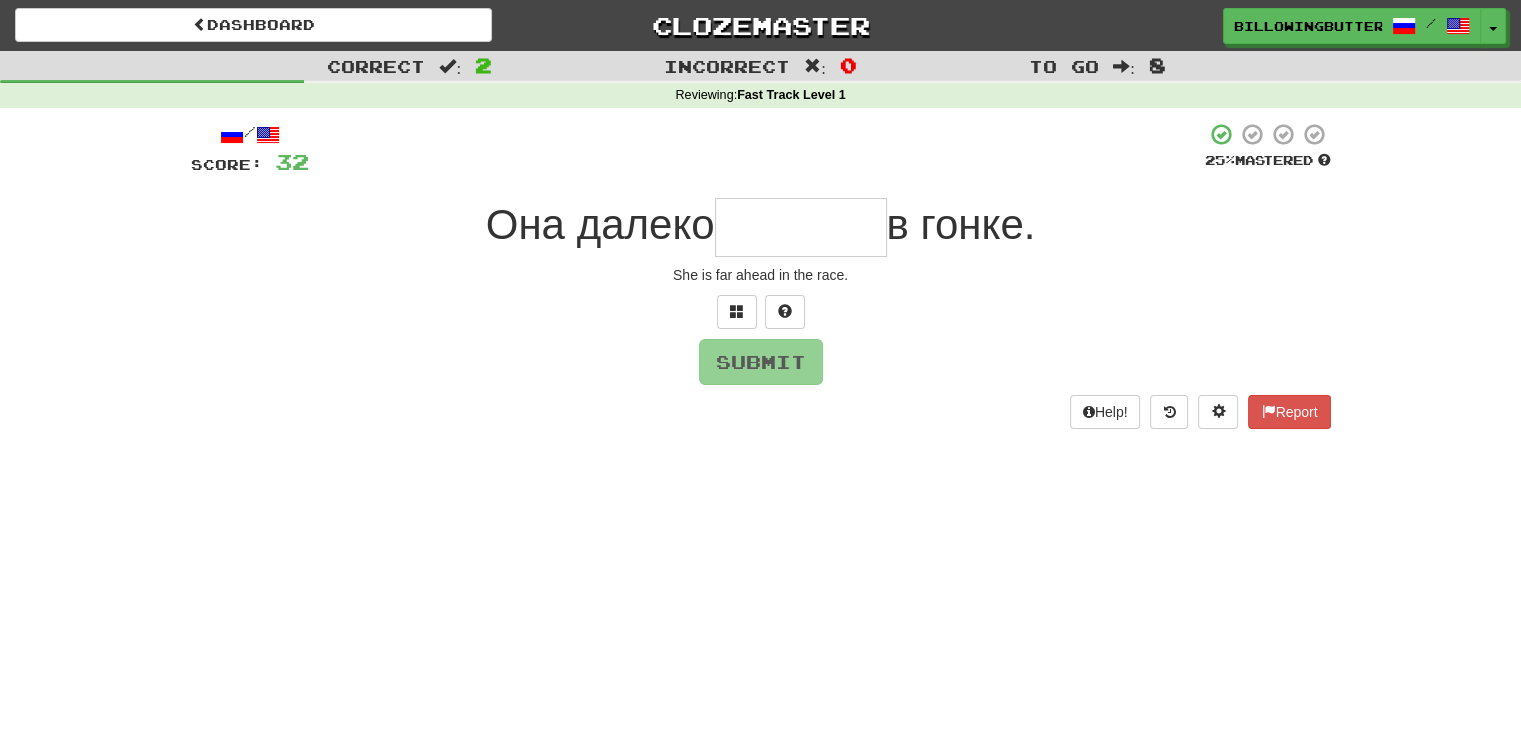 type on "*" 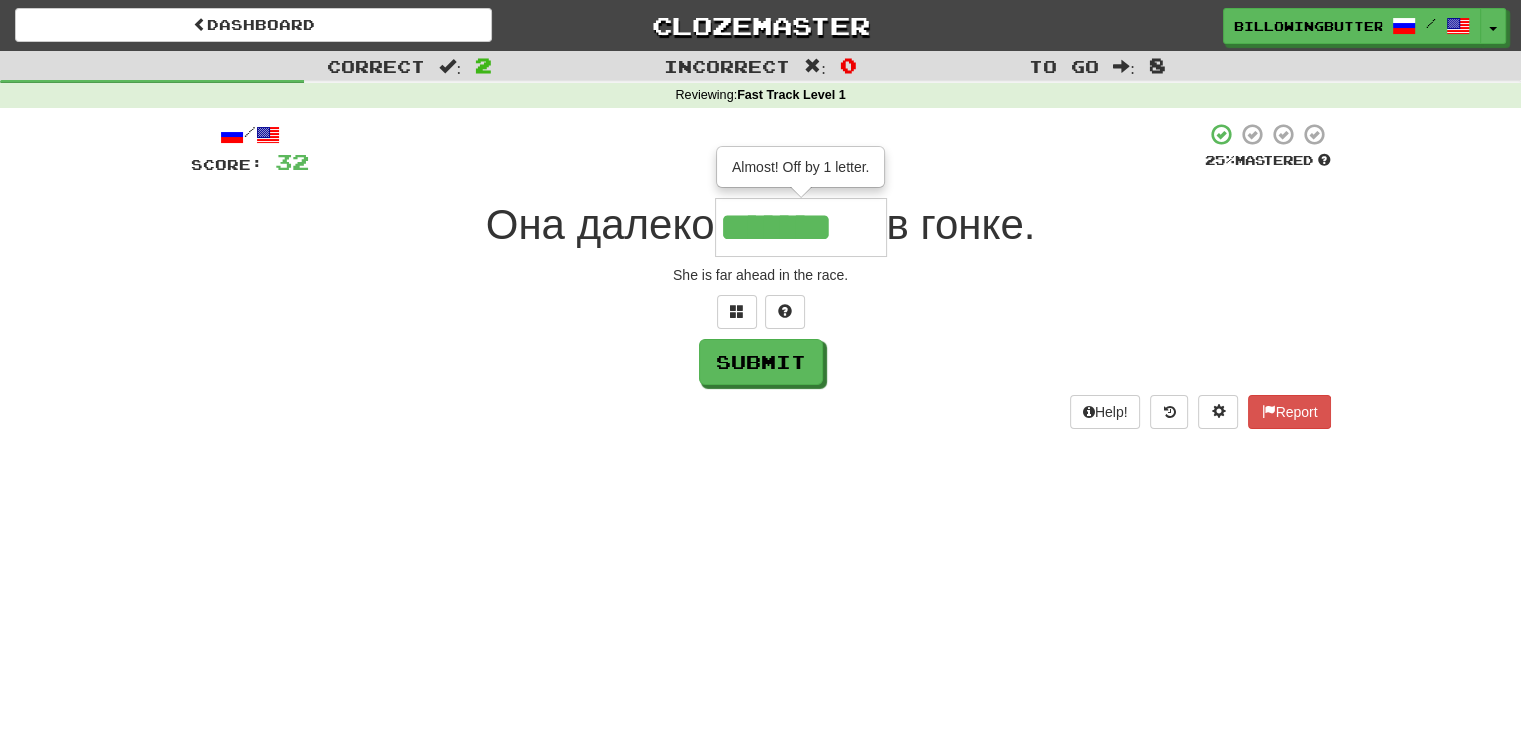 type on "*******" 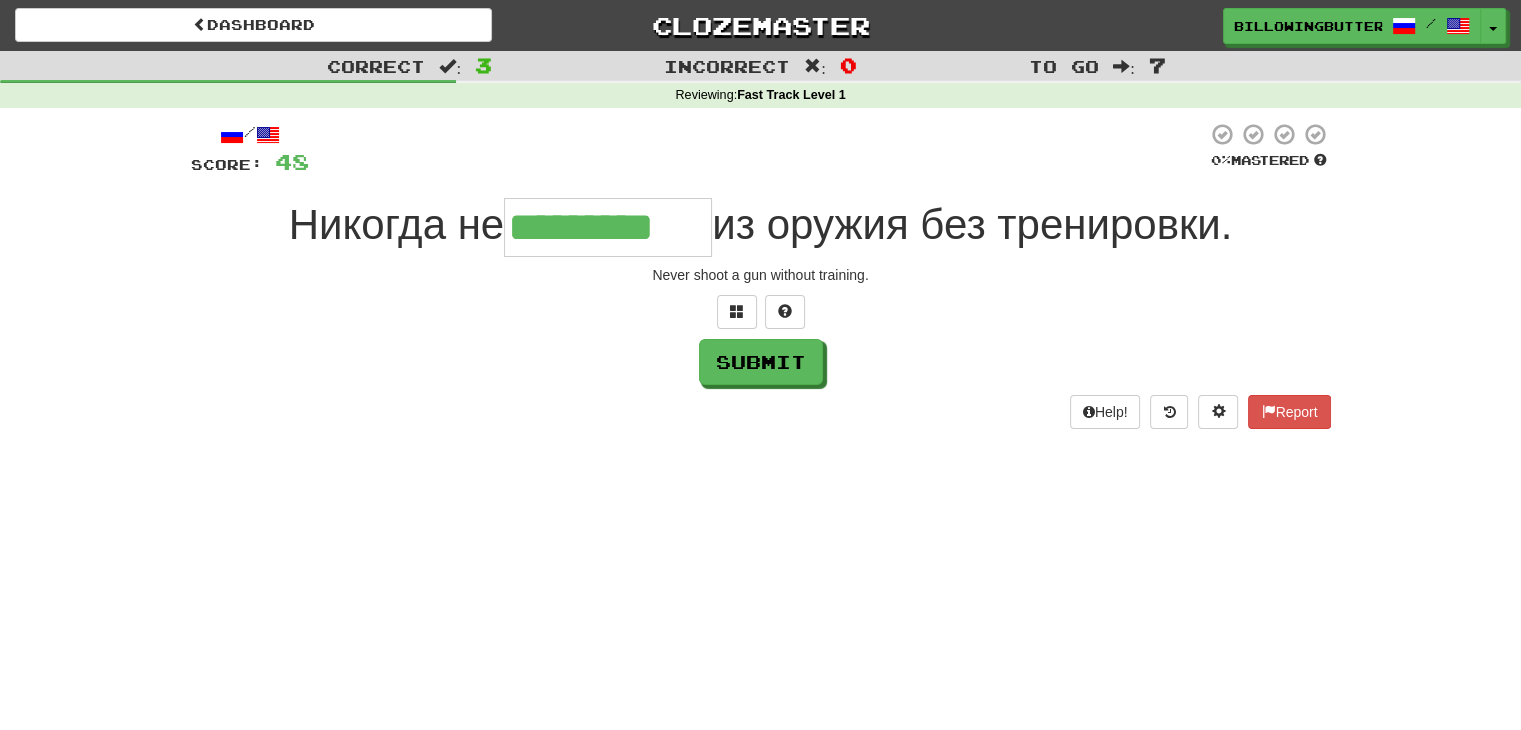 type on "*********" 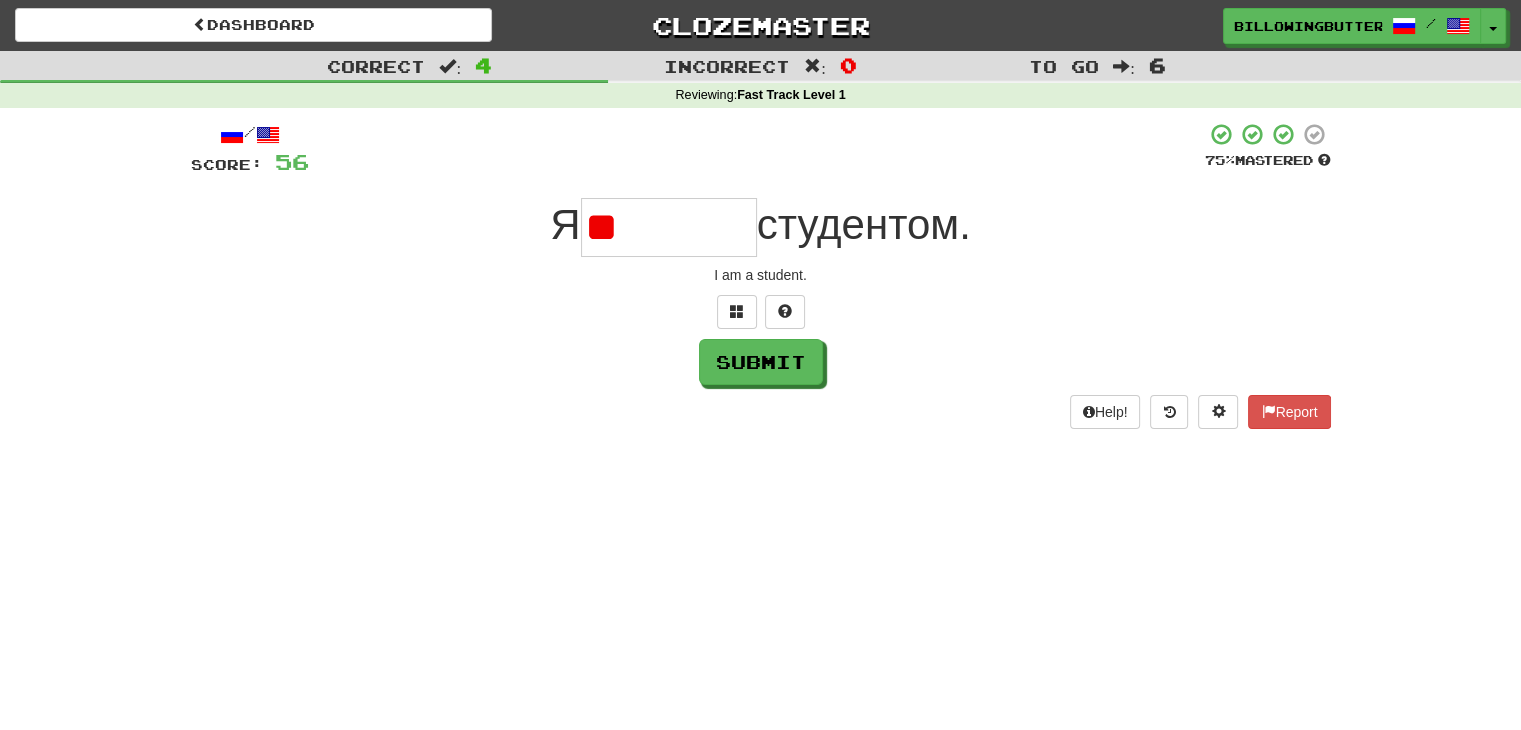 type on "*" 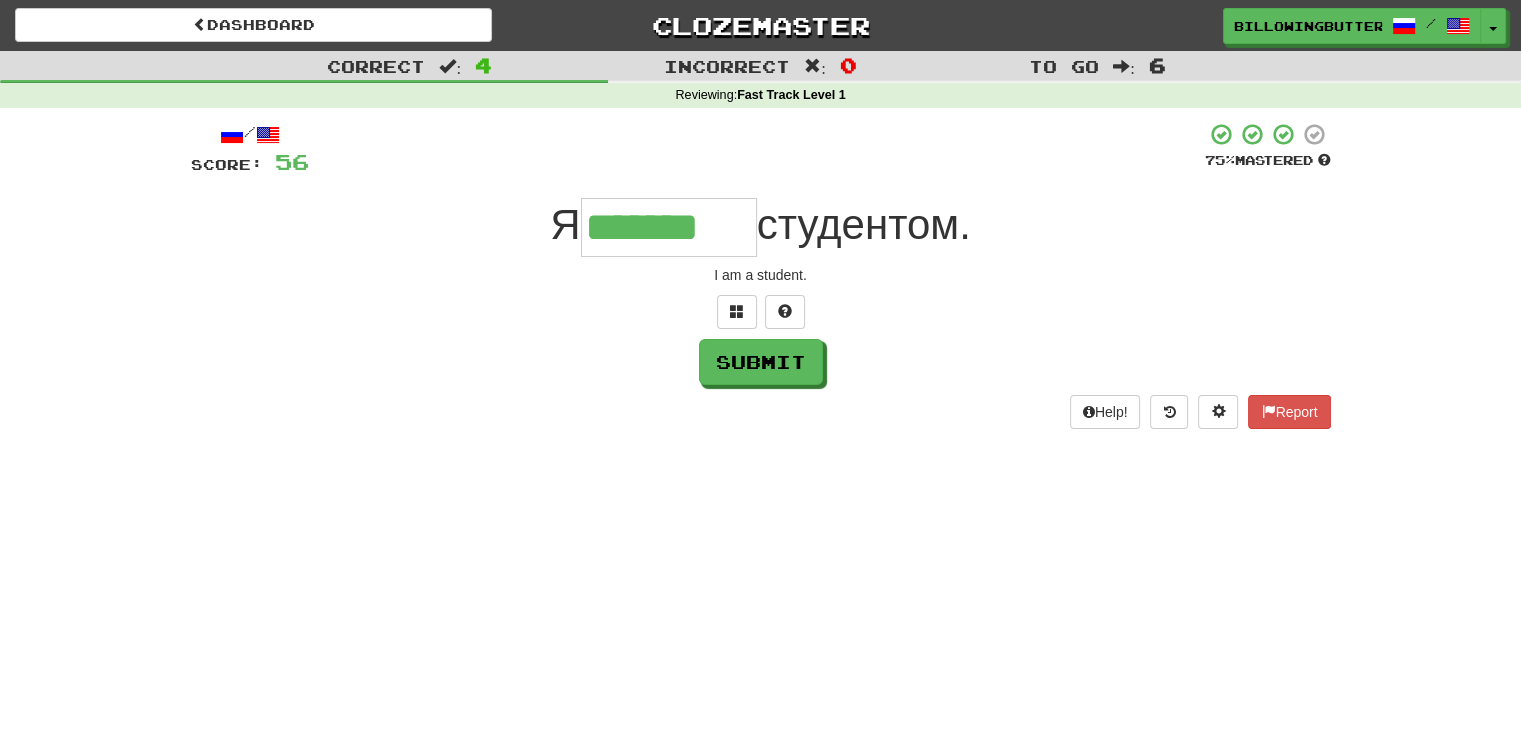 type on "*******" 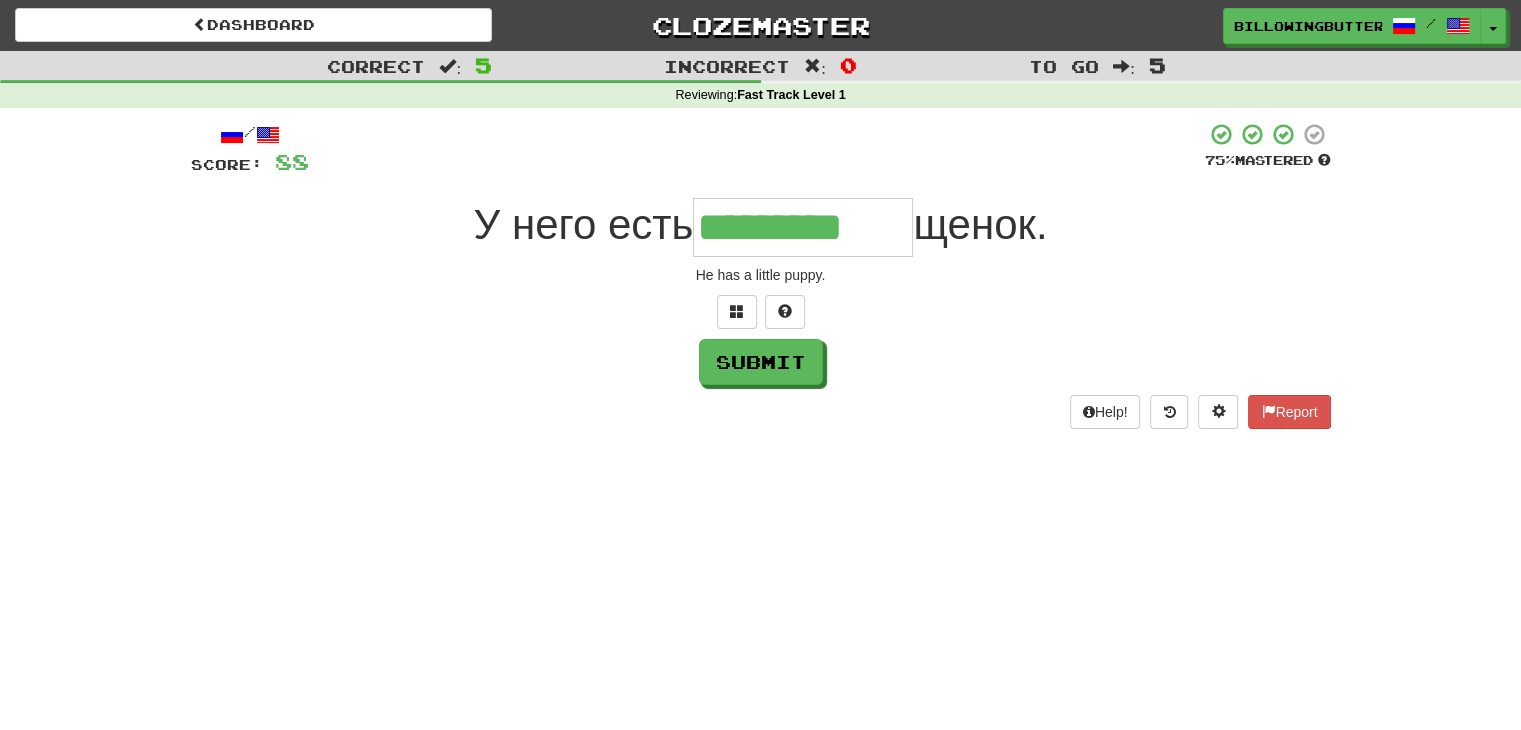 type on "*********" 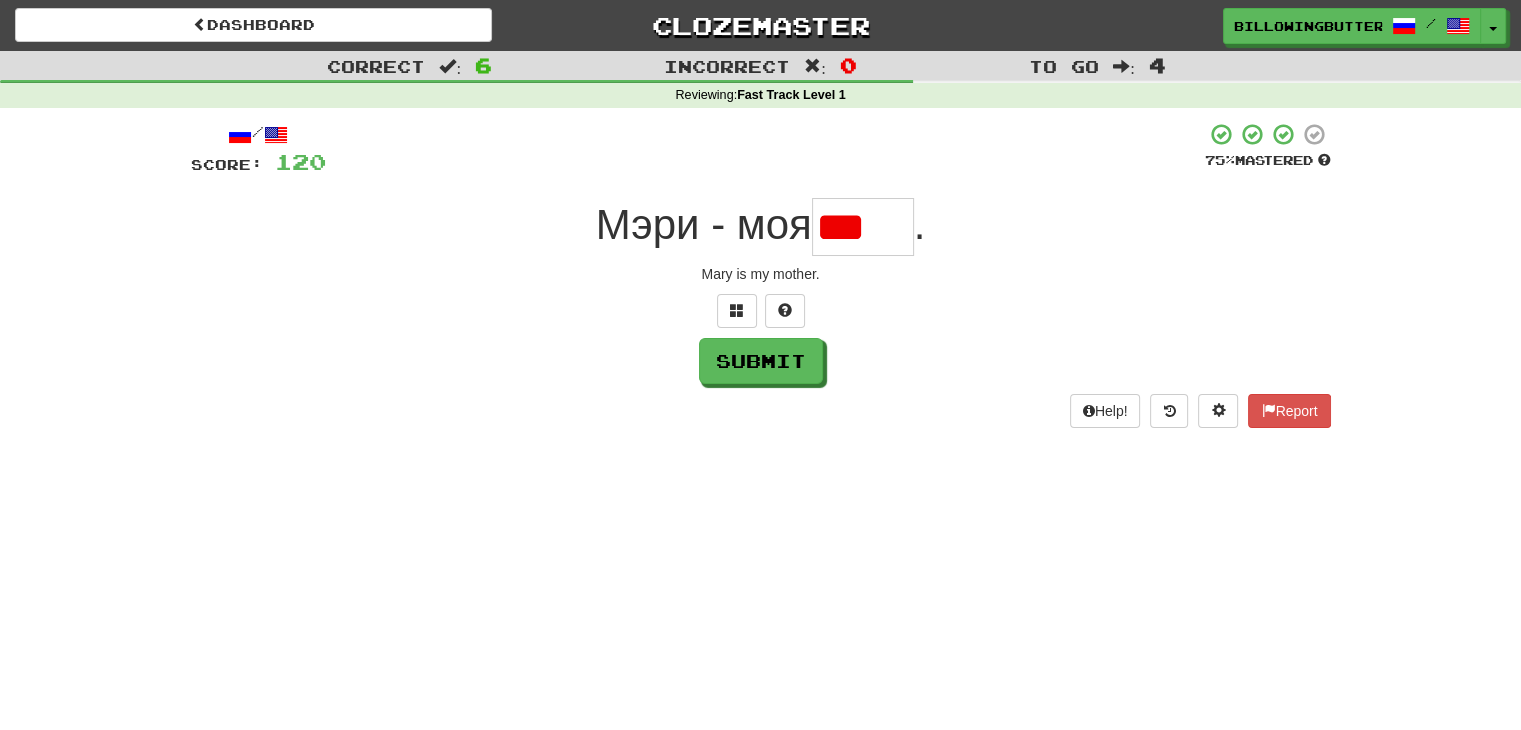 scroll, scrollTop: 0, scrollLeft: 0, axis: both 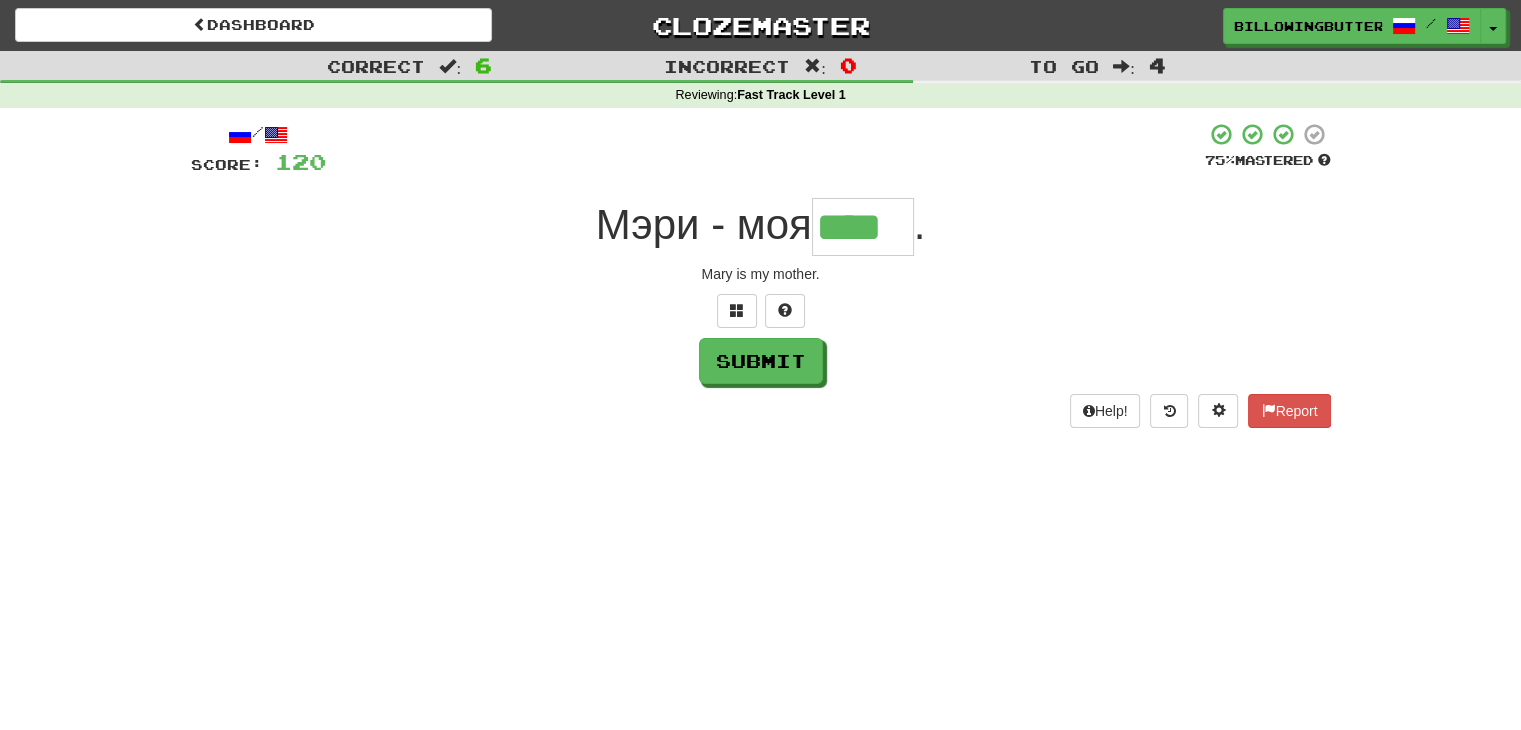 type on "****" 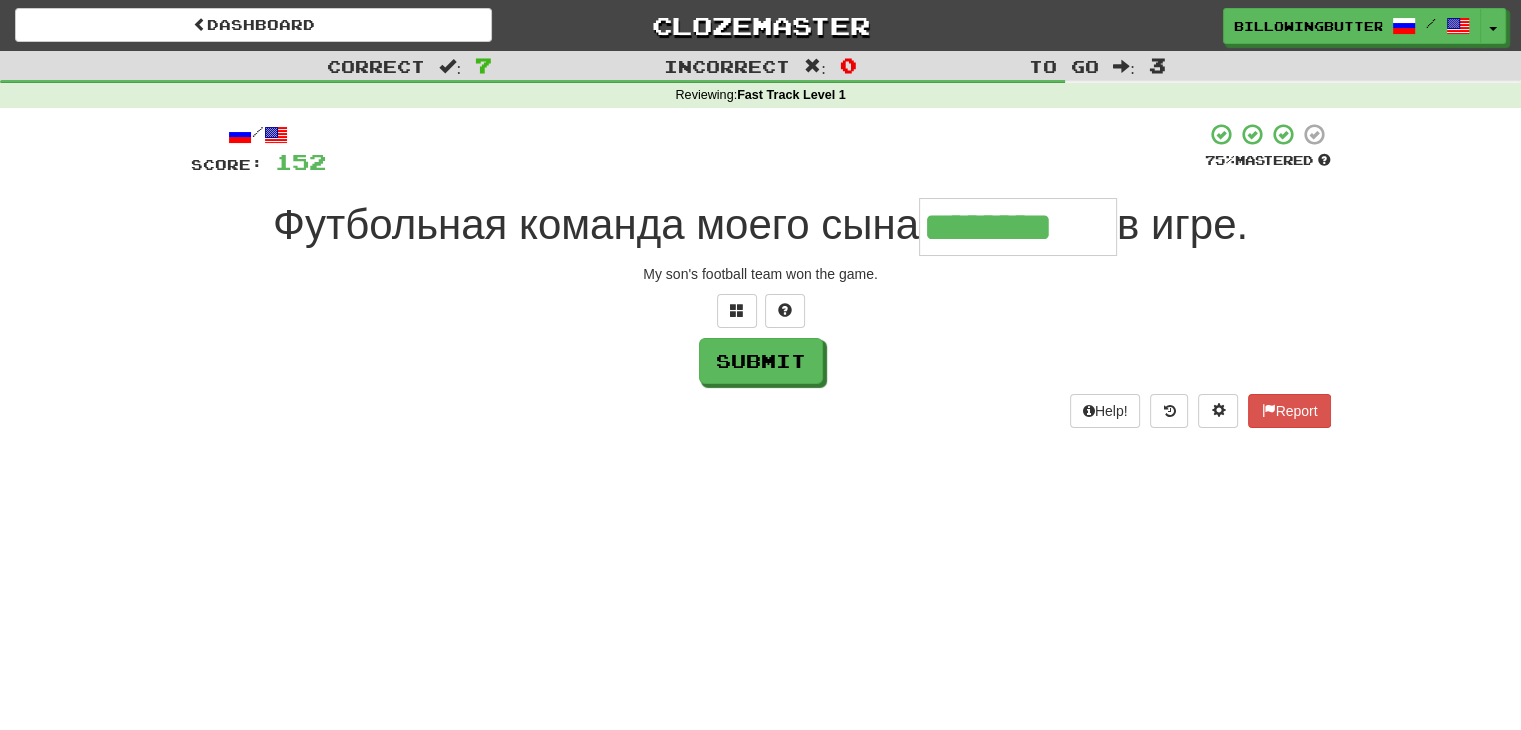type on "********" 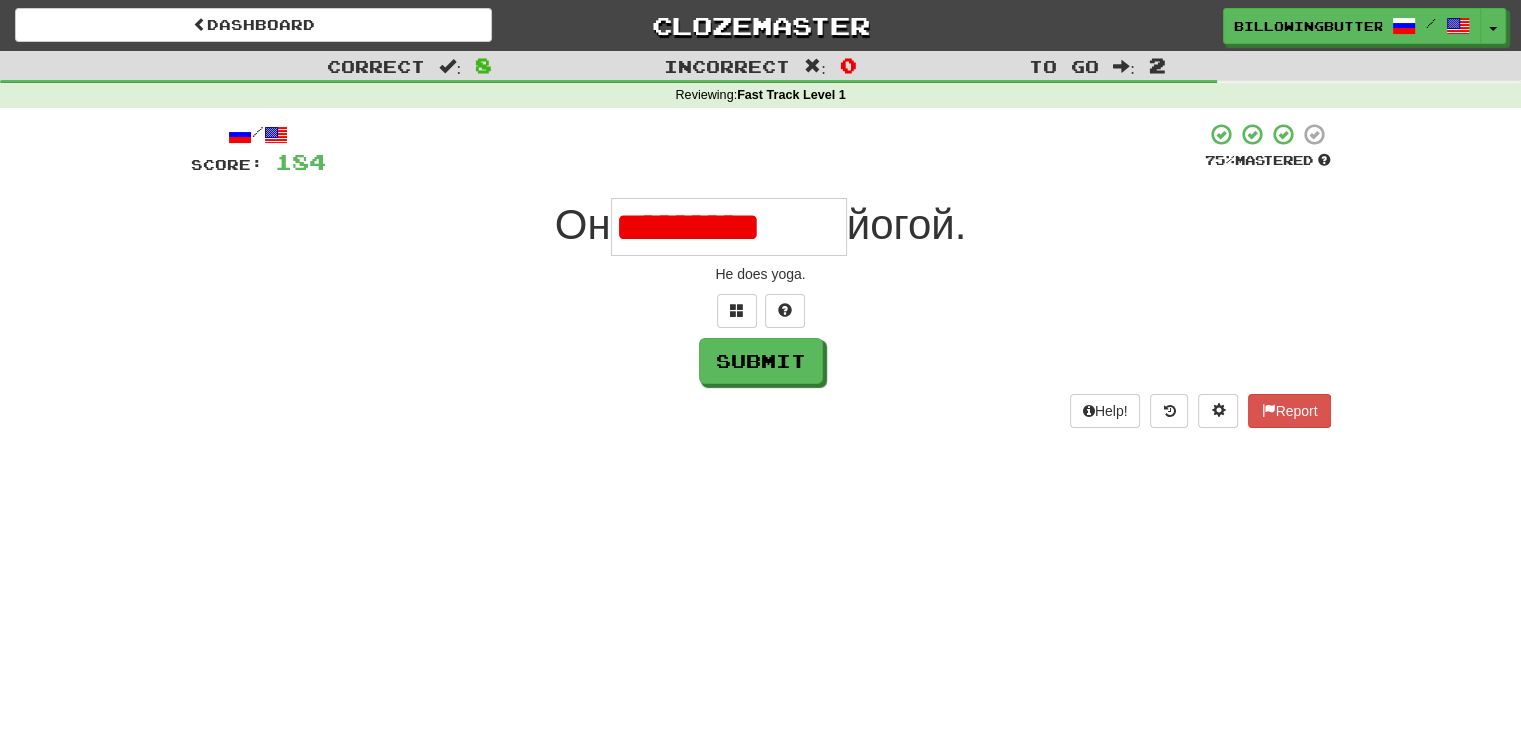 scroll, scrollTop: 0, scrollLeft: 0, axis: both 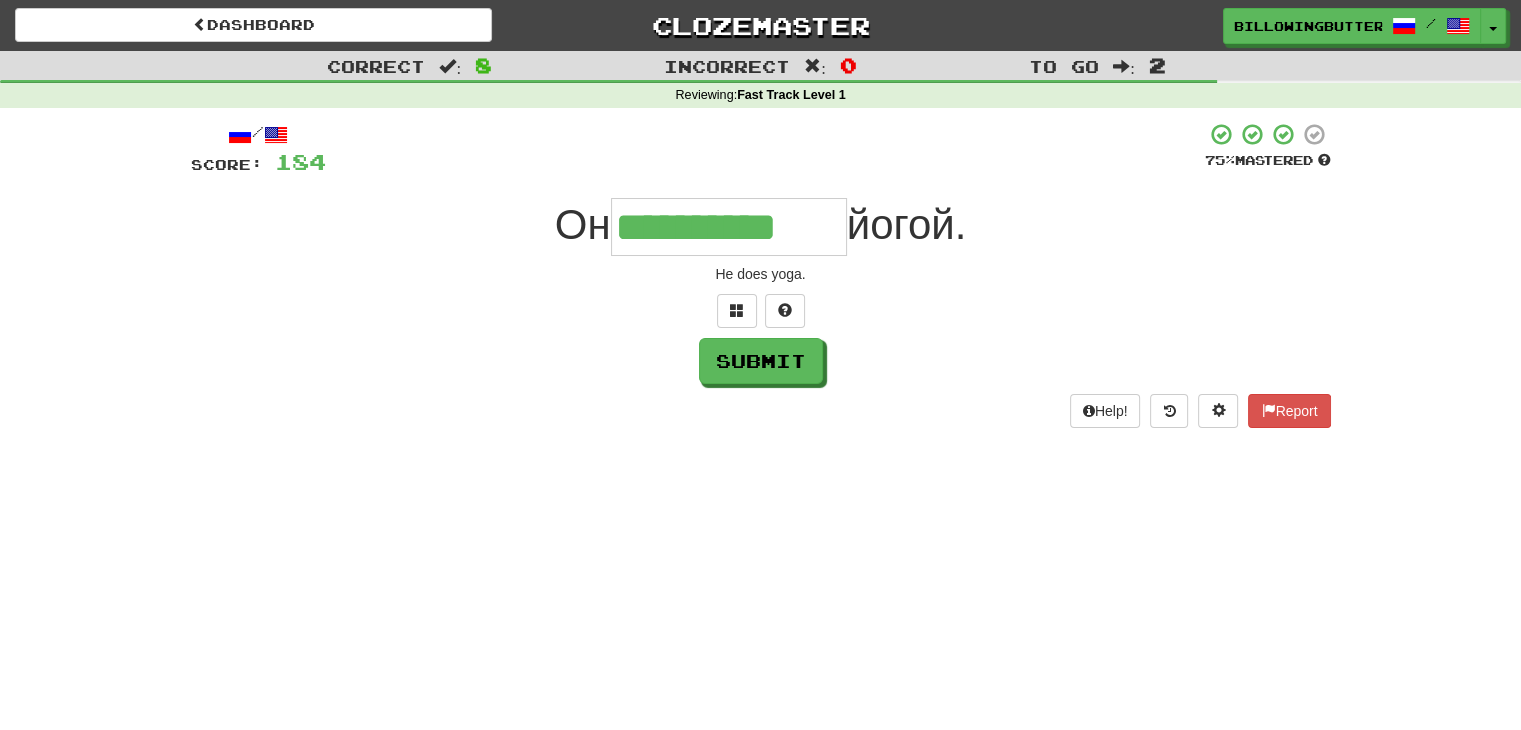 type on "**********" 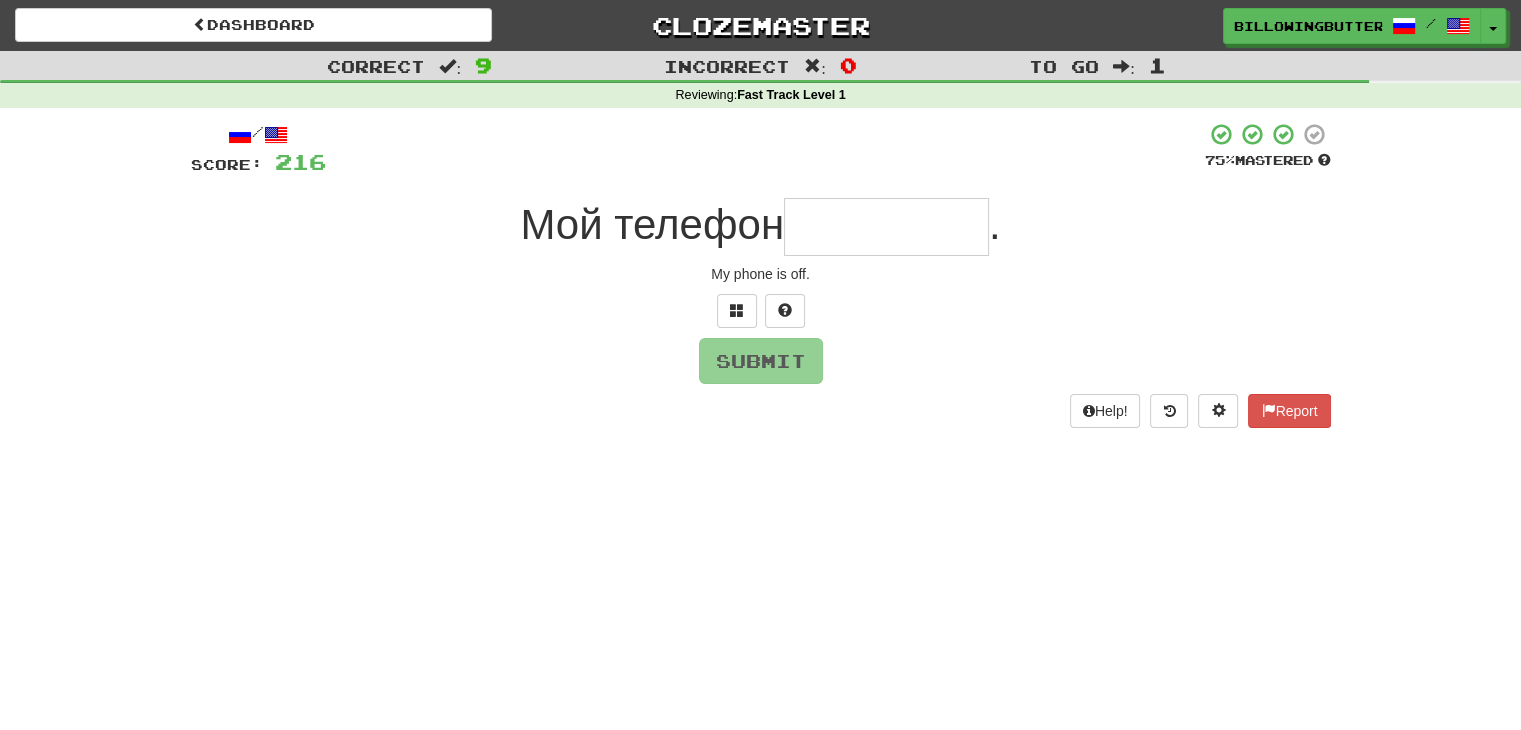 type on "*" 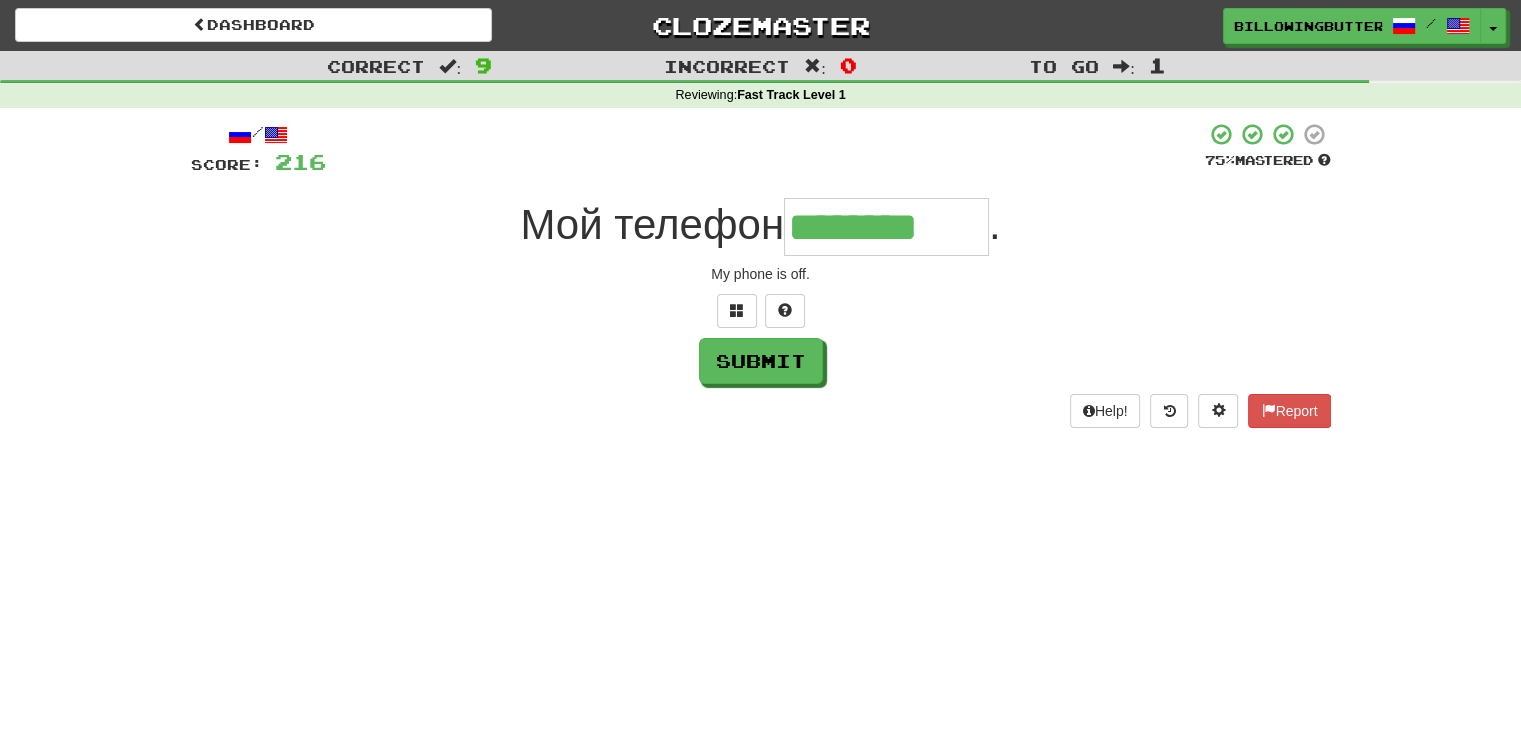 type on "********" 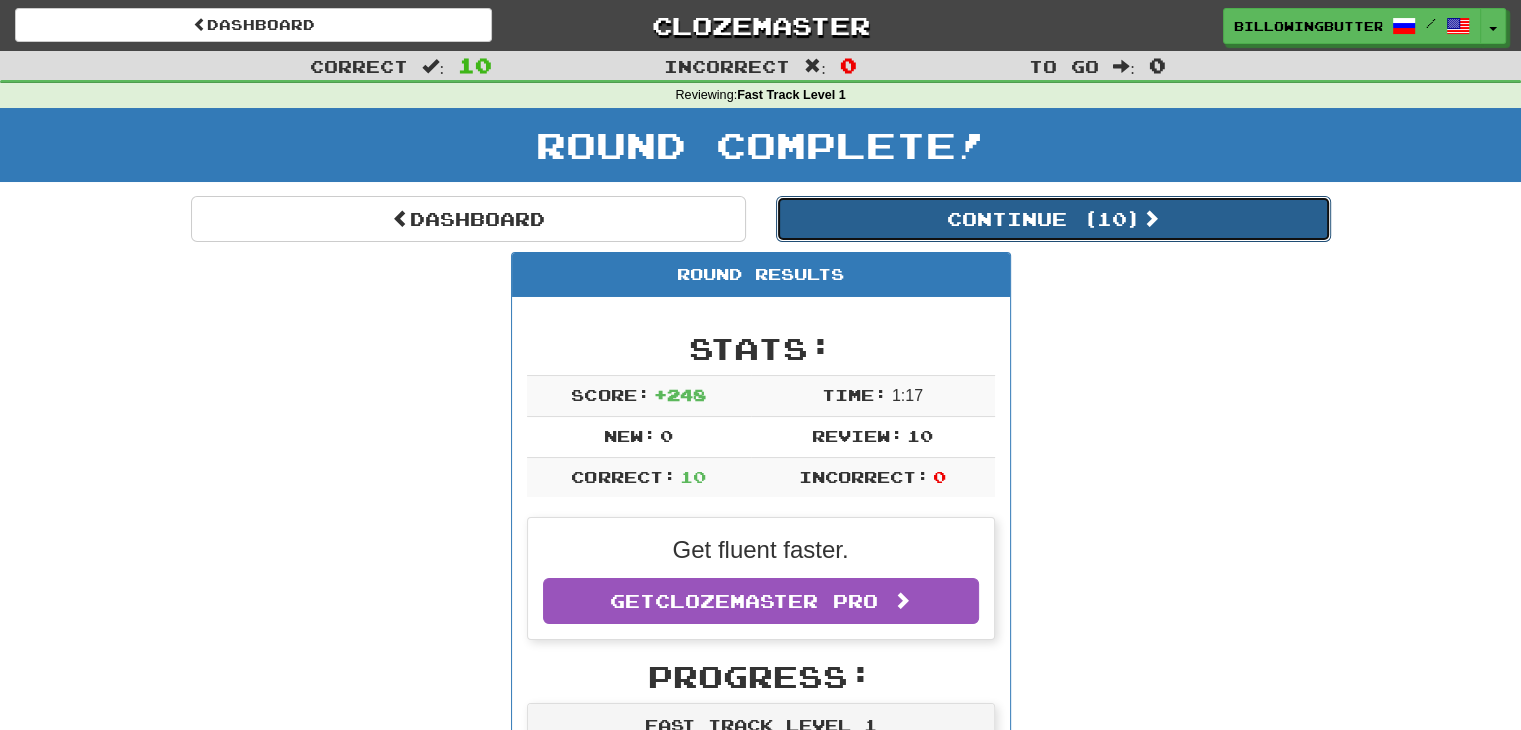 click on "Continue ( 10 )" at bounding box center [1053, 219] 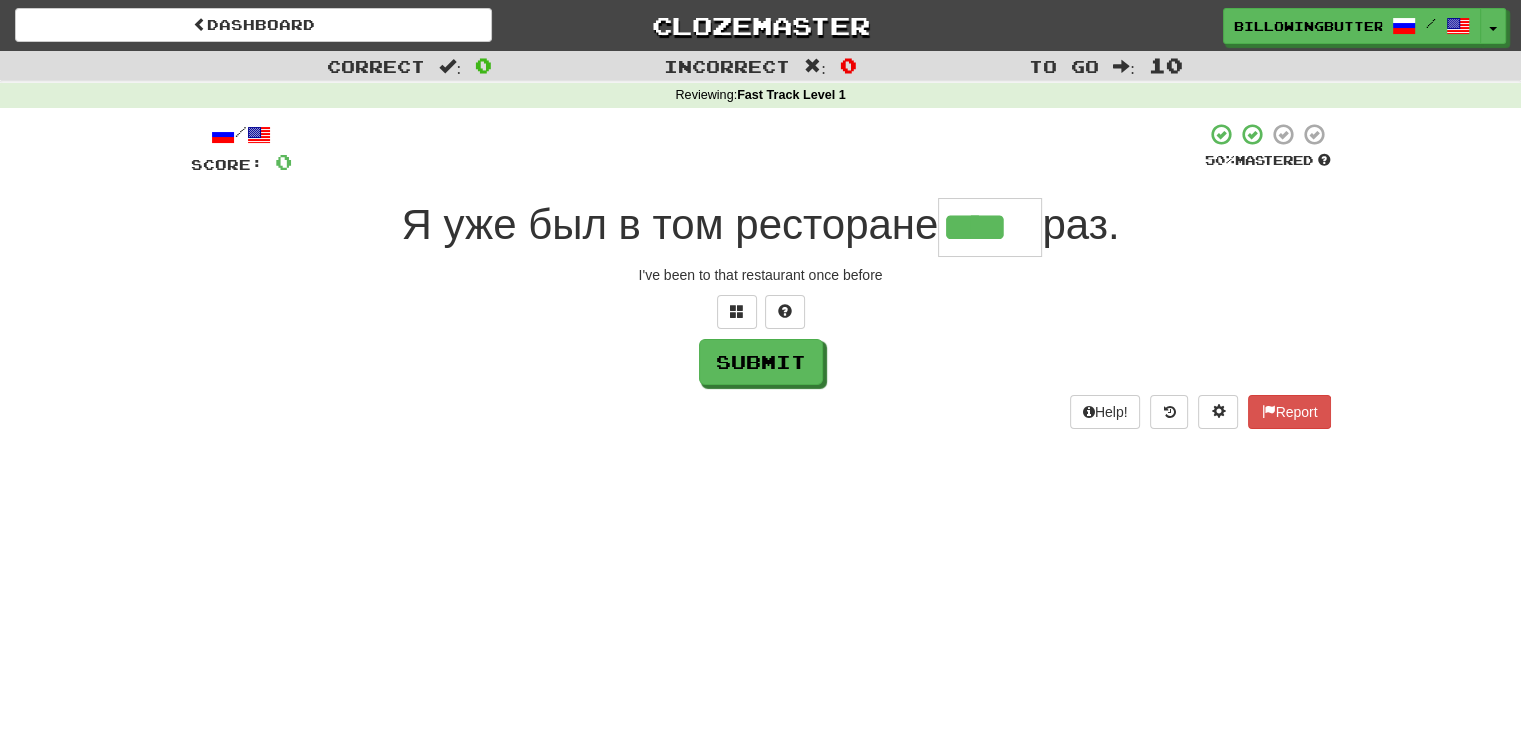 type on "****" 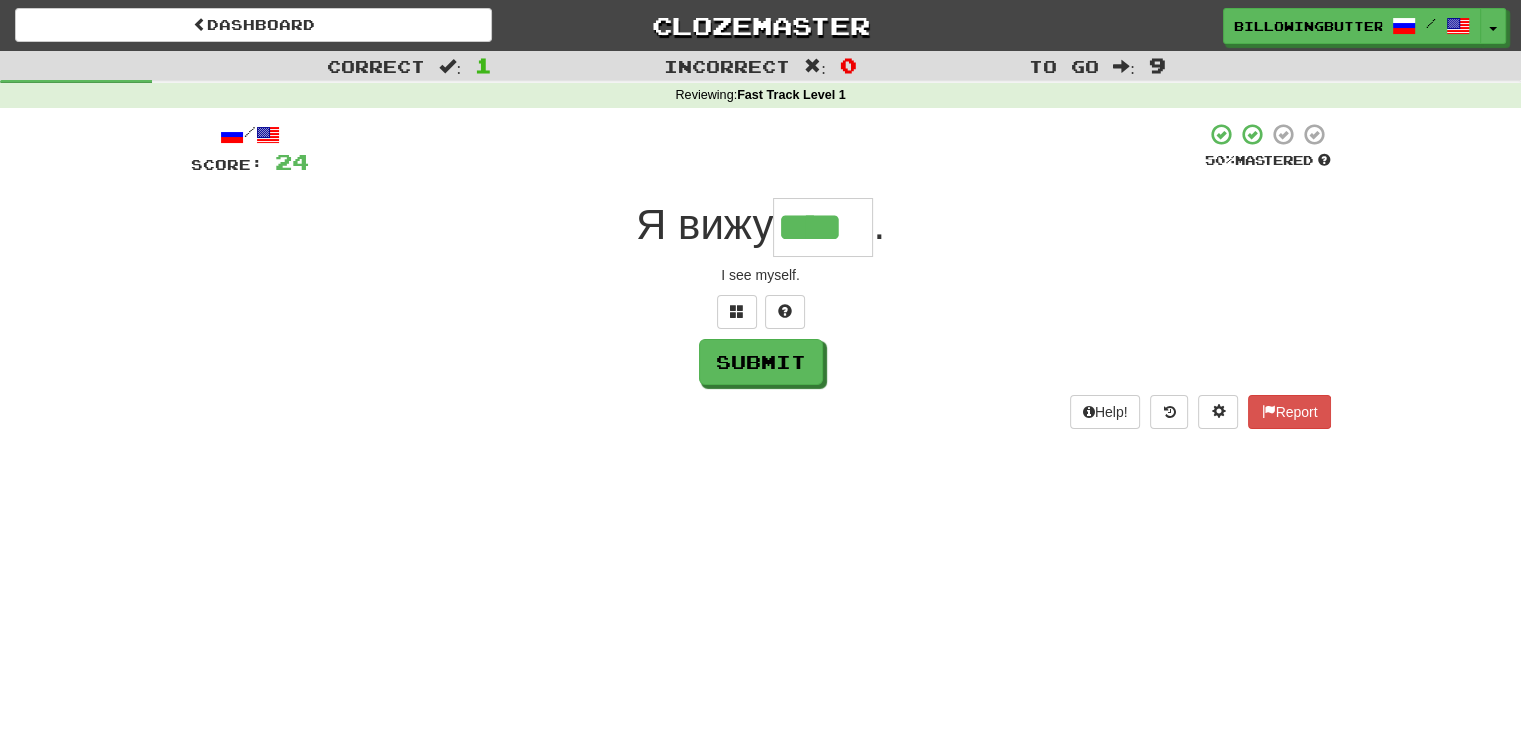 type on "****" 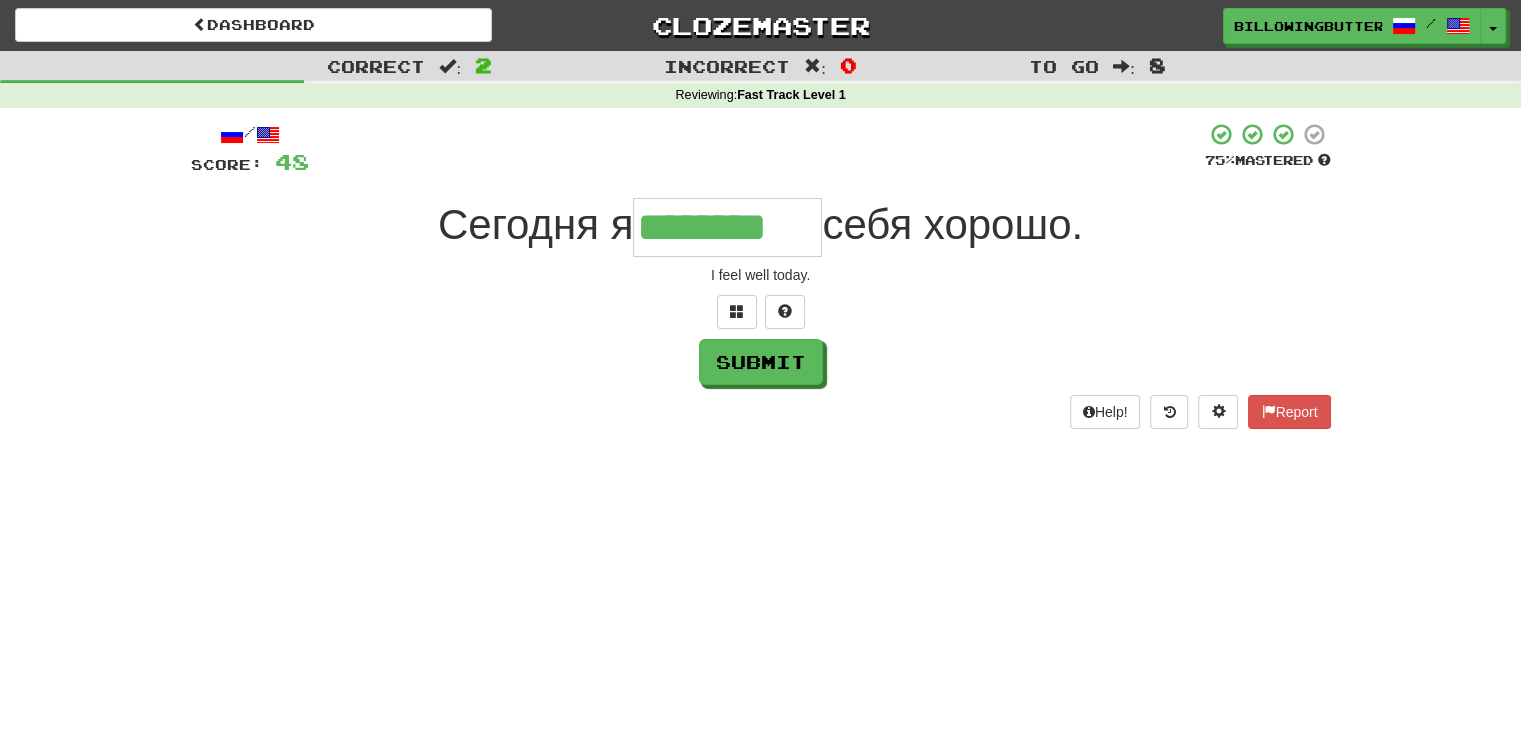 type on "********" 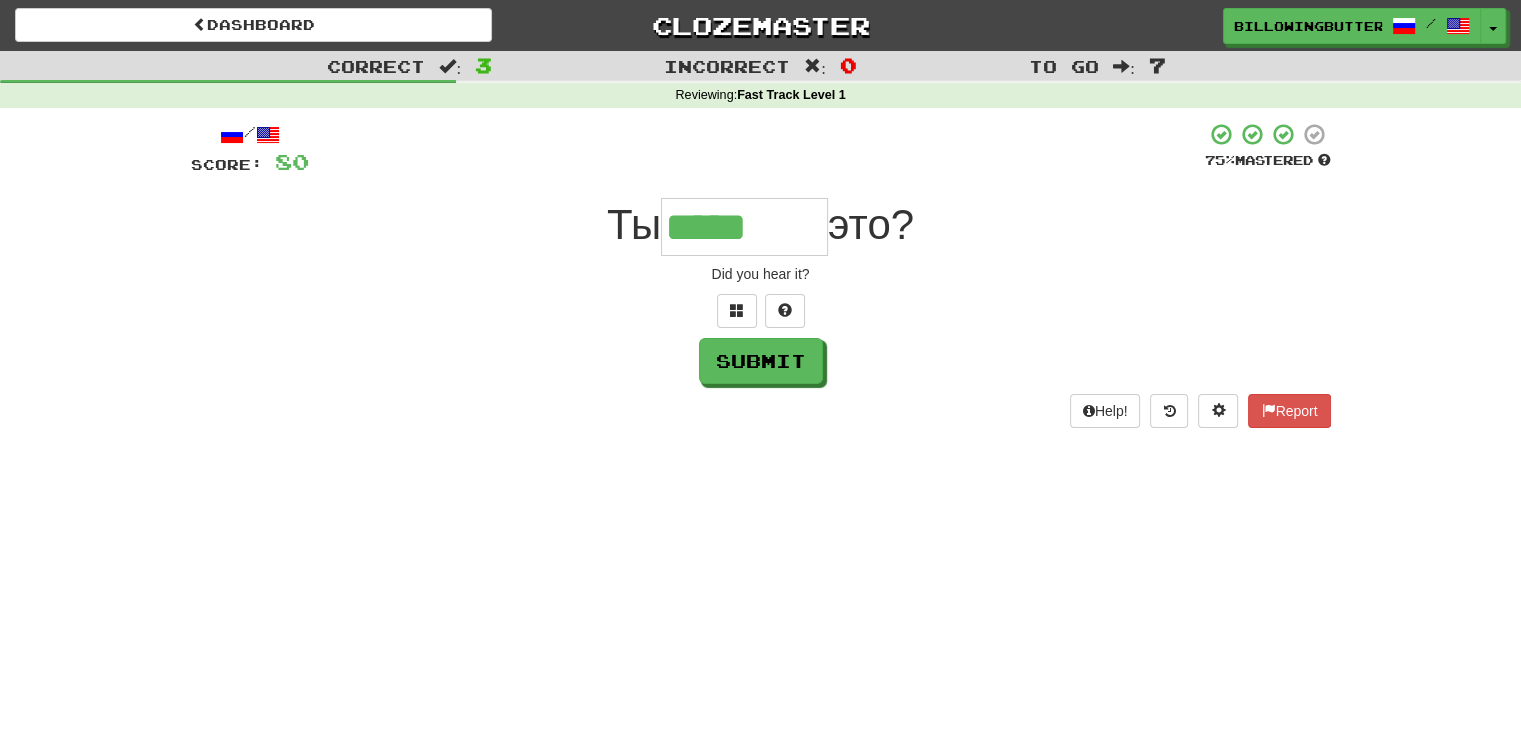 scroll, scrollTop: 0, scrollLeft: 0, axis: both 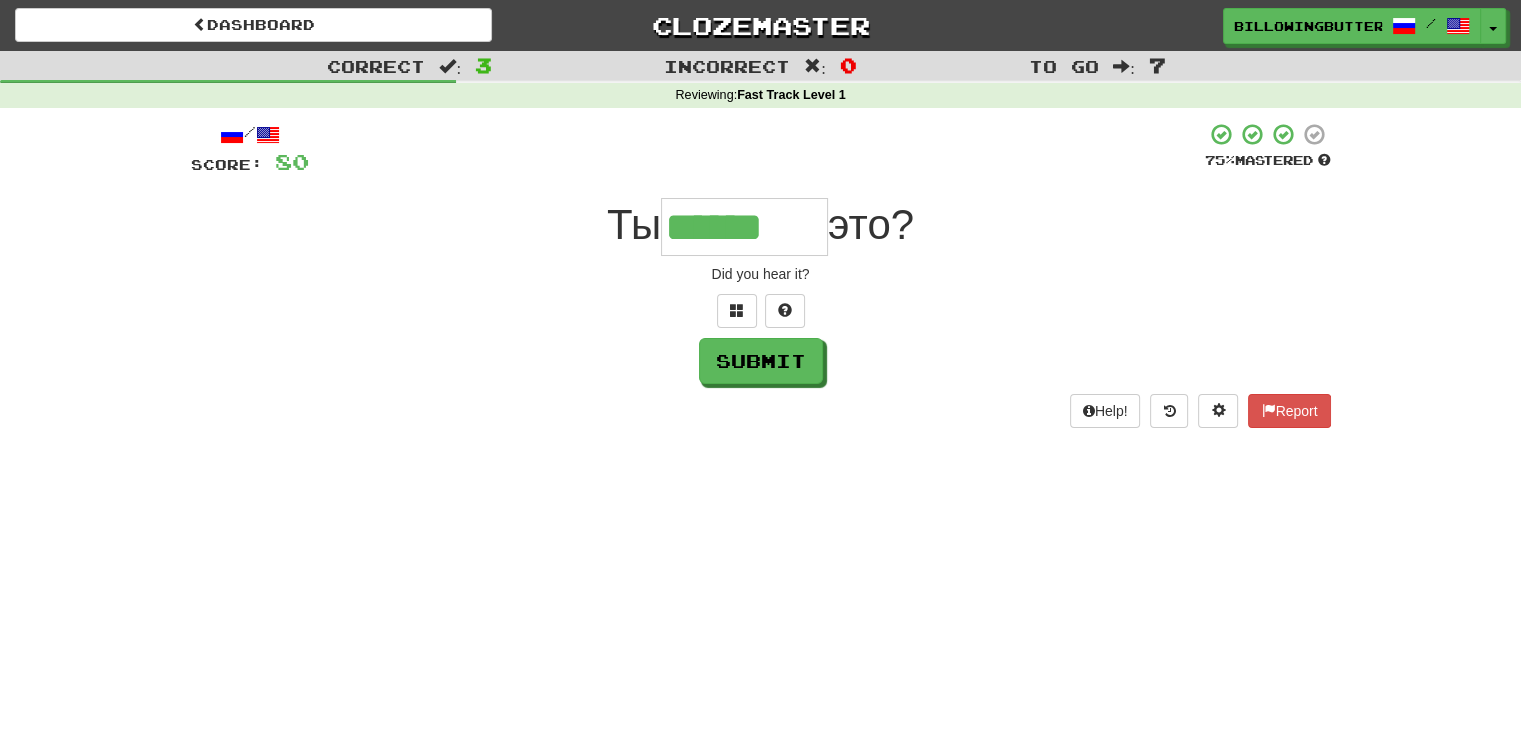 type on "******" 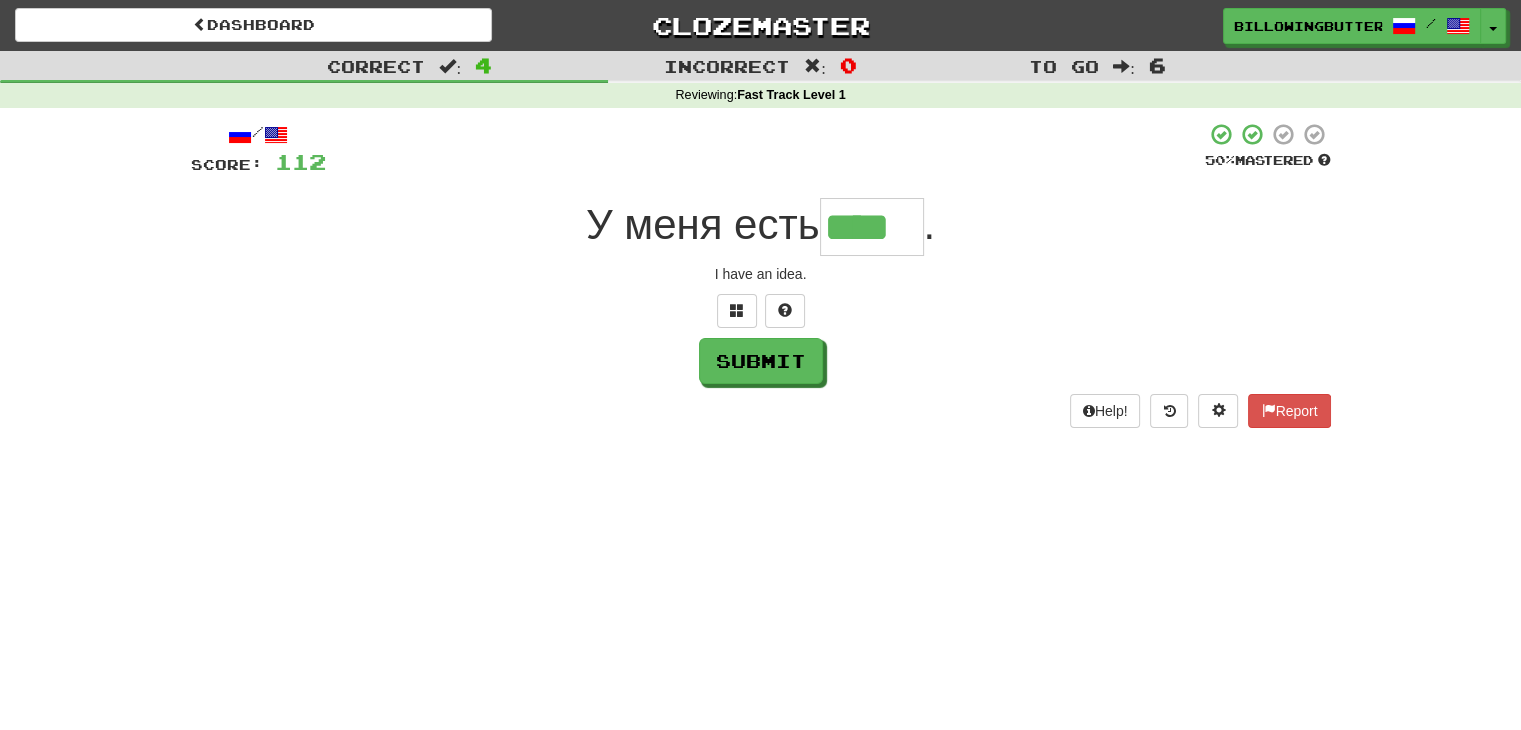 type on "****" 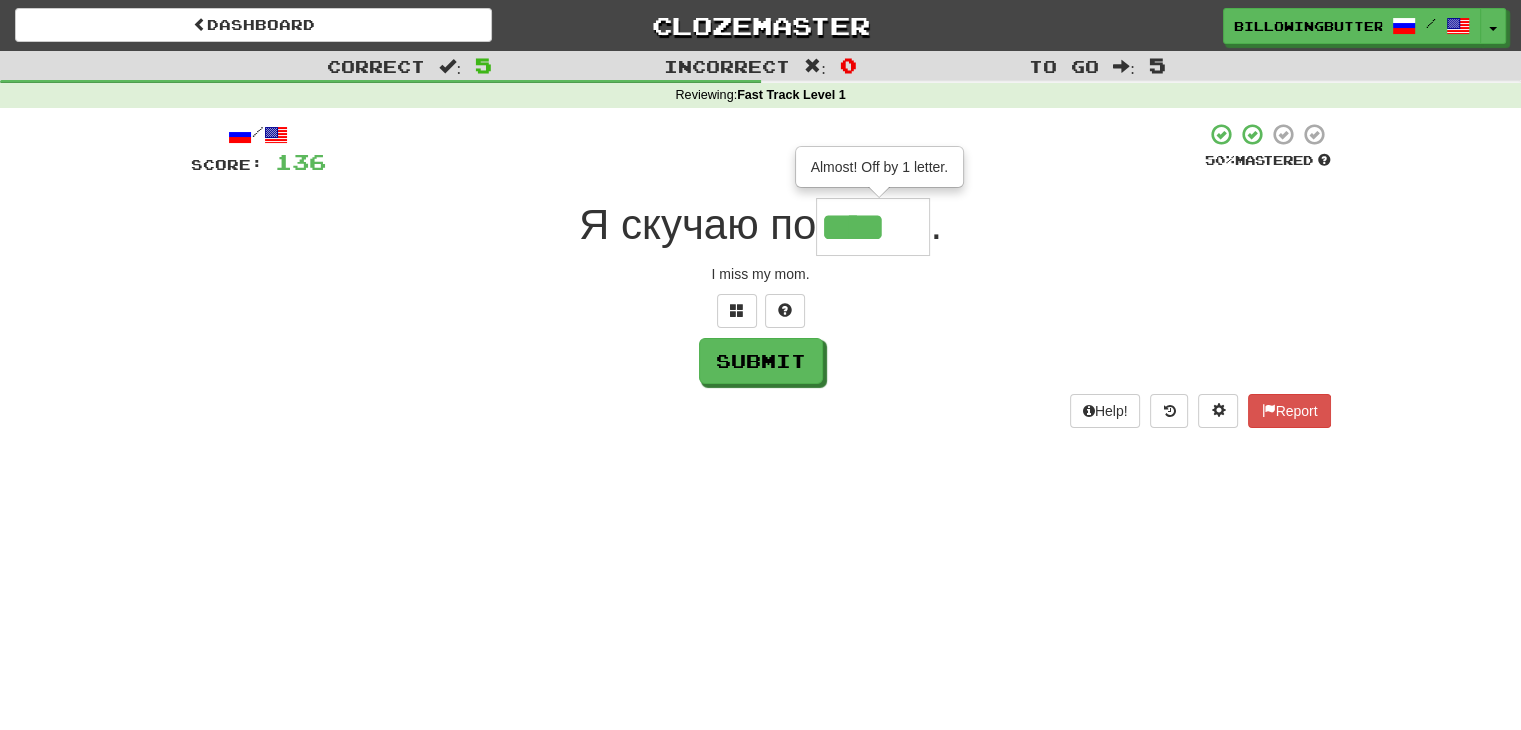 type on "****" 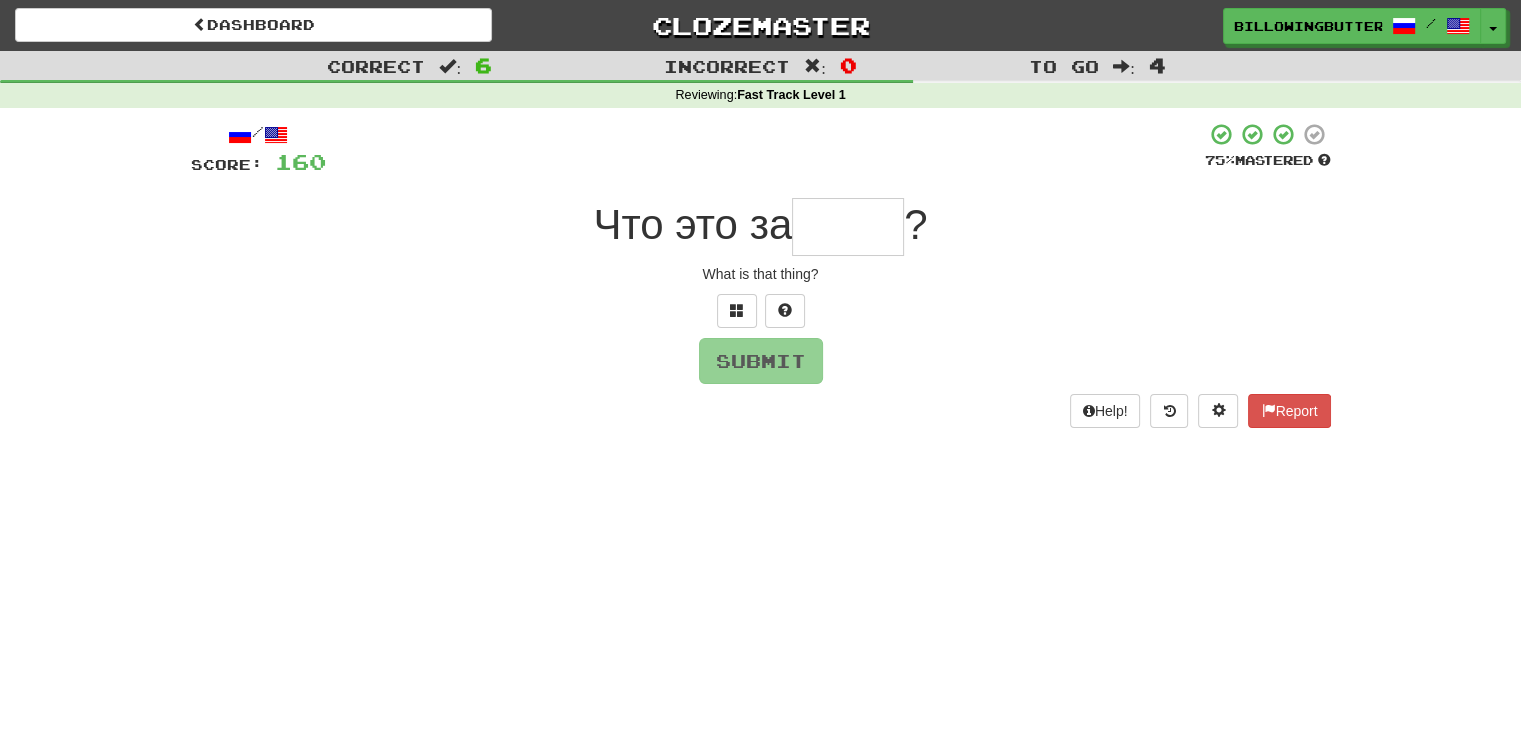 type on "*" 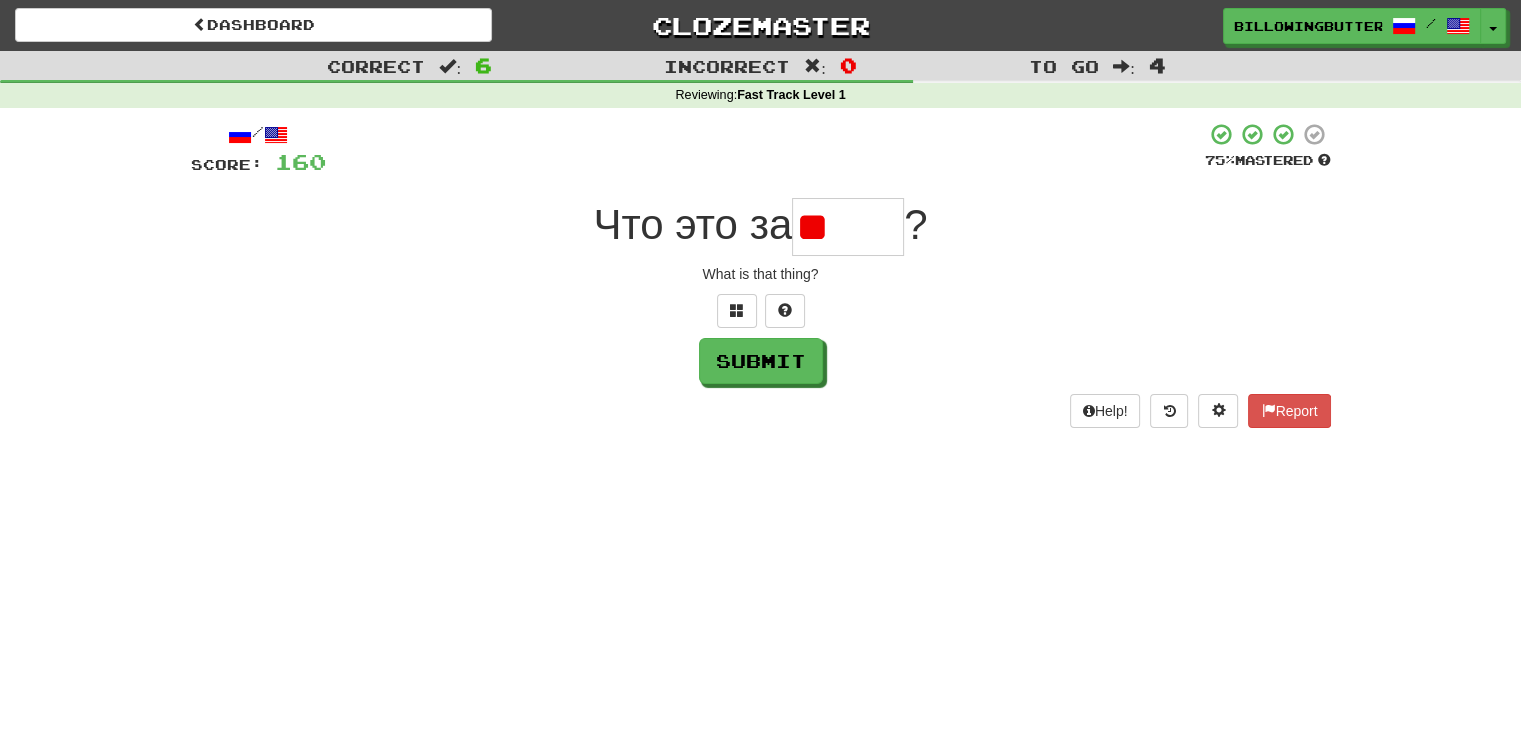 type on "*" 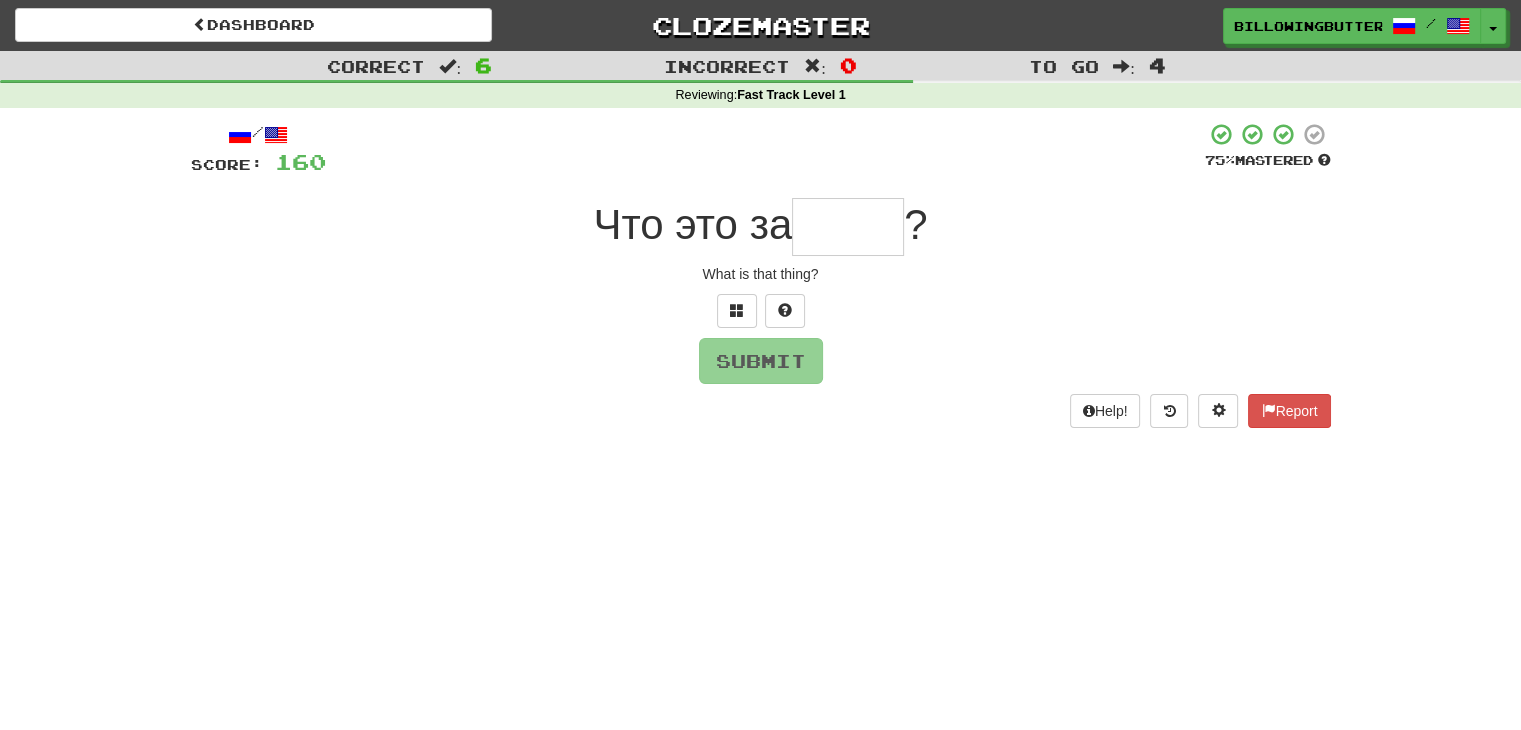 type on "*" 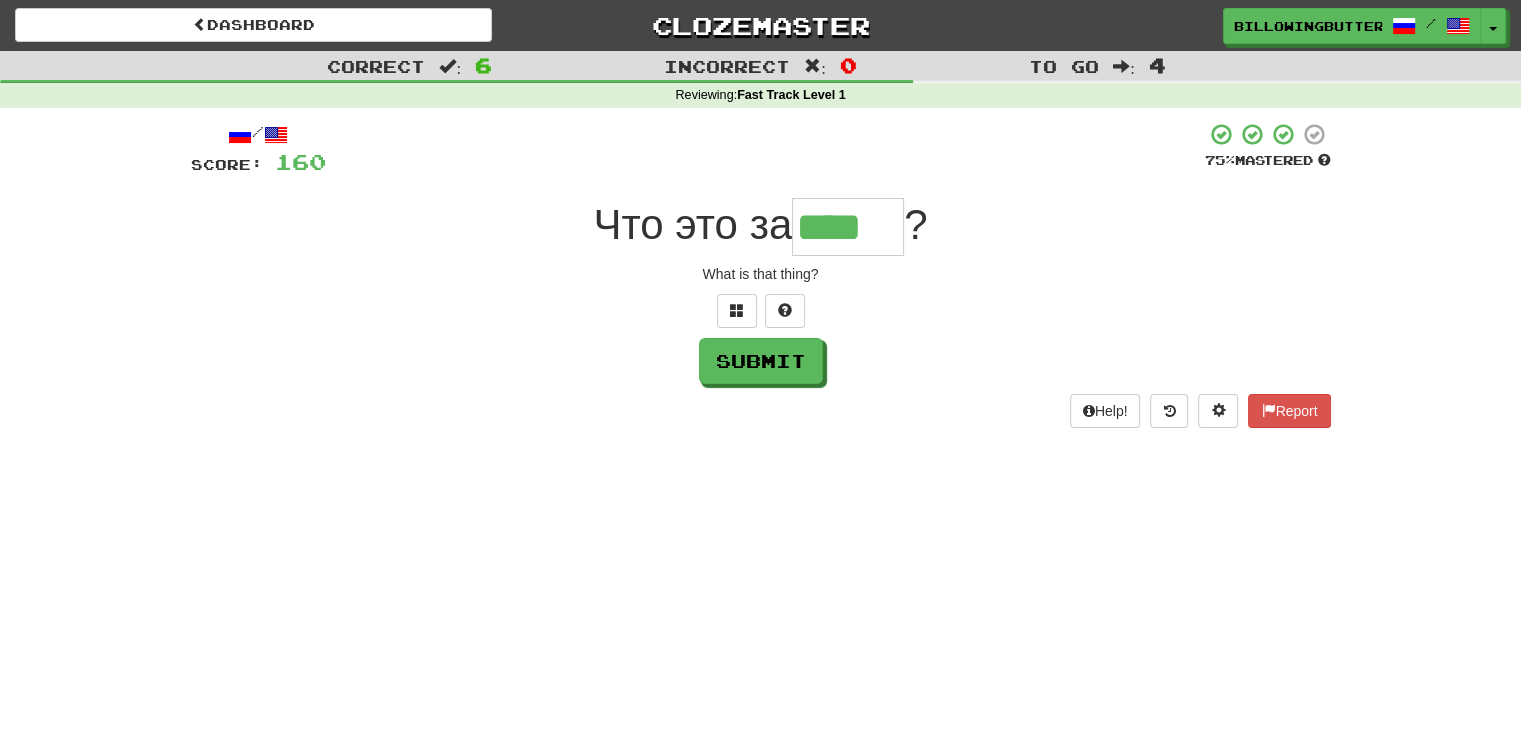 type on "****" 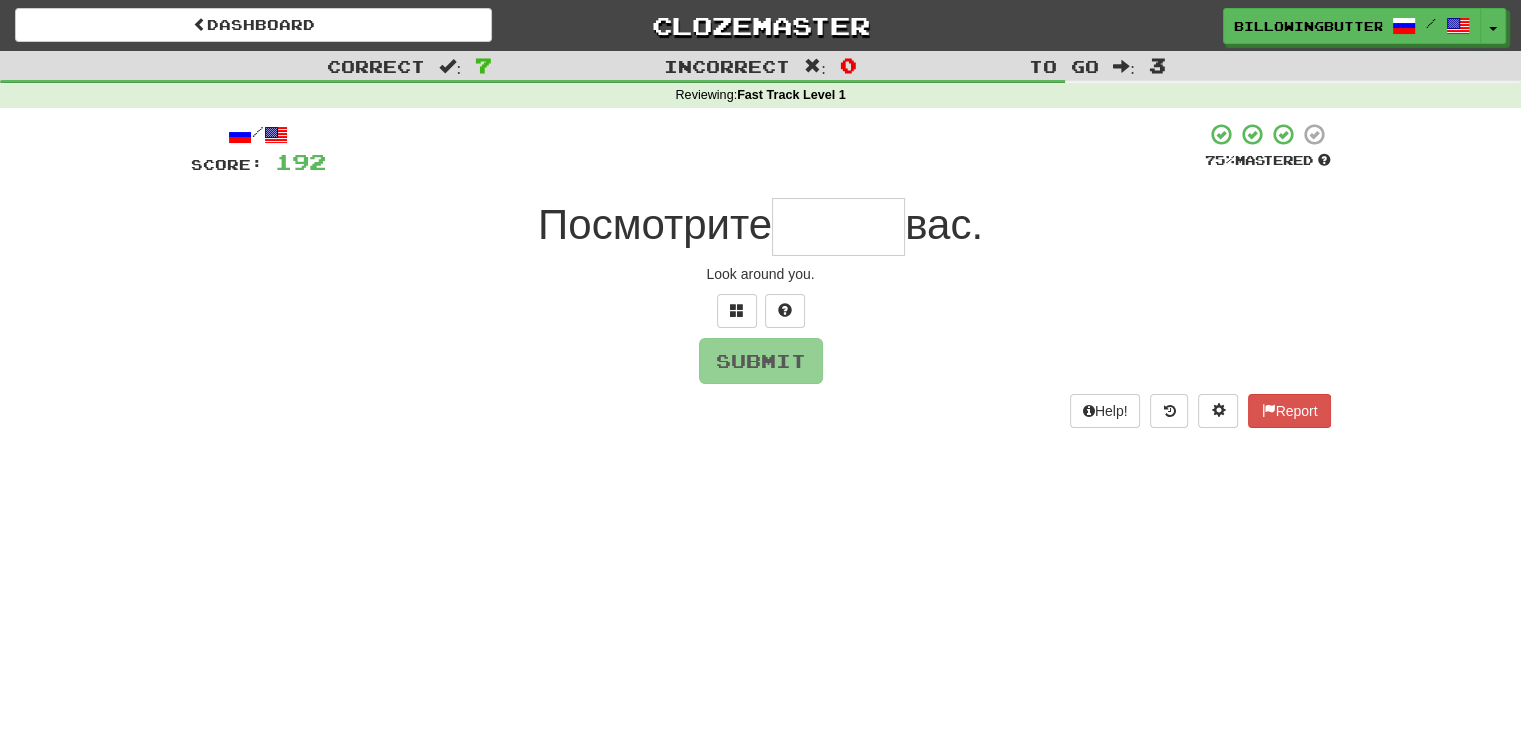 type on "*" 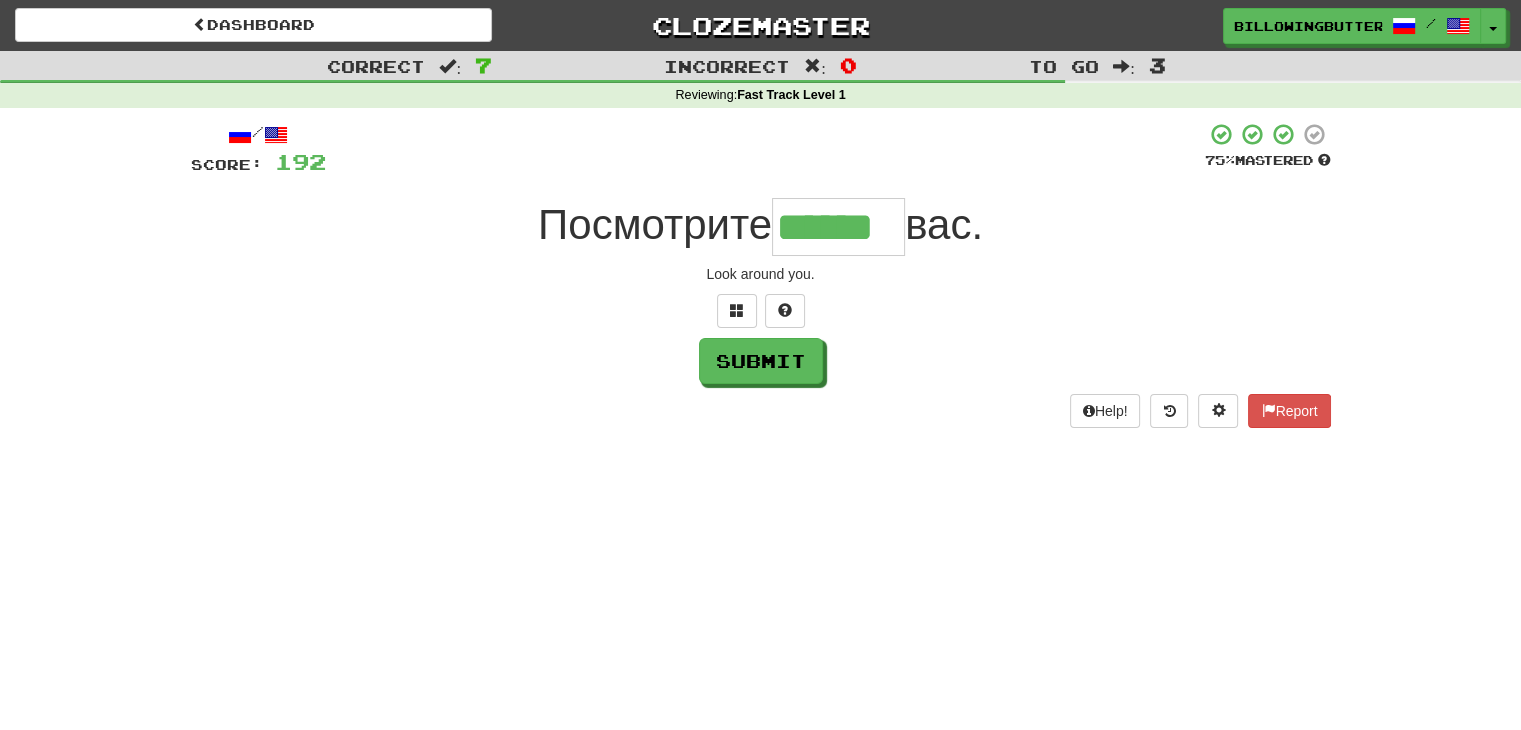 type on "******" 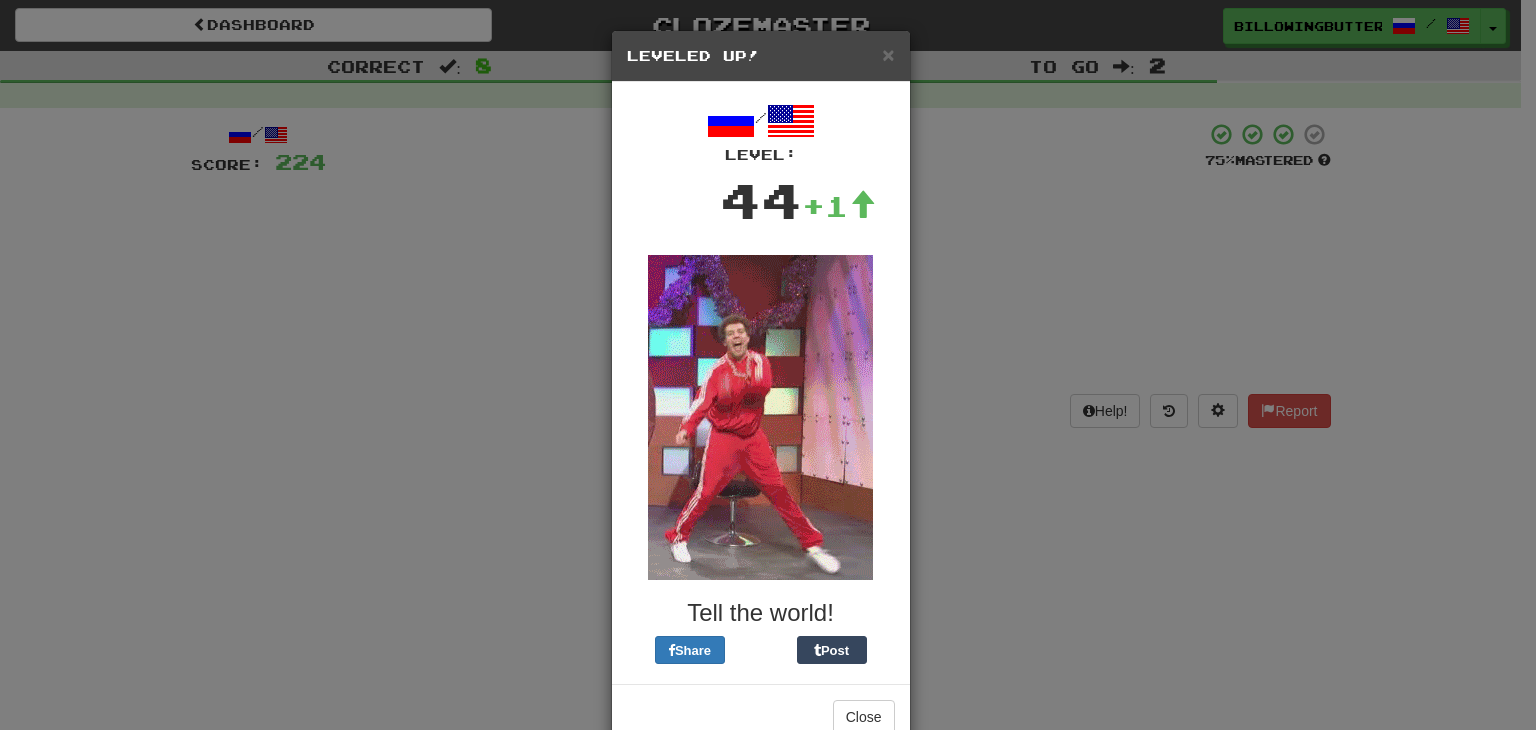 click on "× Leveled Up!  /  Level: 44 +1 Tell the world!  Share  Post Close" at bounding box center [768, 365] 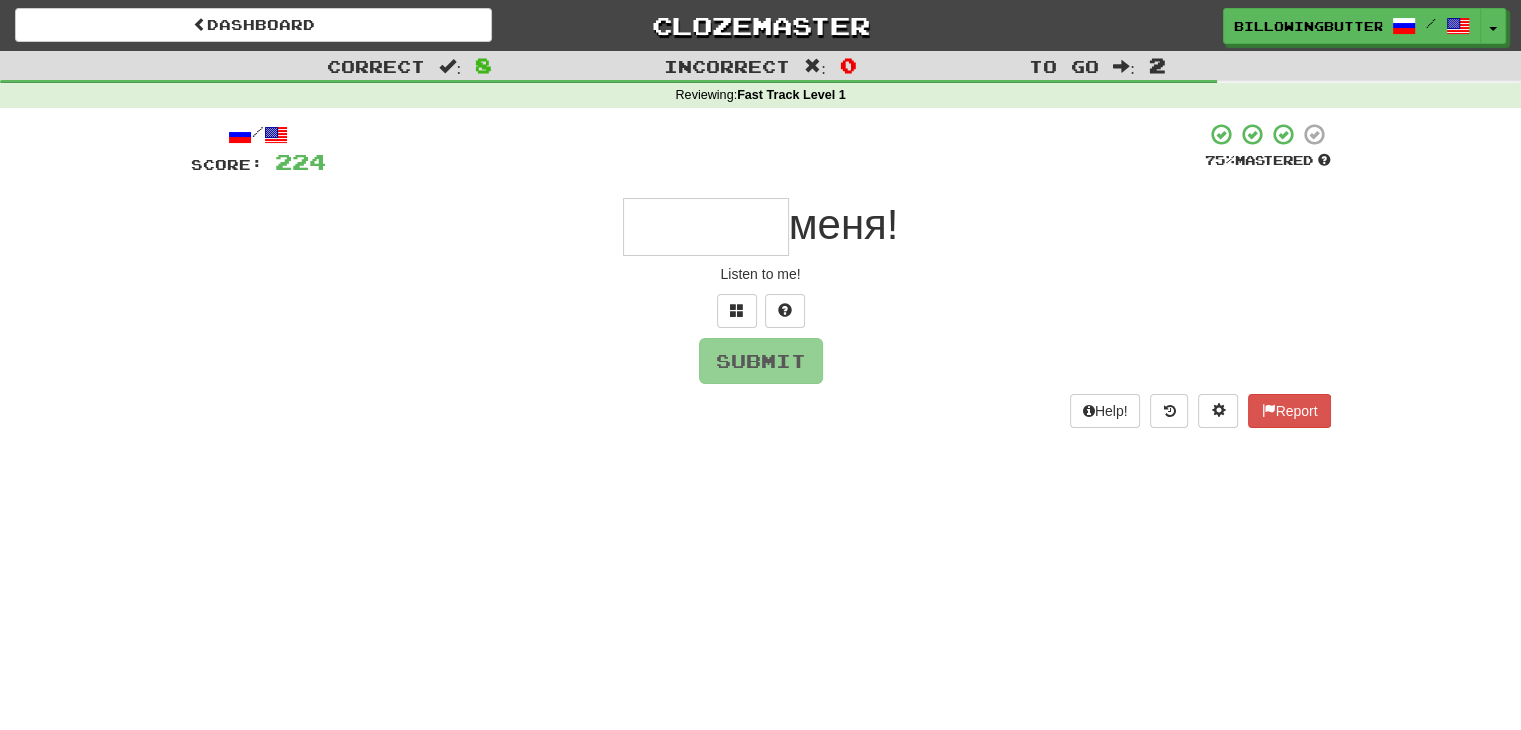 type on "*" 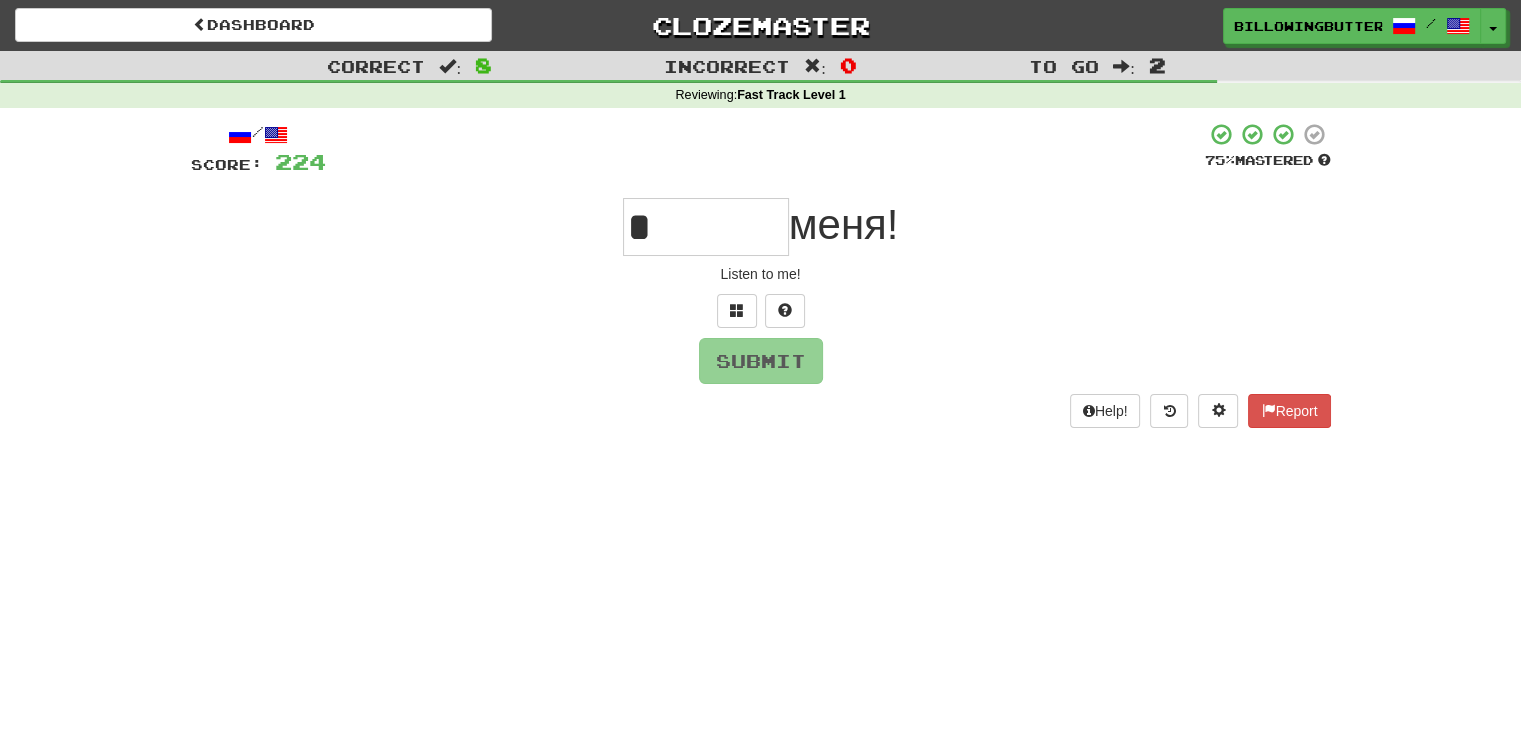 click on "*" at bounding box center [706, 227] 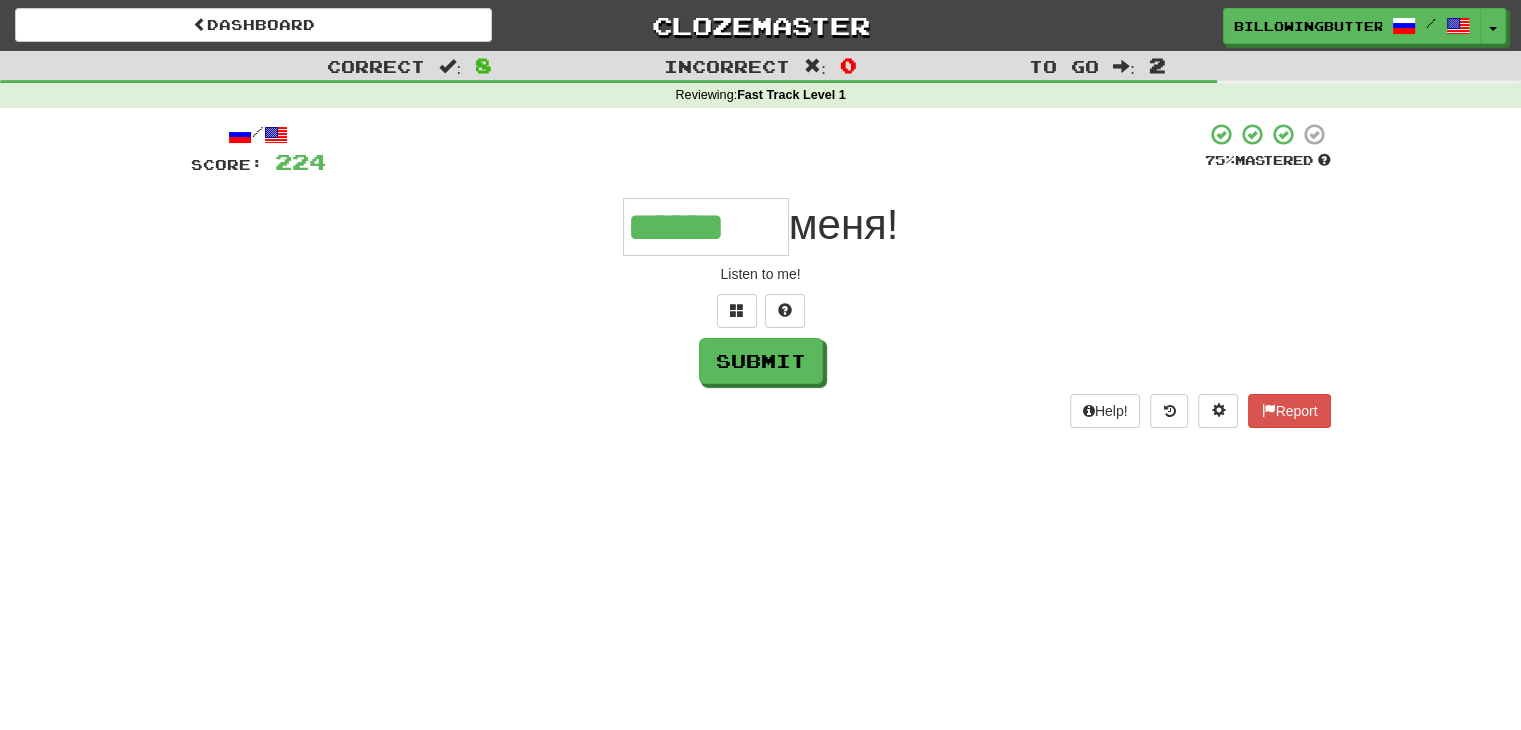 type on "******" 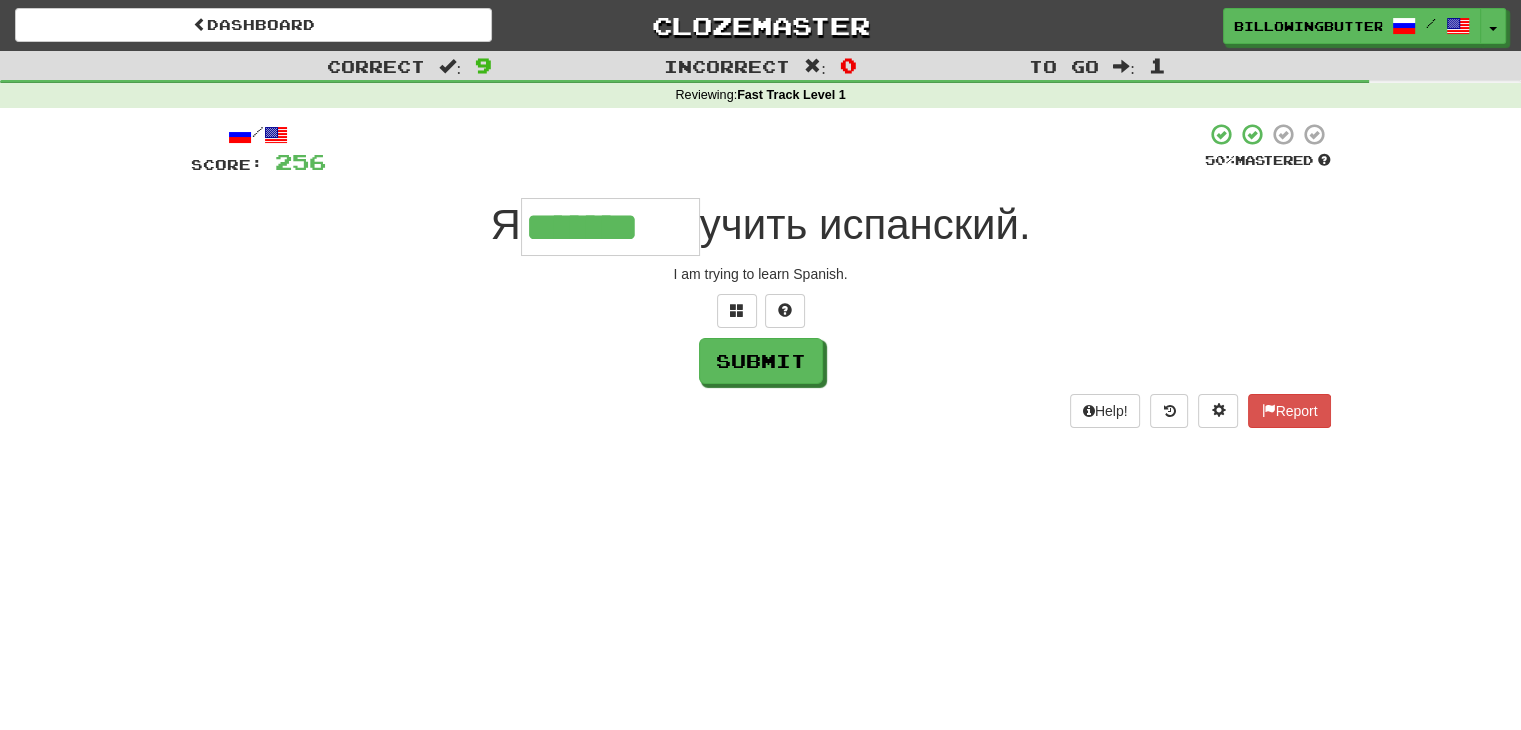 type on "*******" 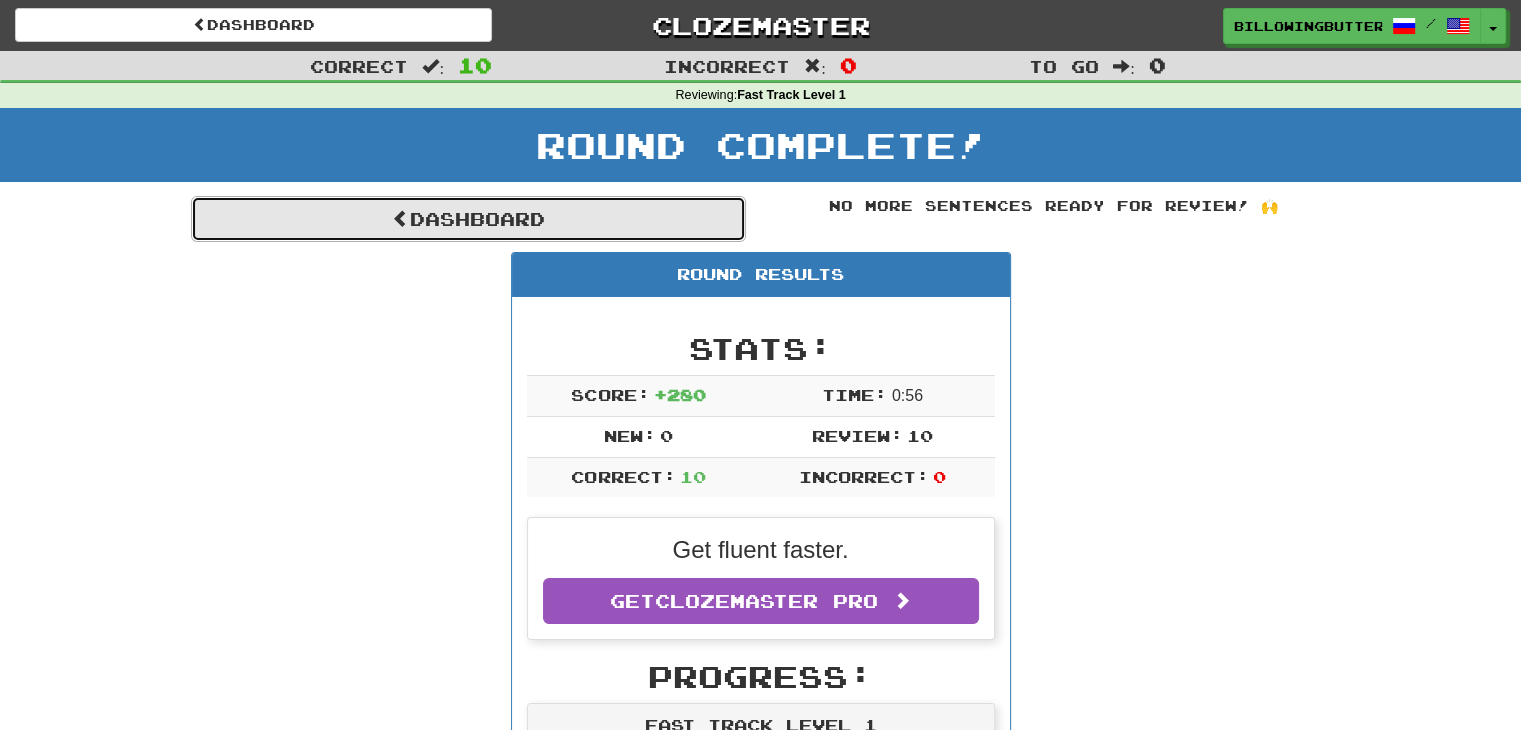click on "Dashboard" at bounding box center [468, 219] 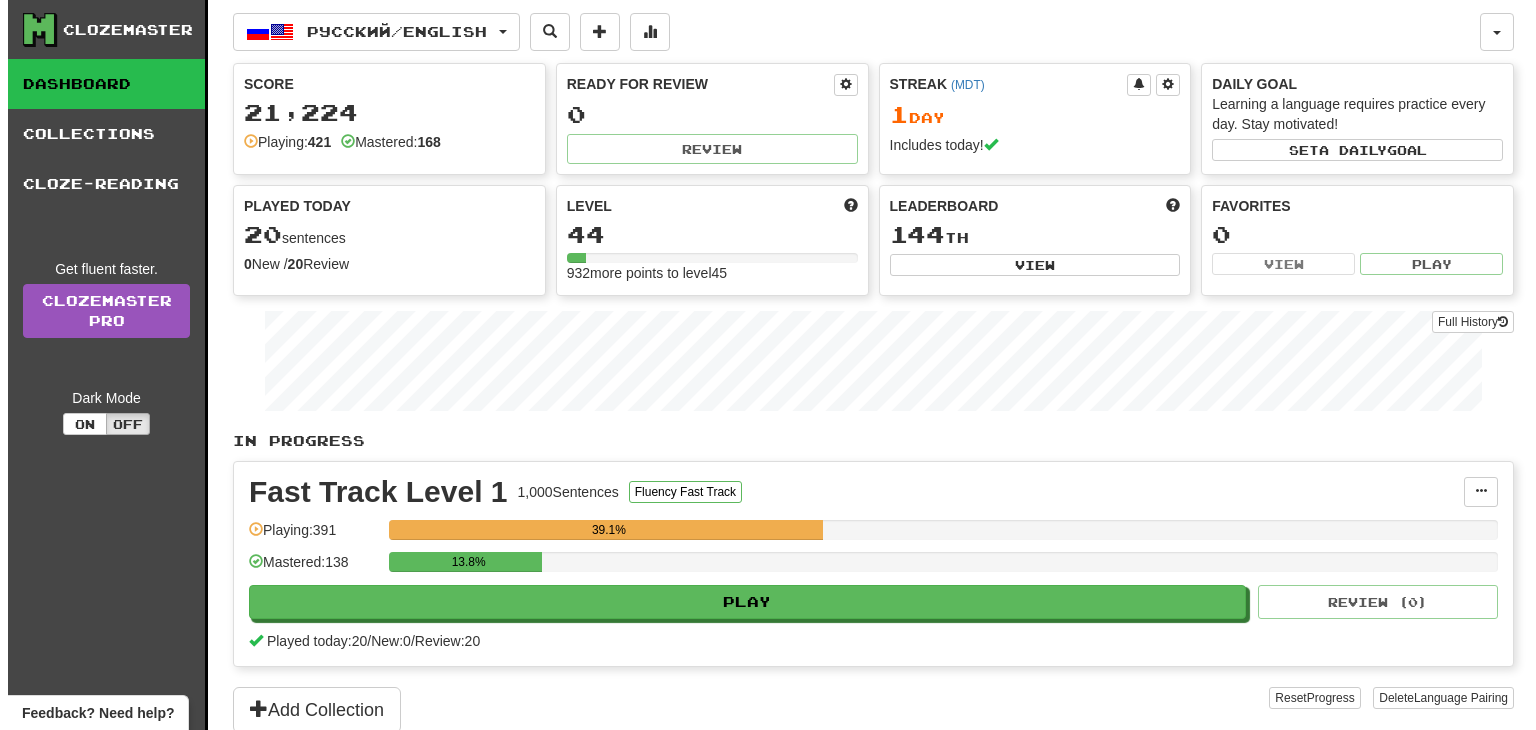 scroll, scrollTop: 0, scrollLeft: 0, axis: both 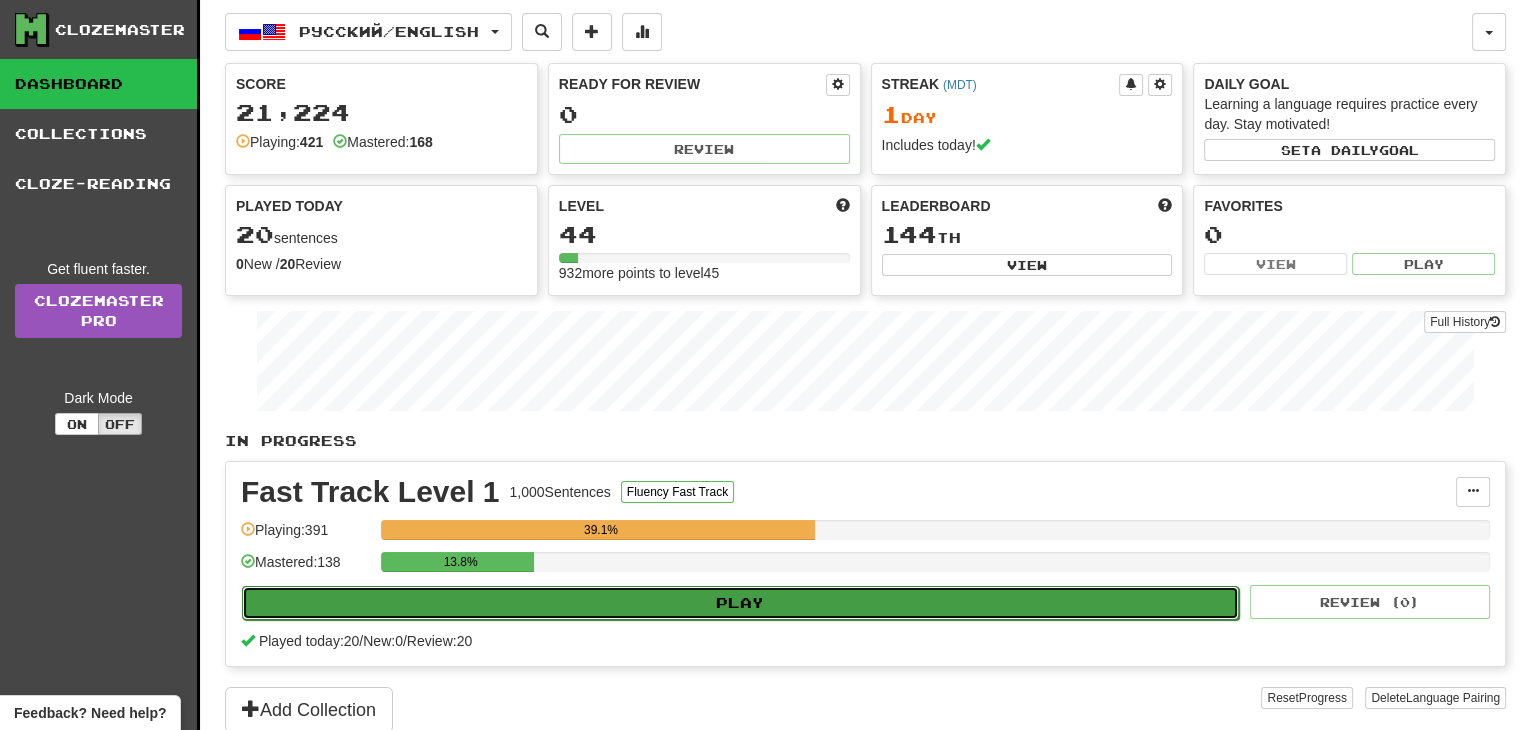click on "Play" at bounding box center (740, 603) 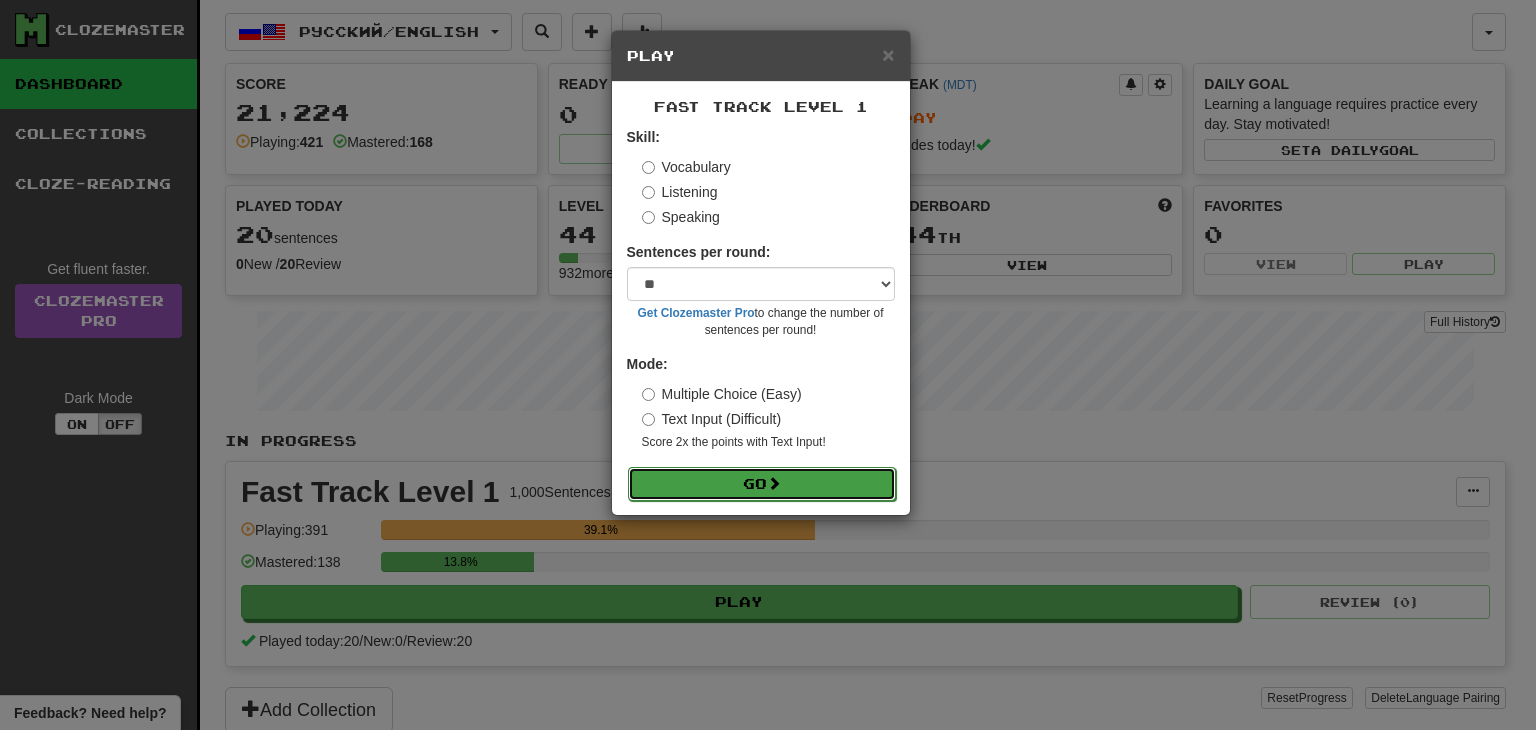 click on "Go" at bounding box center [762, 484] 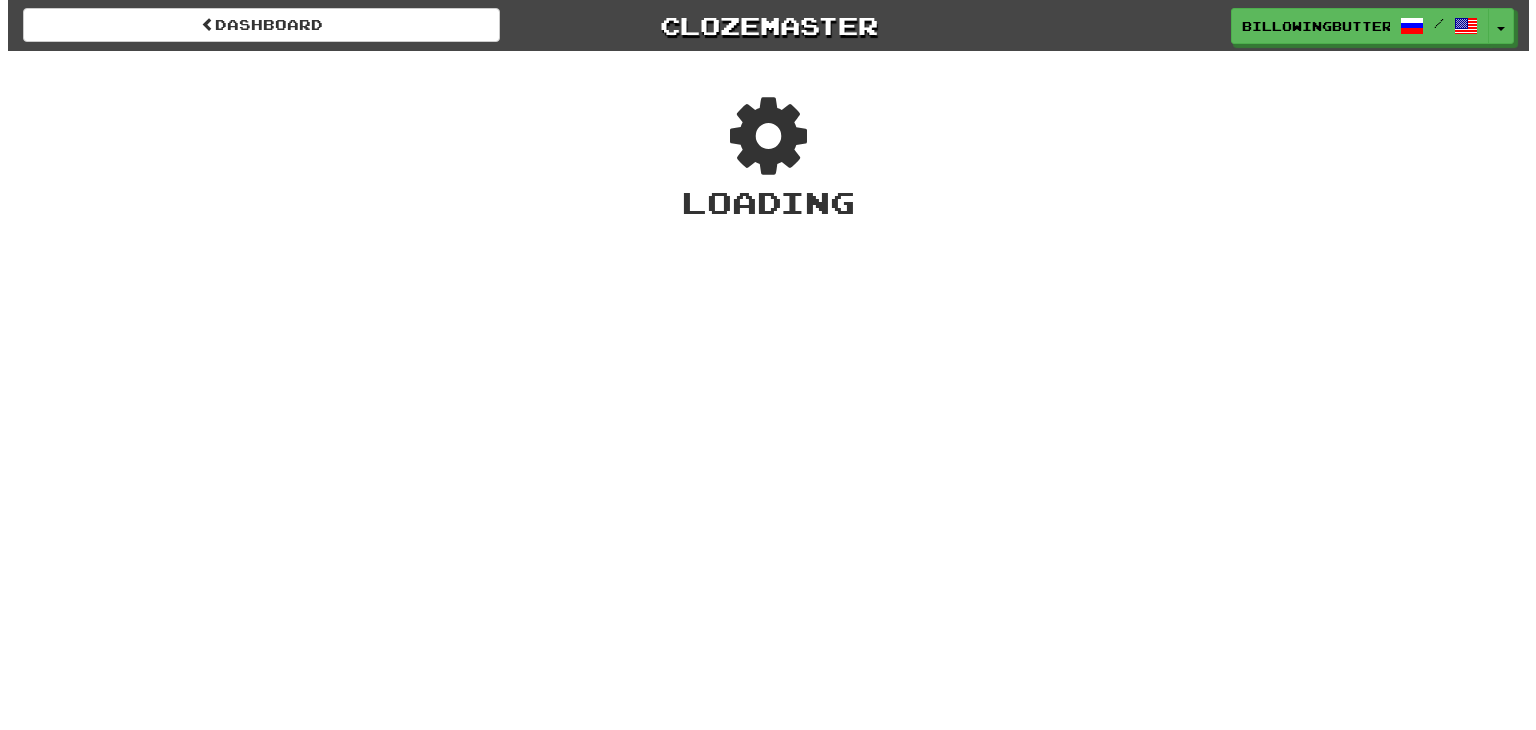 scroll, scrollTop: 0, scrollLeft: 0, axis: both 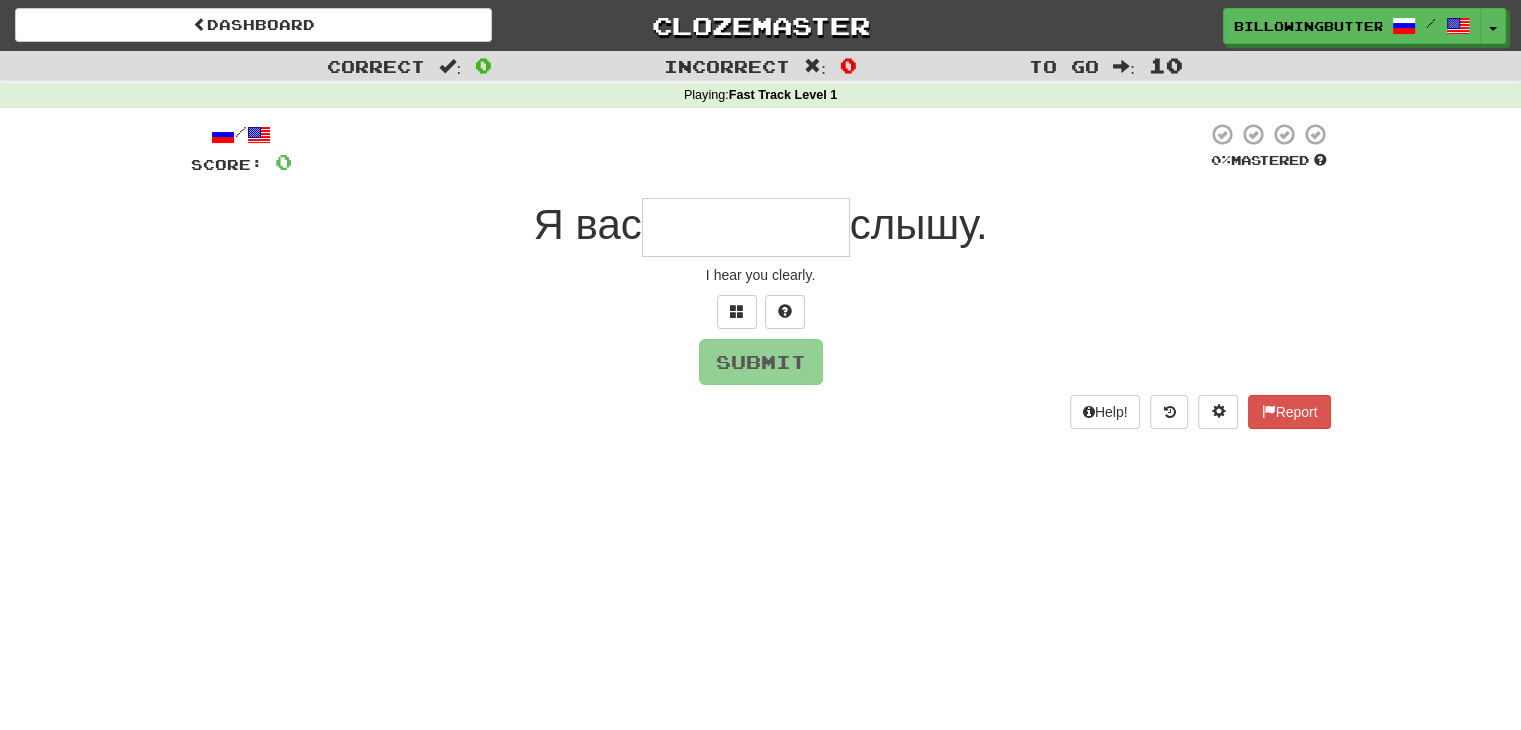 type on "*" 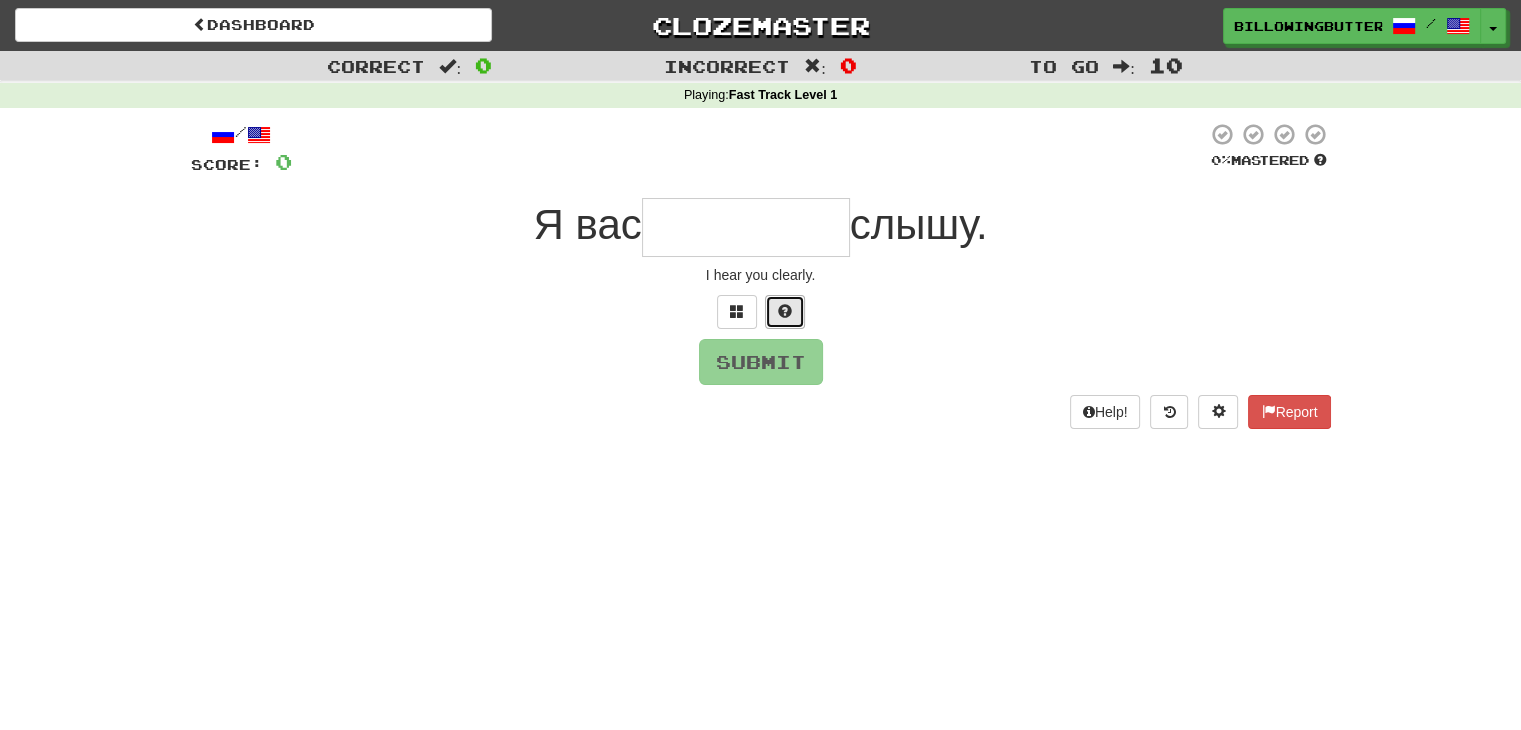 click at bounding box center [785, 312] 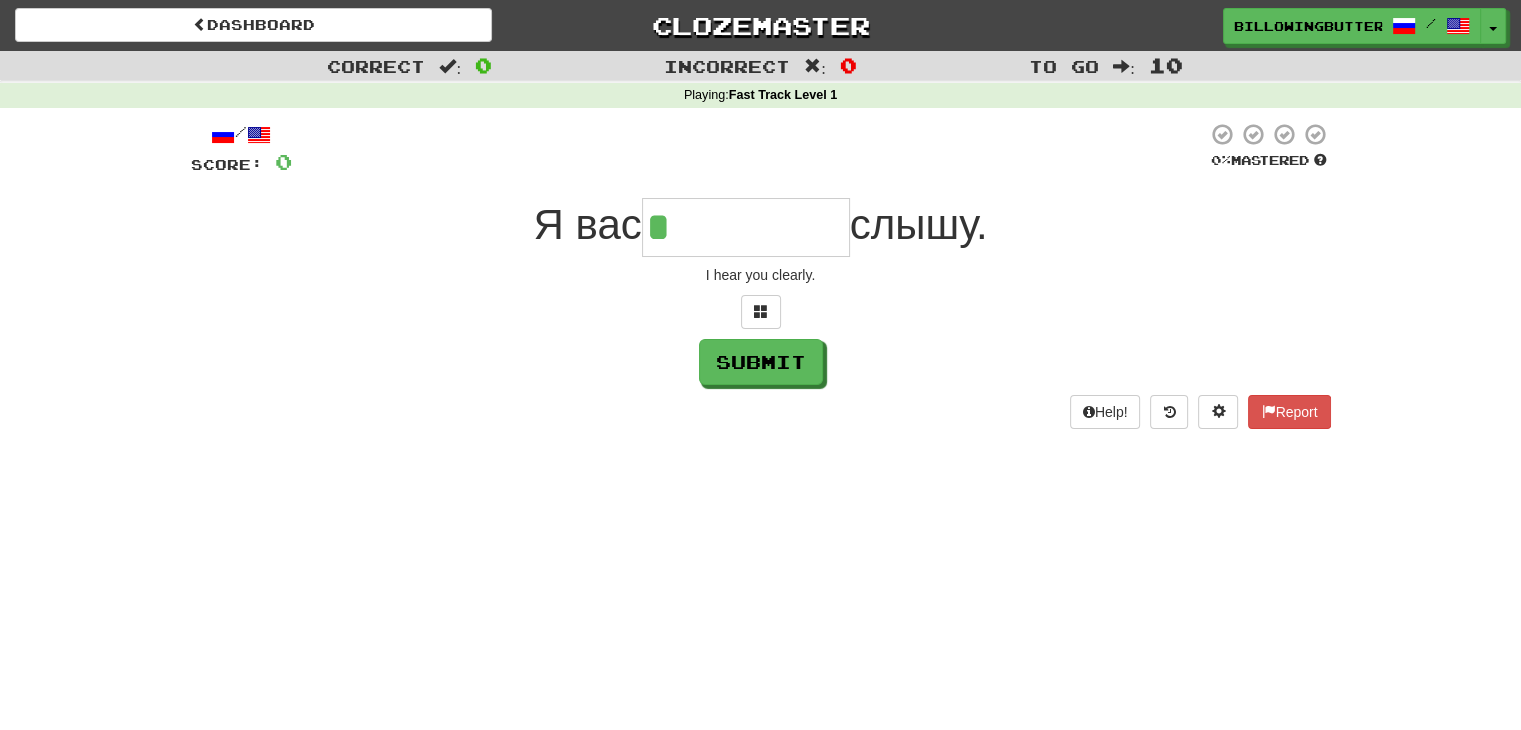 type on "*********" 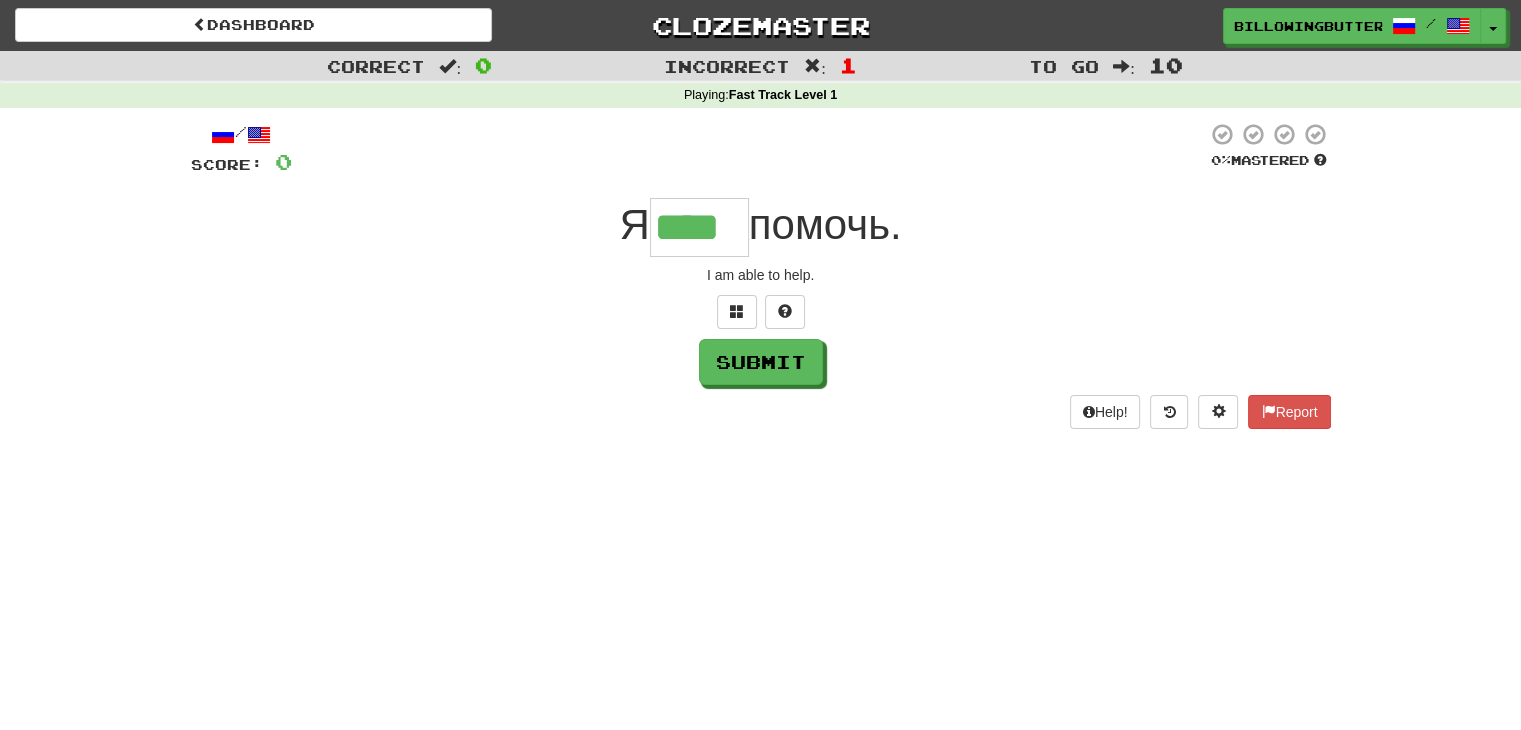 type on "****" 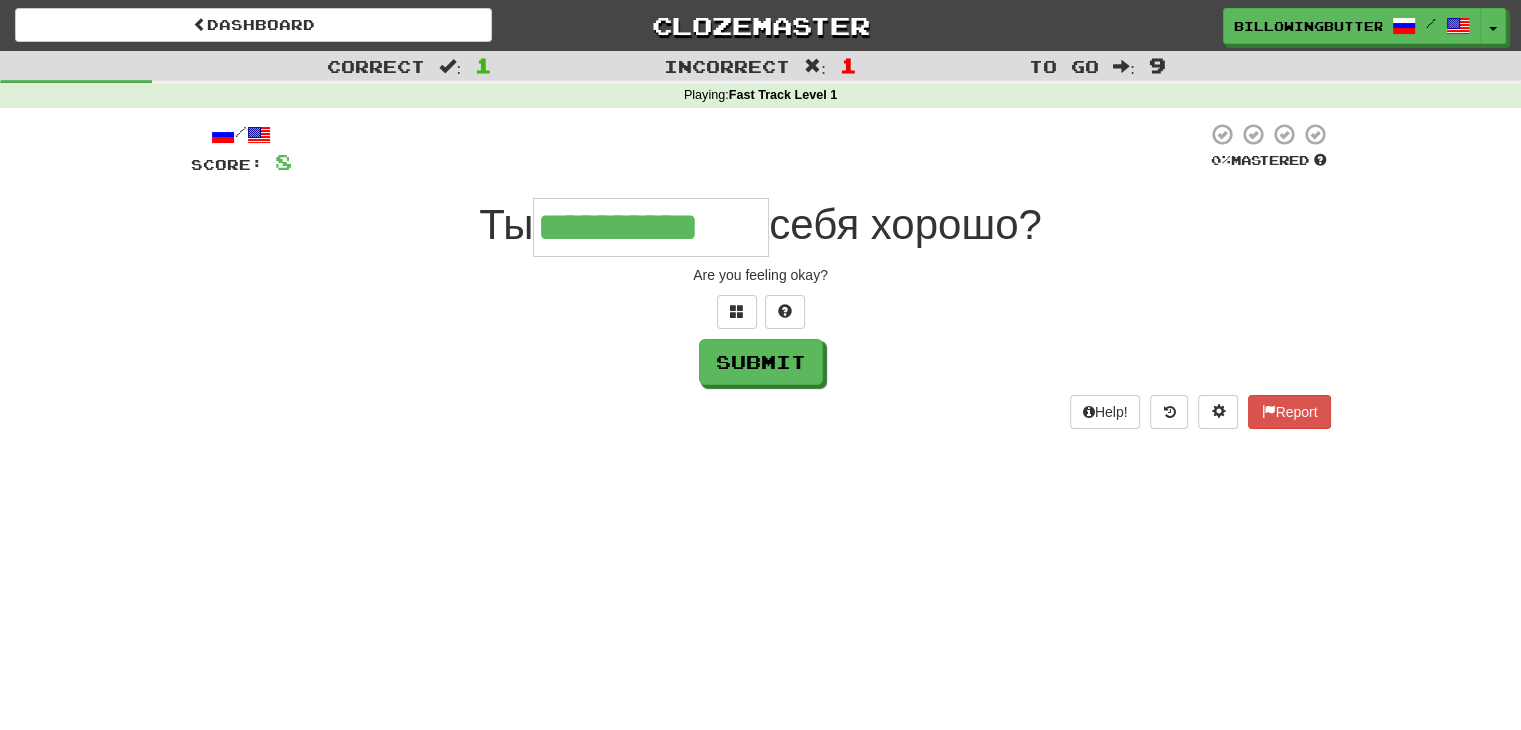 type on "**********" 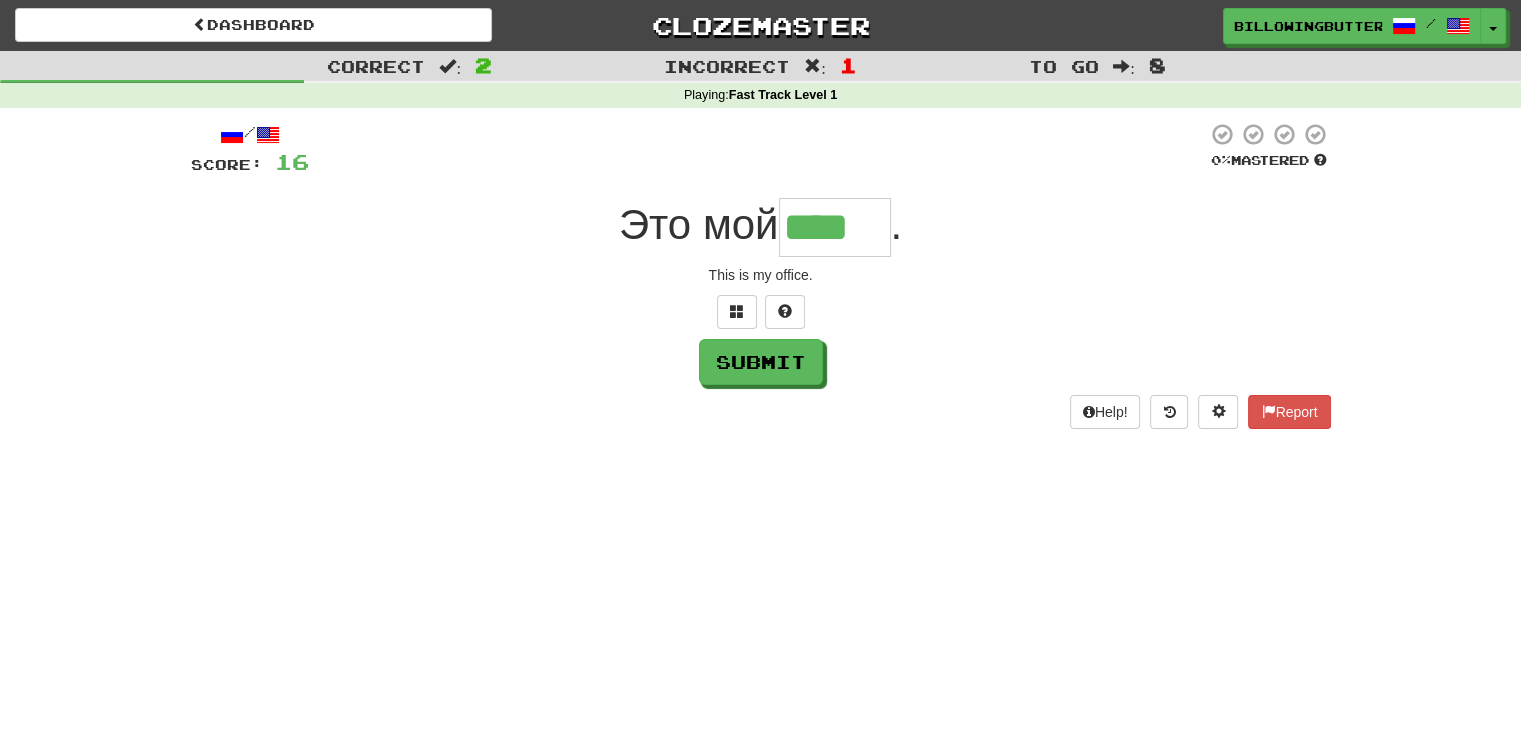 type on "****" 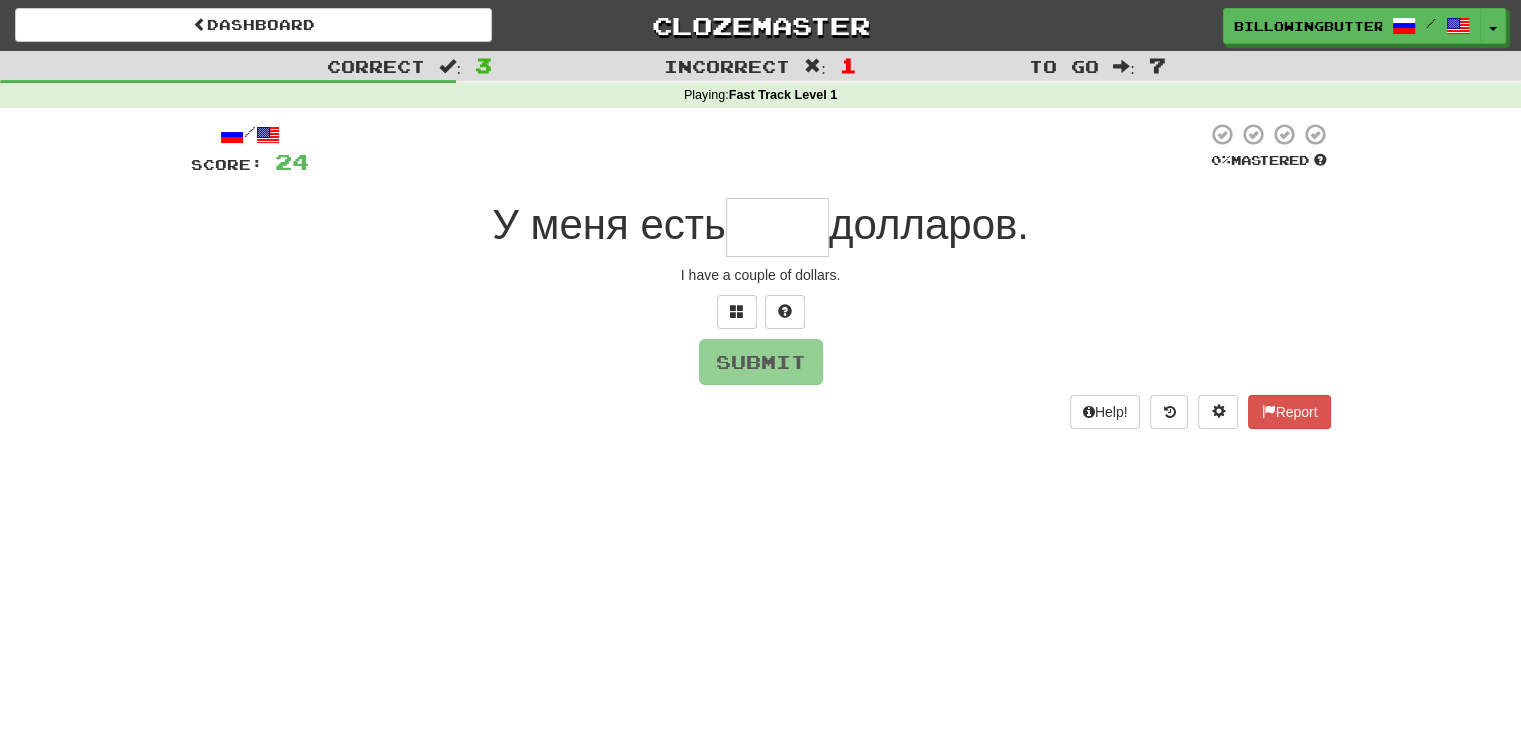 type on "*" 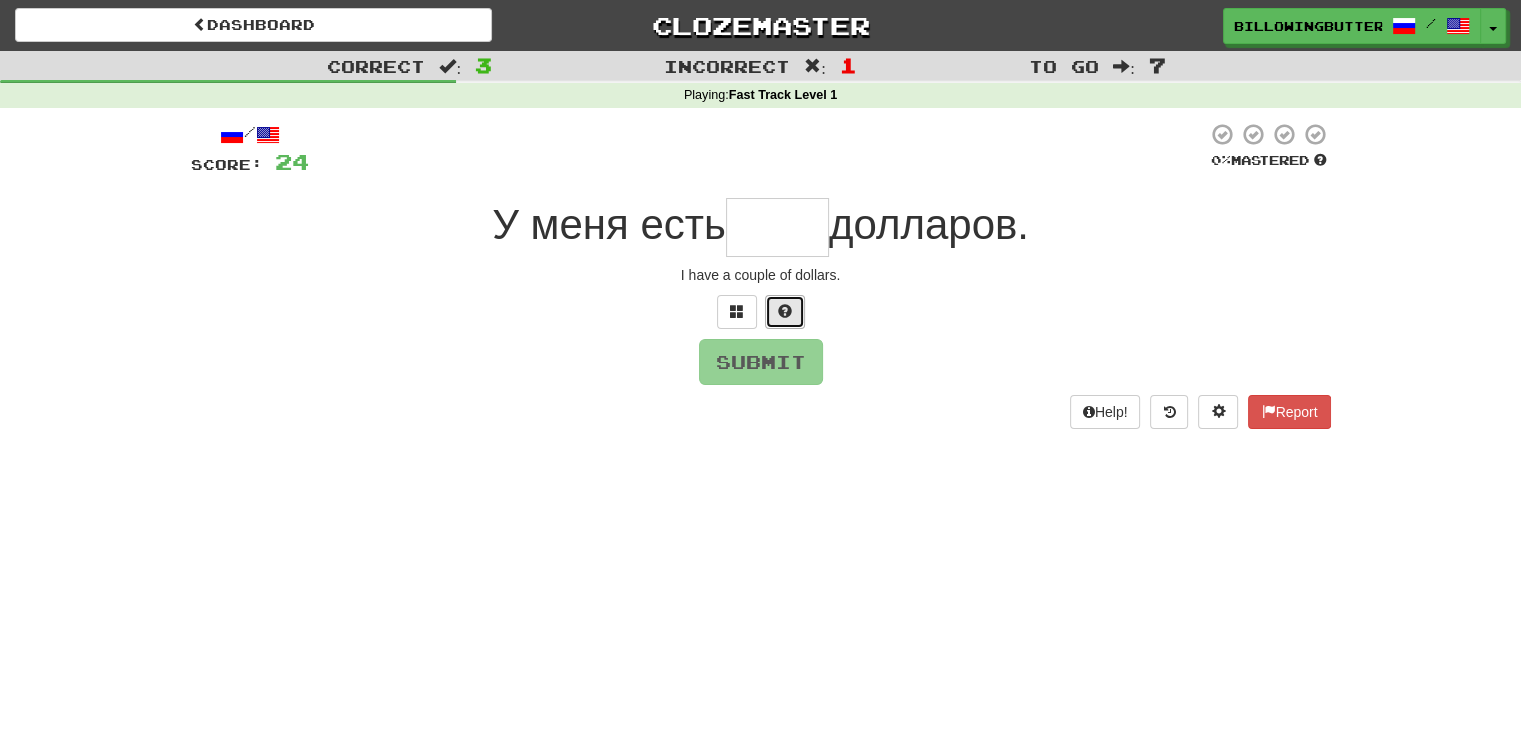 click at bounding box center (785, 312) 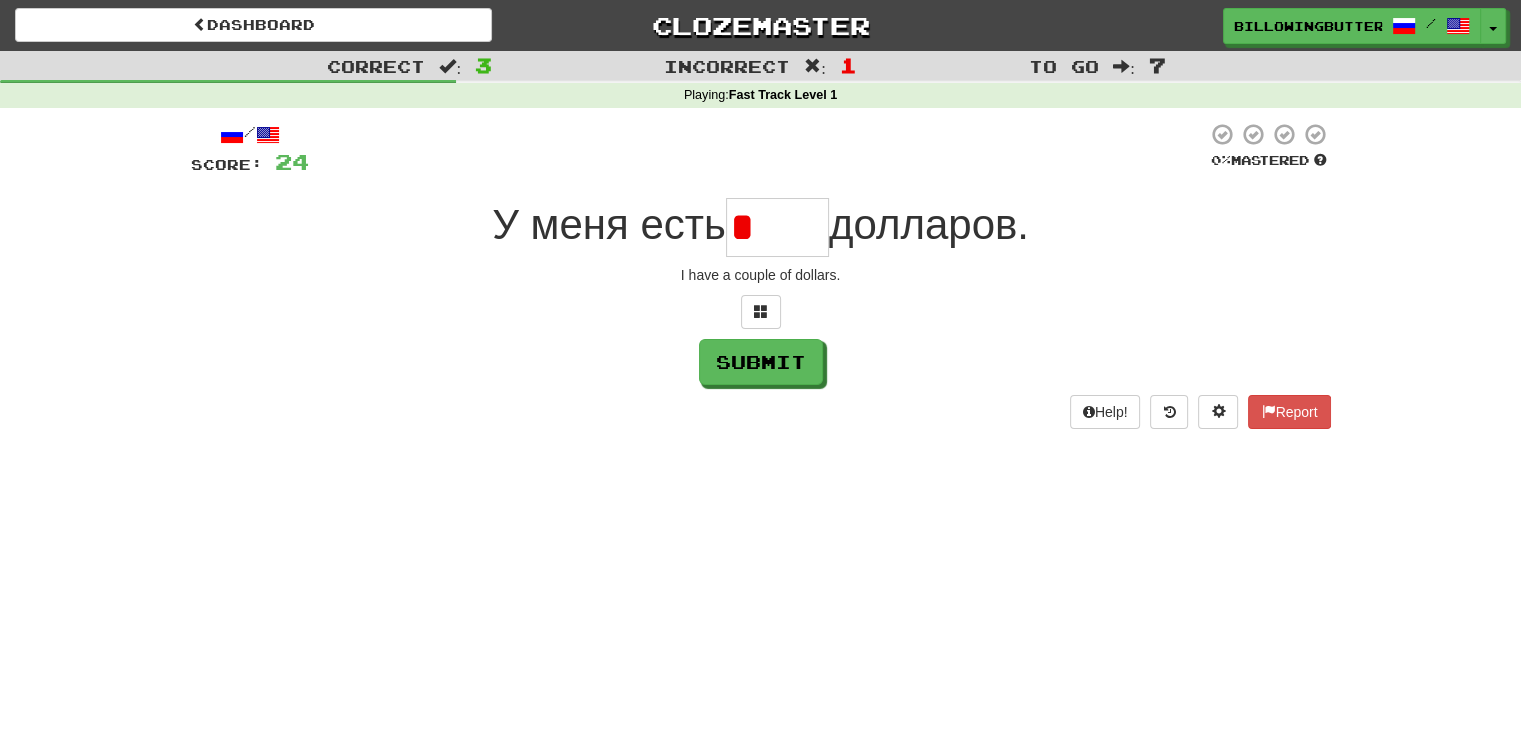 type on "****" 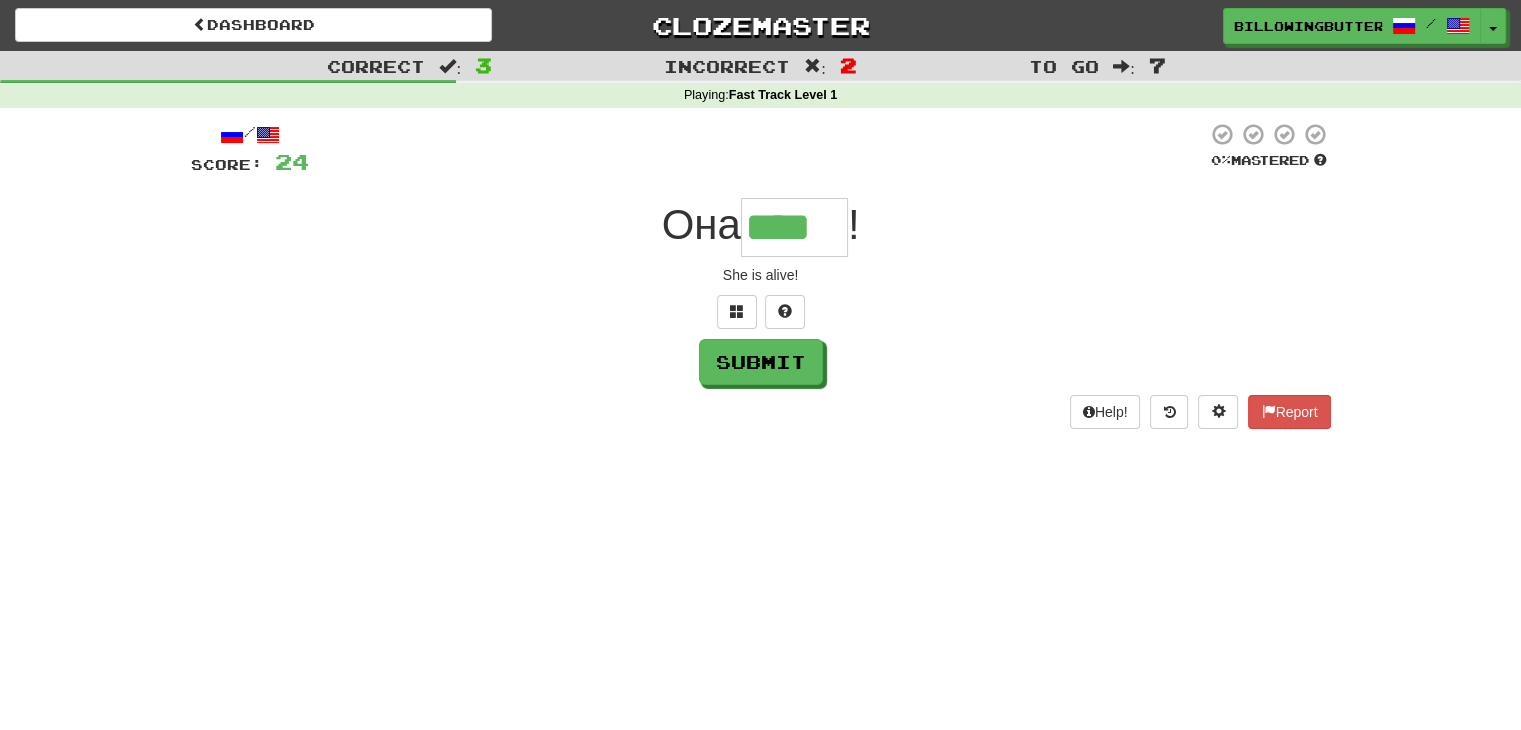 type on "****" 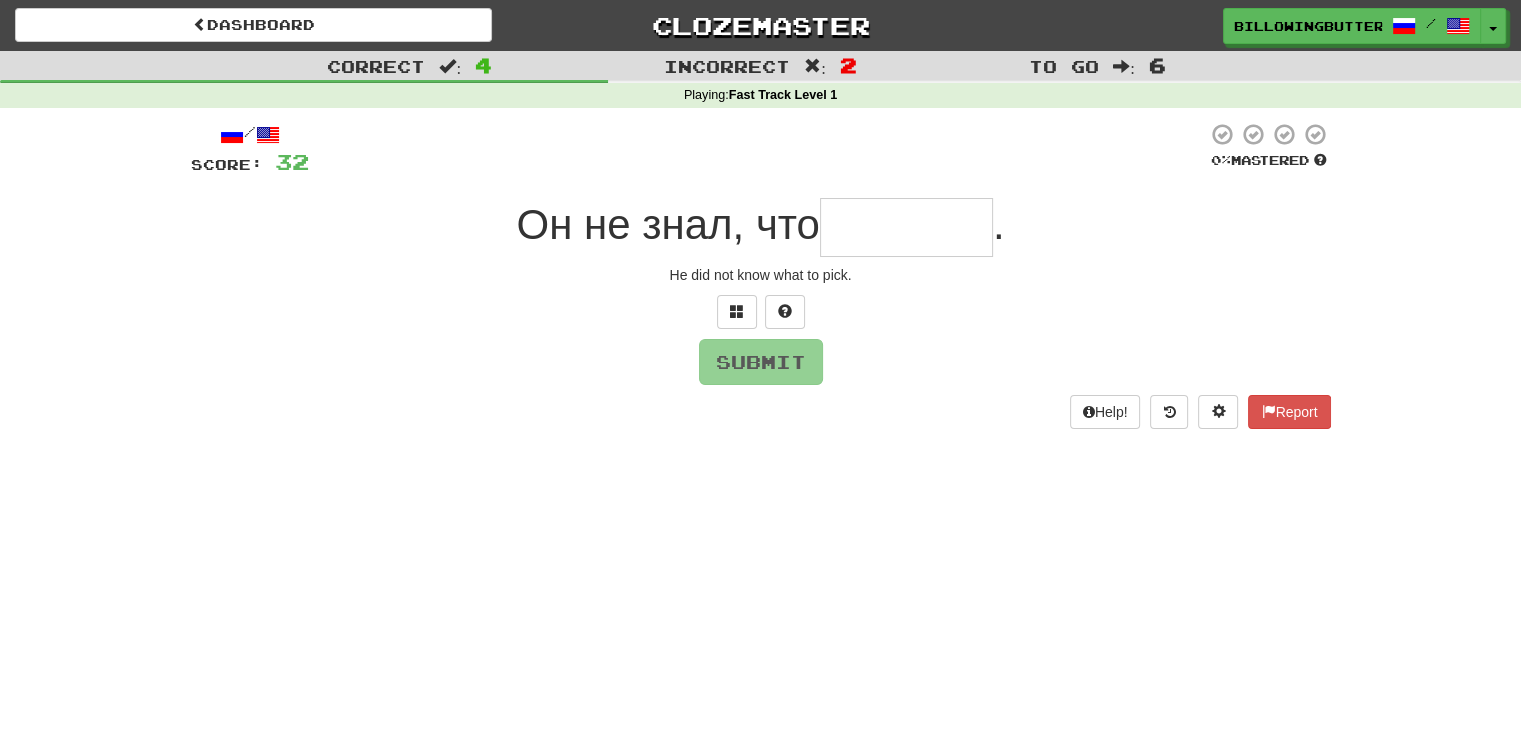 type on "*" 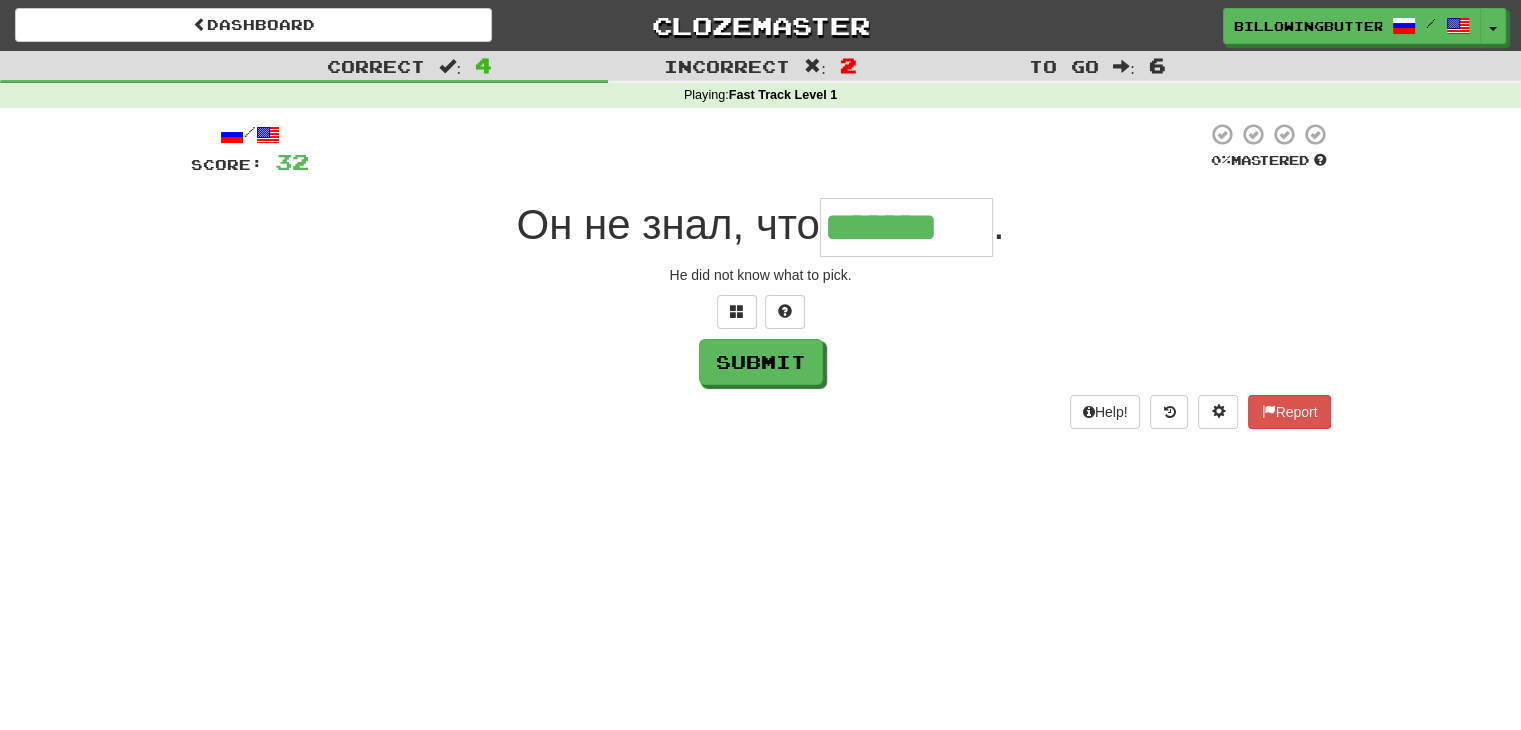 type on "*******" 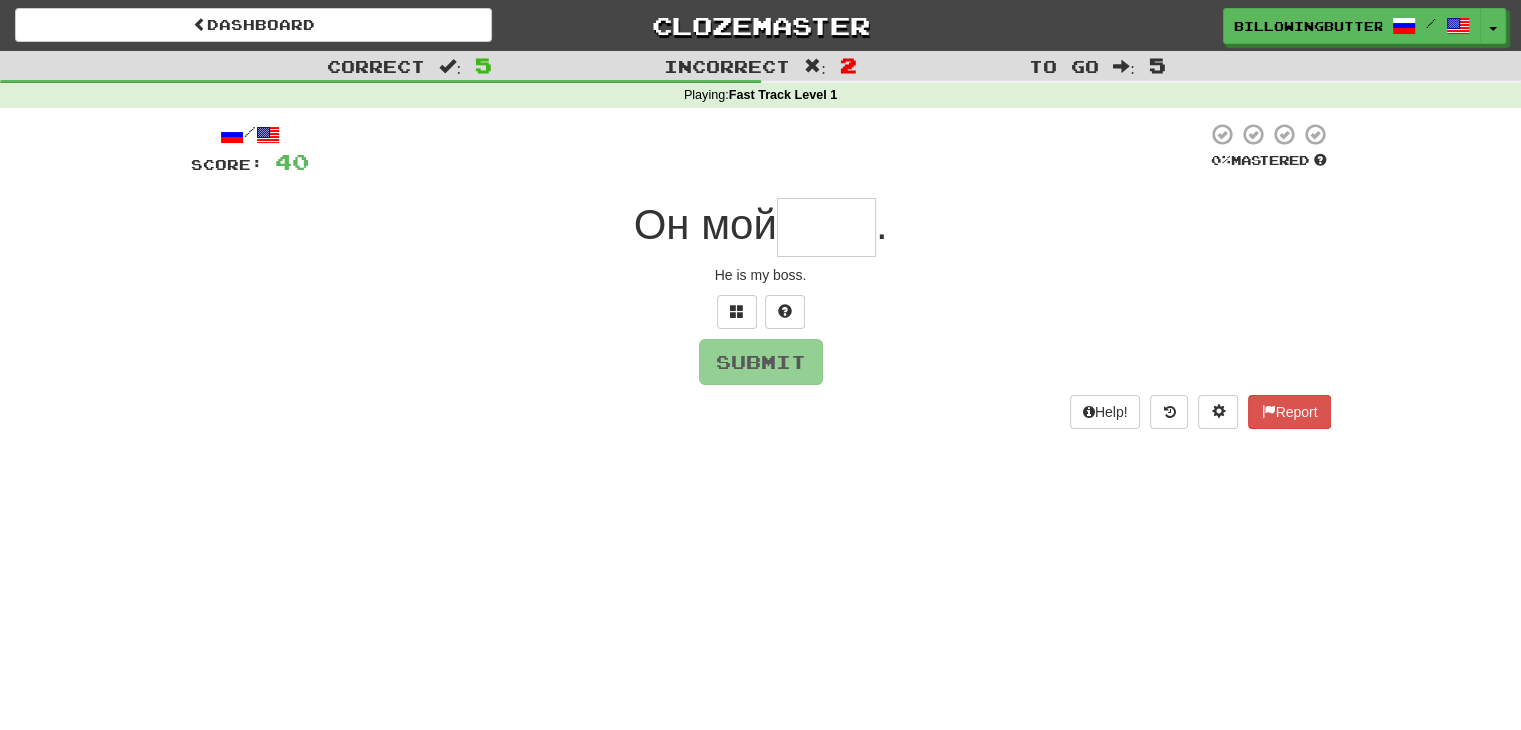 type on "*" 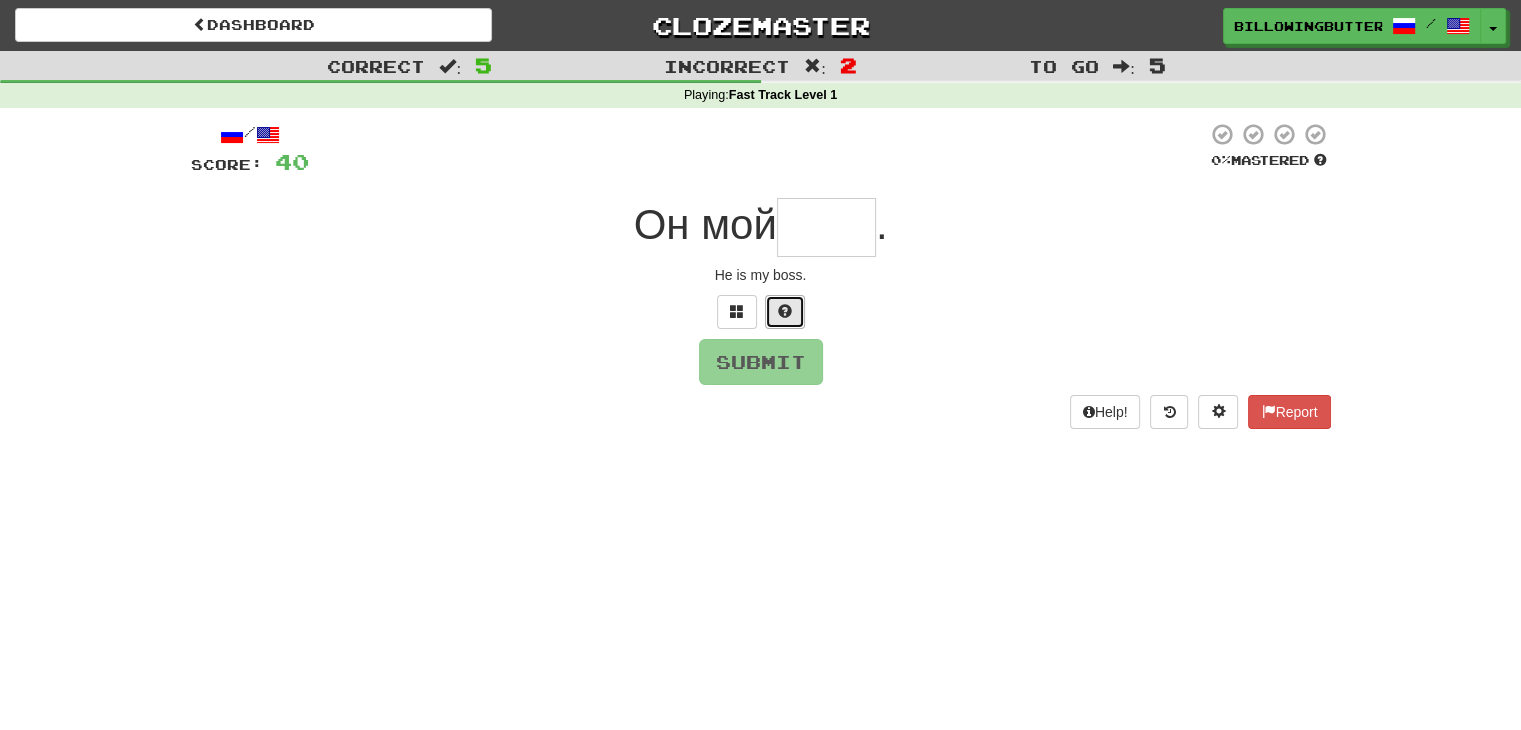 click at bounding box center [785, 312] 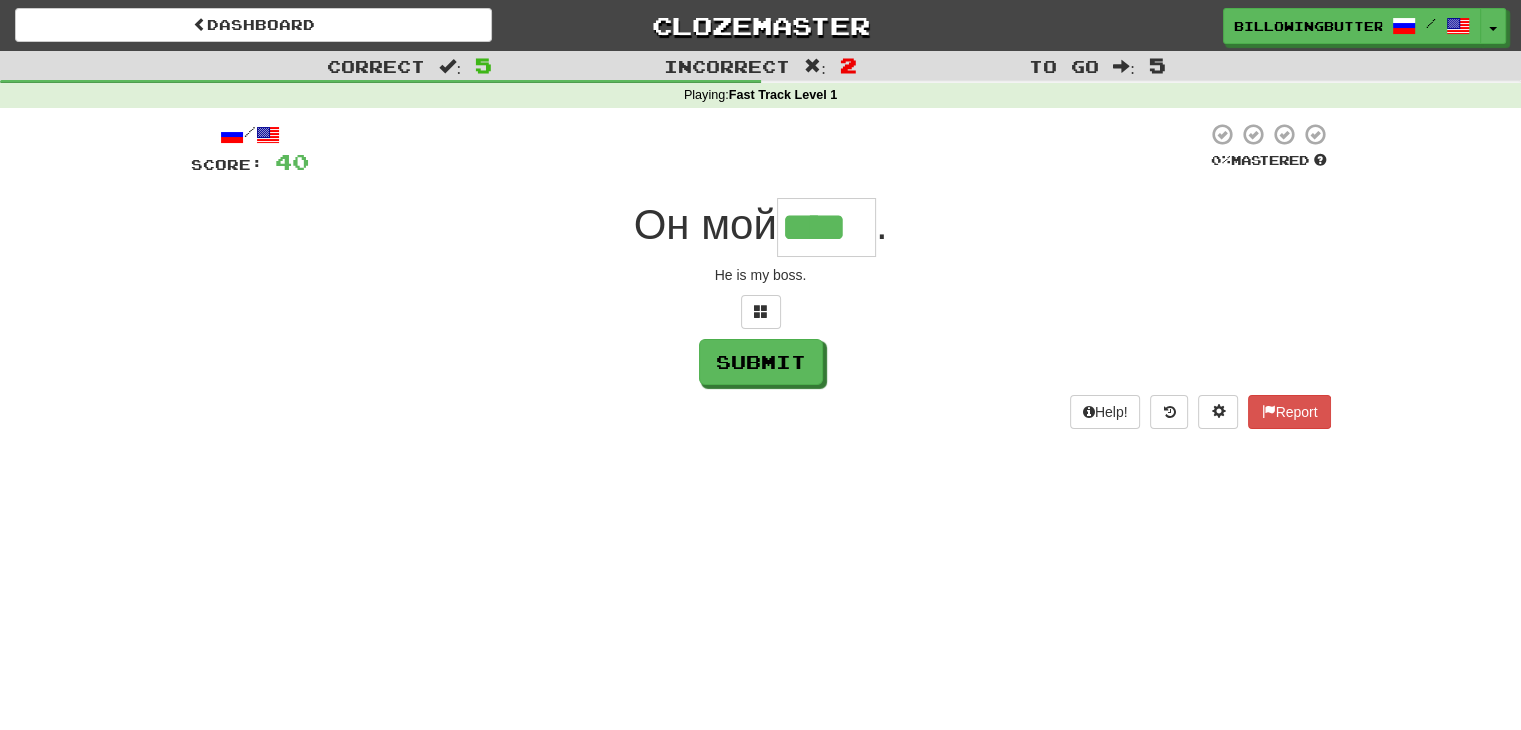 type on "****" 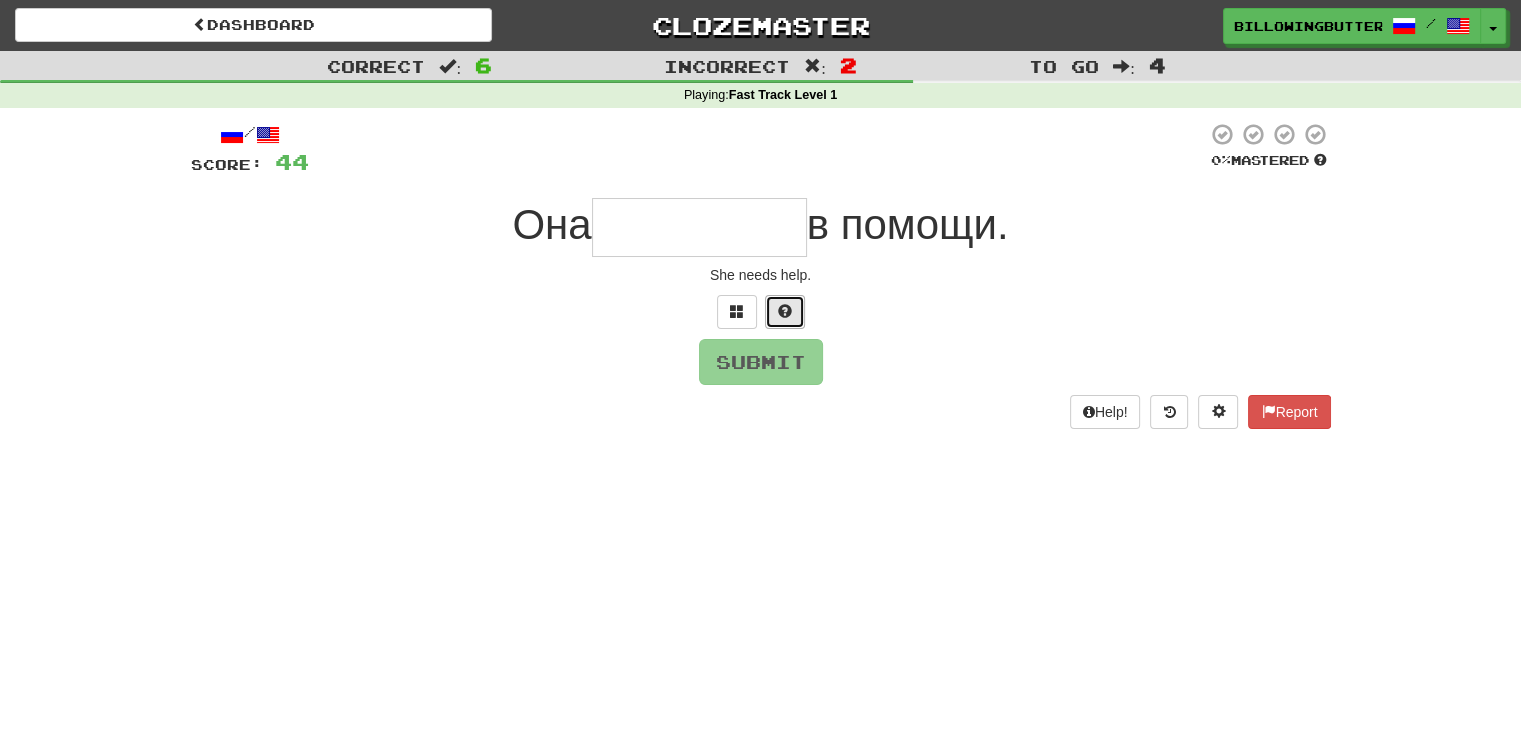click at bounding box center (785, 312) 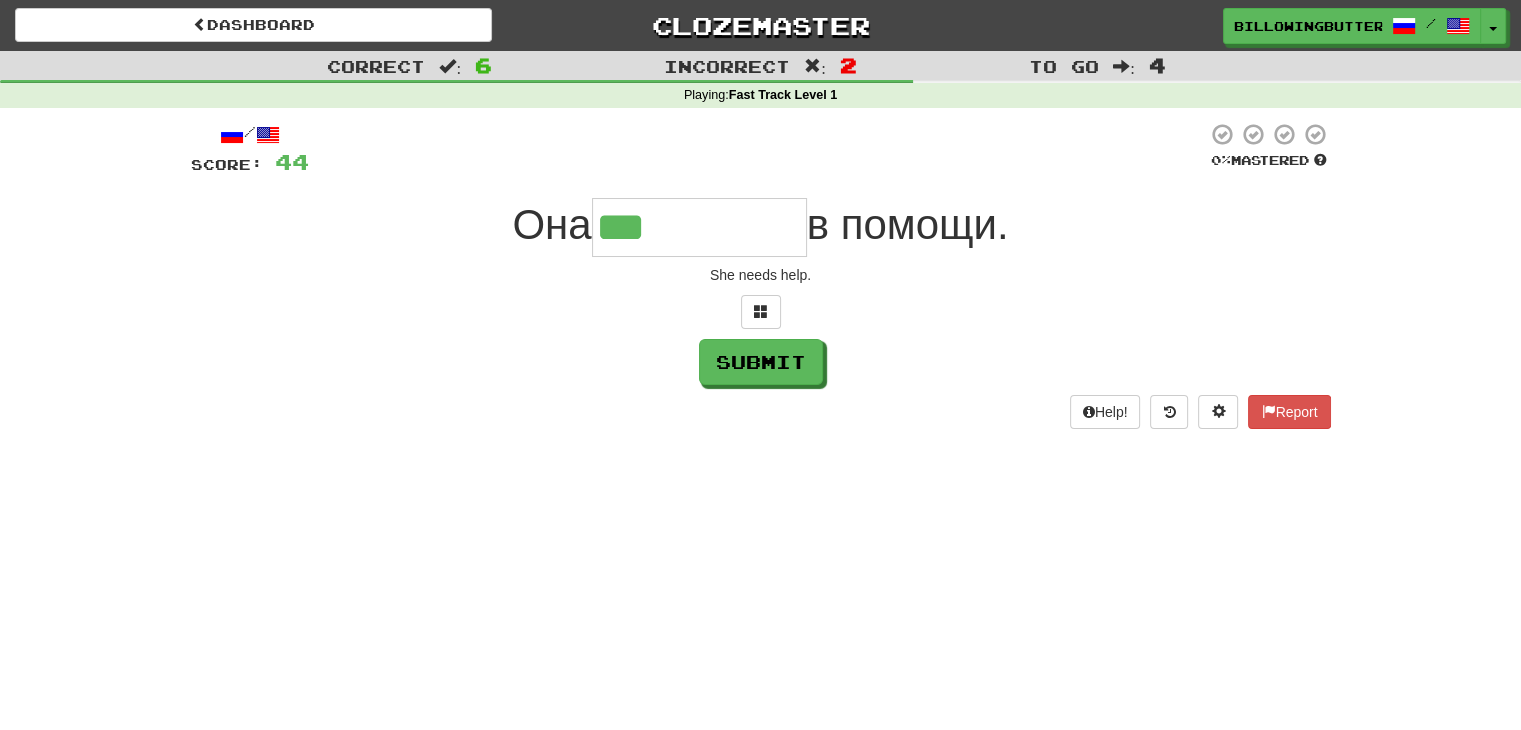 type on "*********" 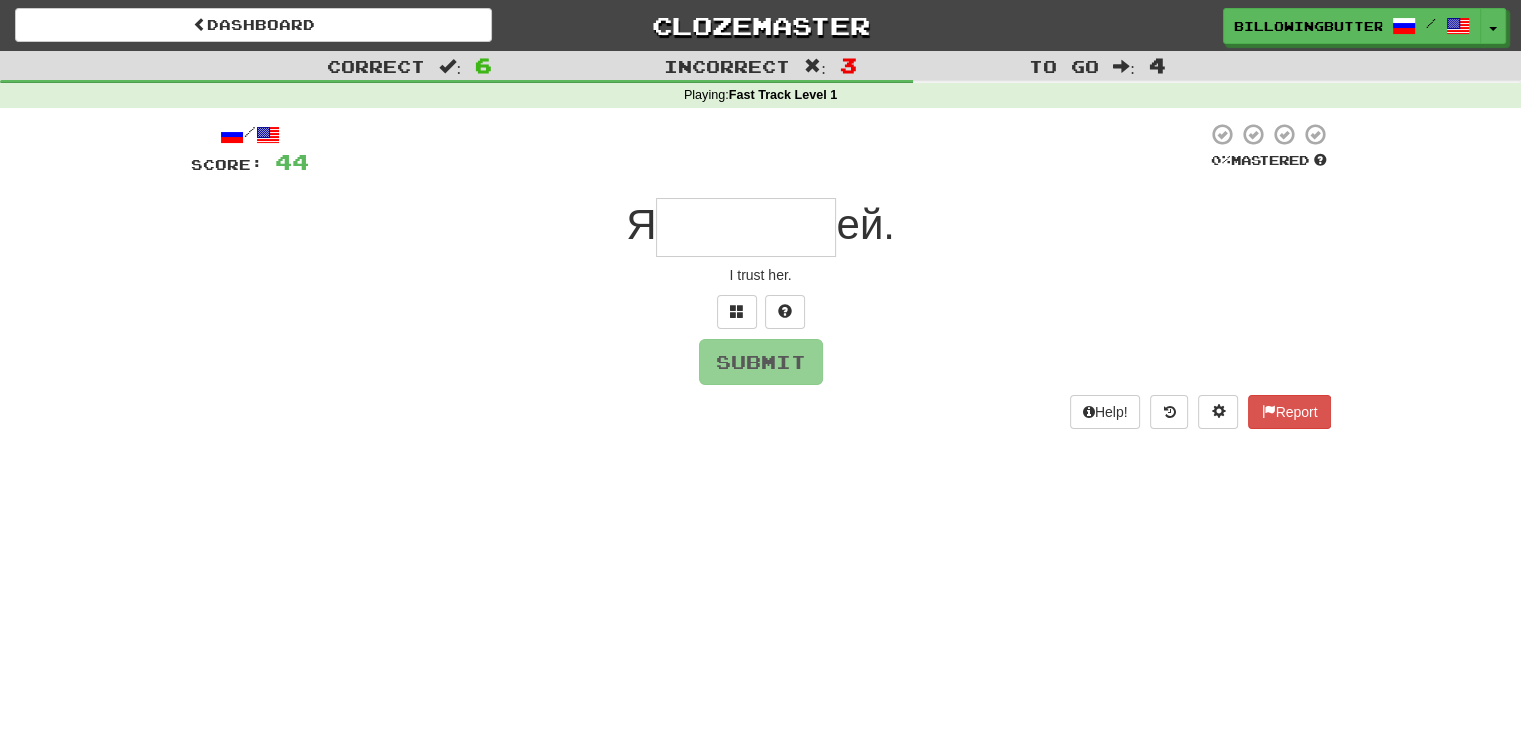 type on "*******" 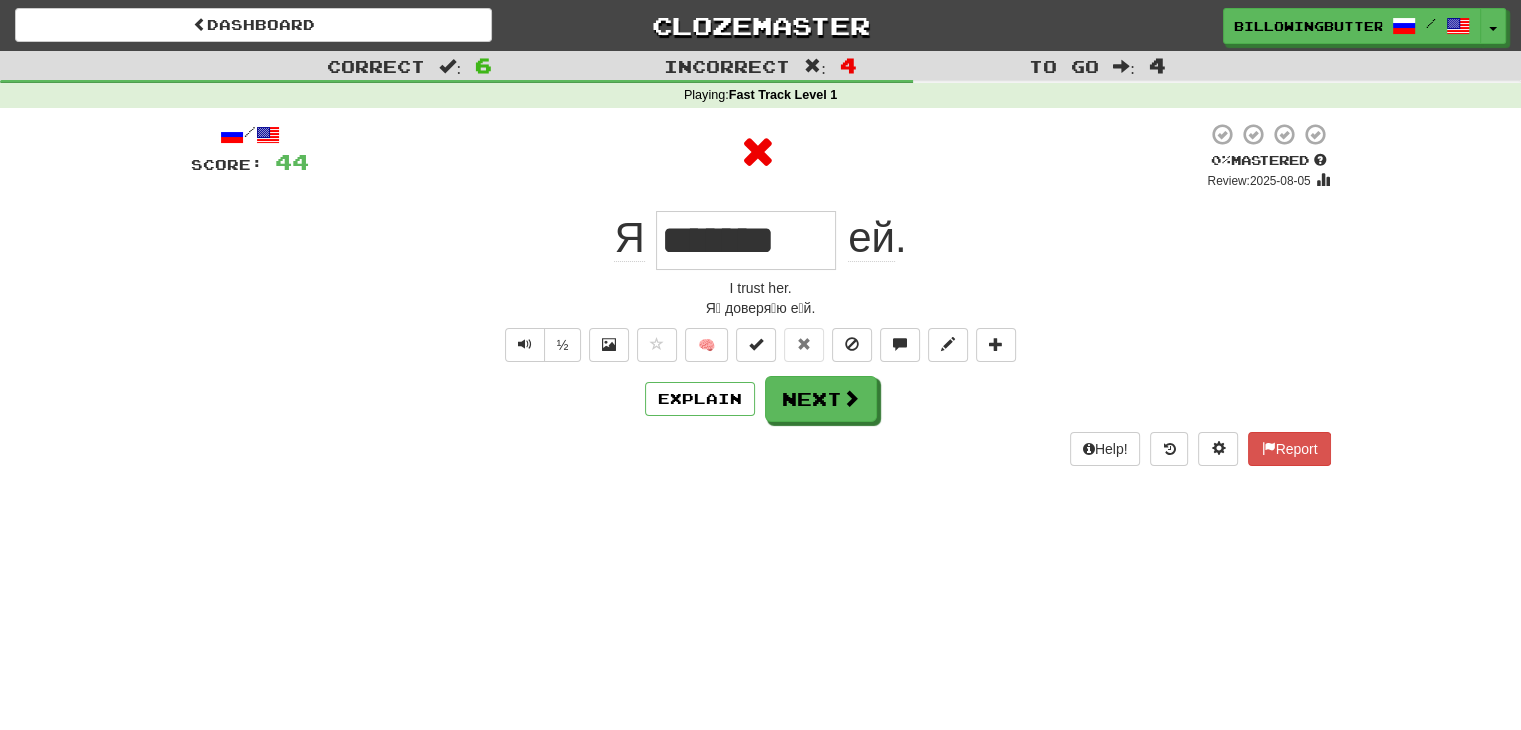 type 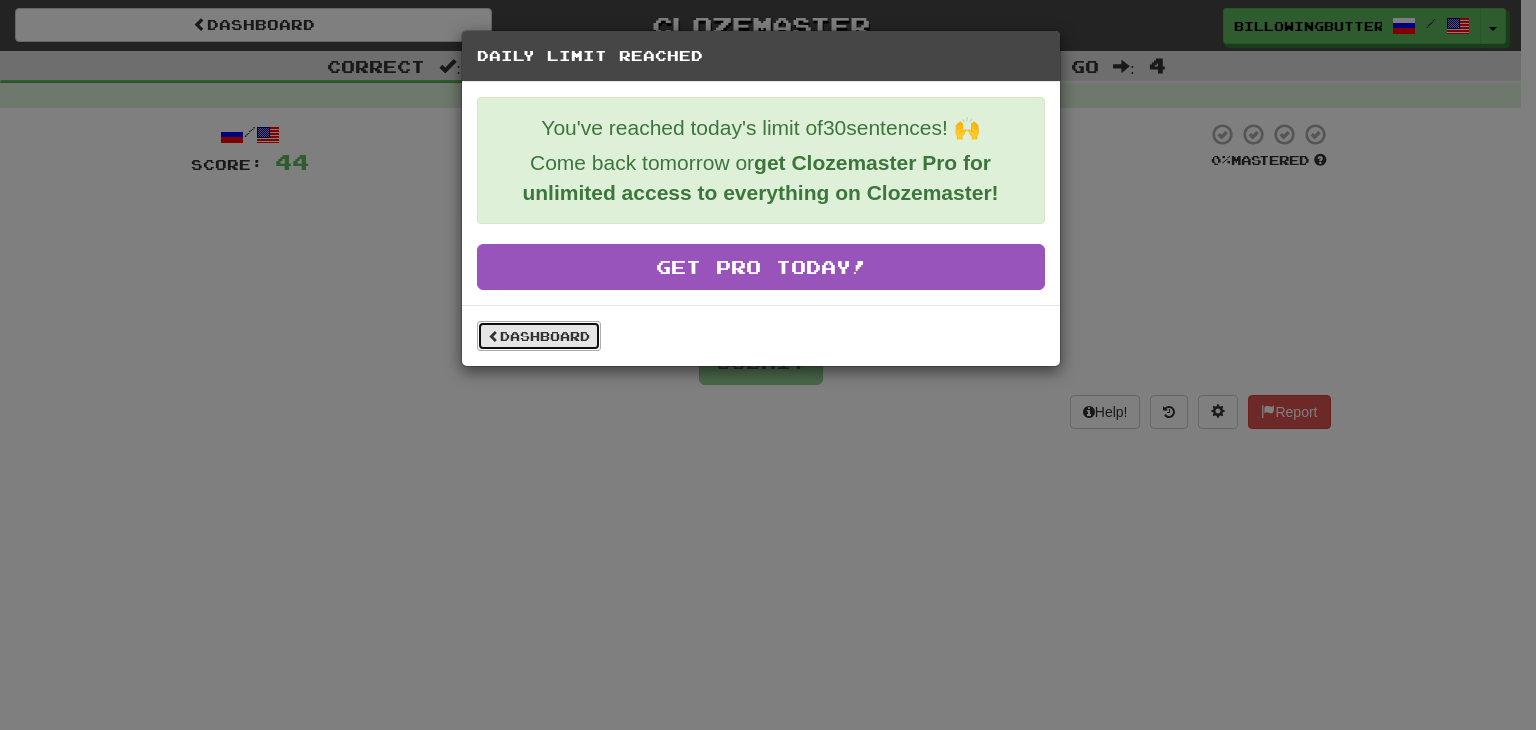 click on "Dashboard" at bounding box center (539, 336) 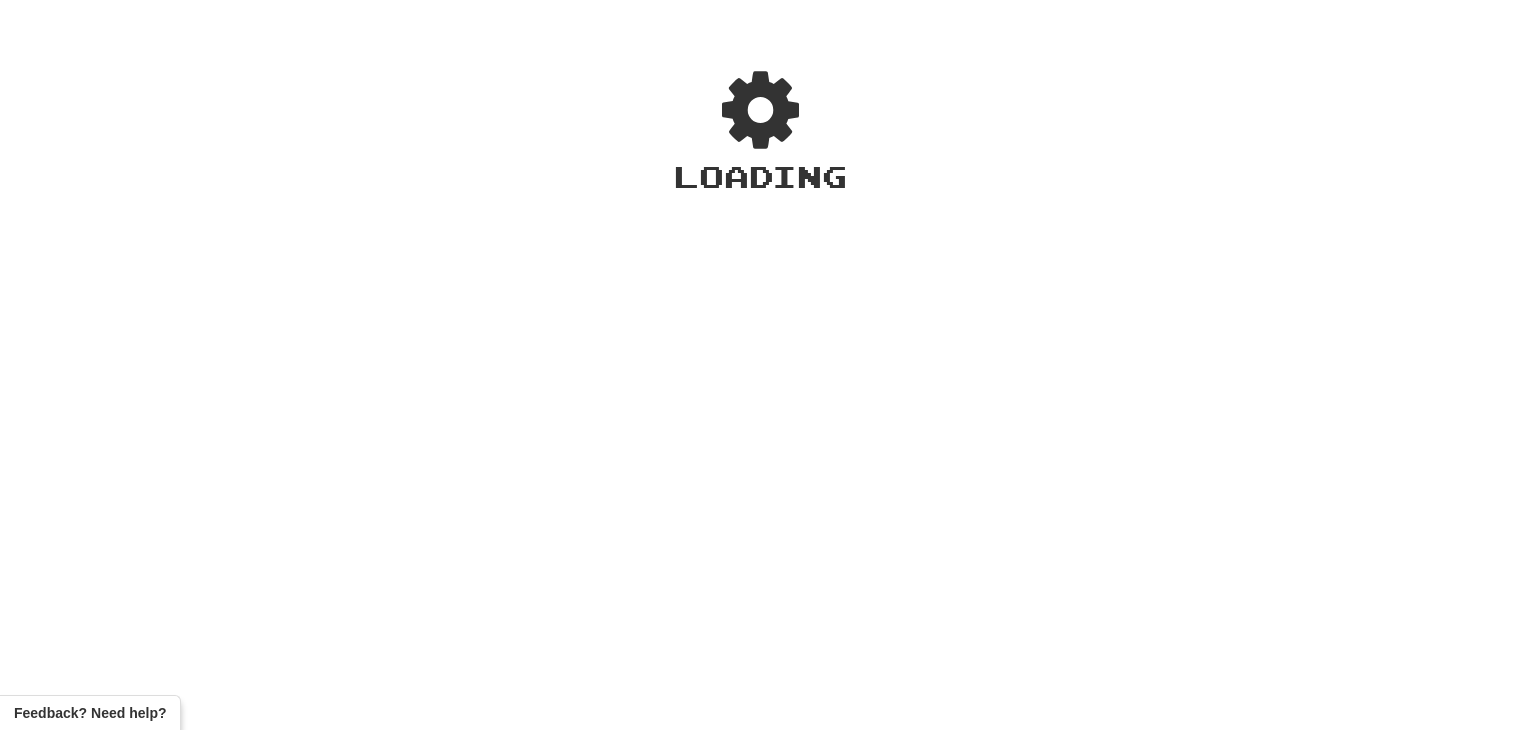 scroll, scrollTop: 0, scrollLeft: 0, axis: both 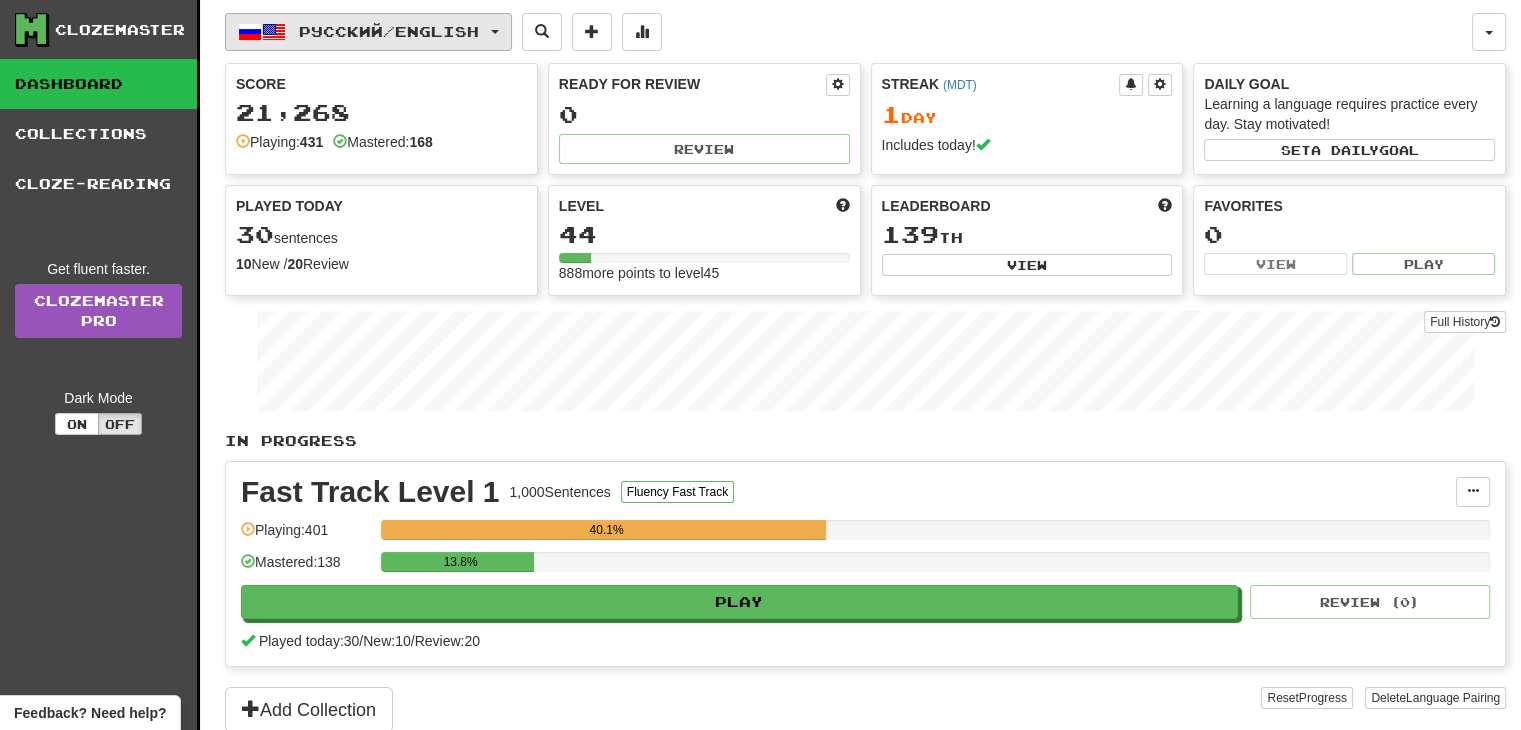 click on "Русский  /  English" at bounding box center (368, 32) 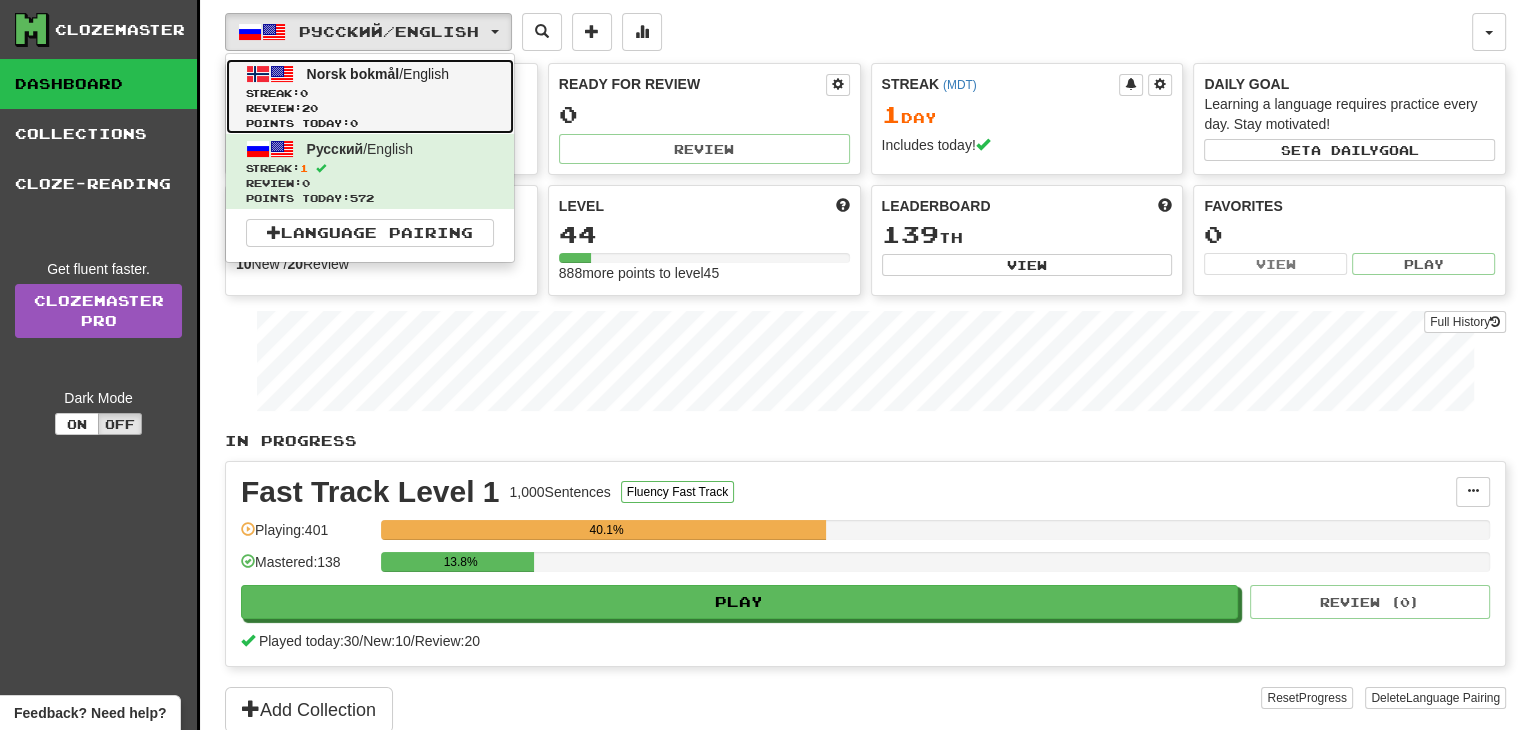 click on "Streak:  0" at bounding box center [370, 93] 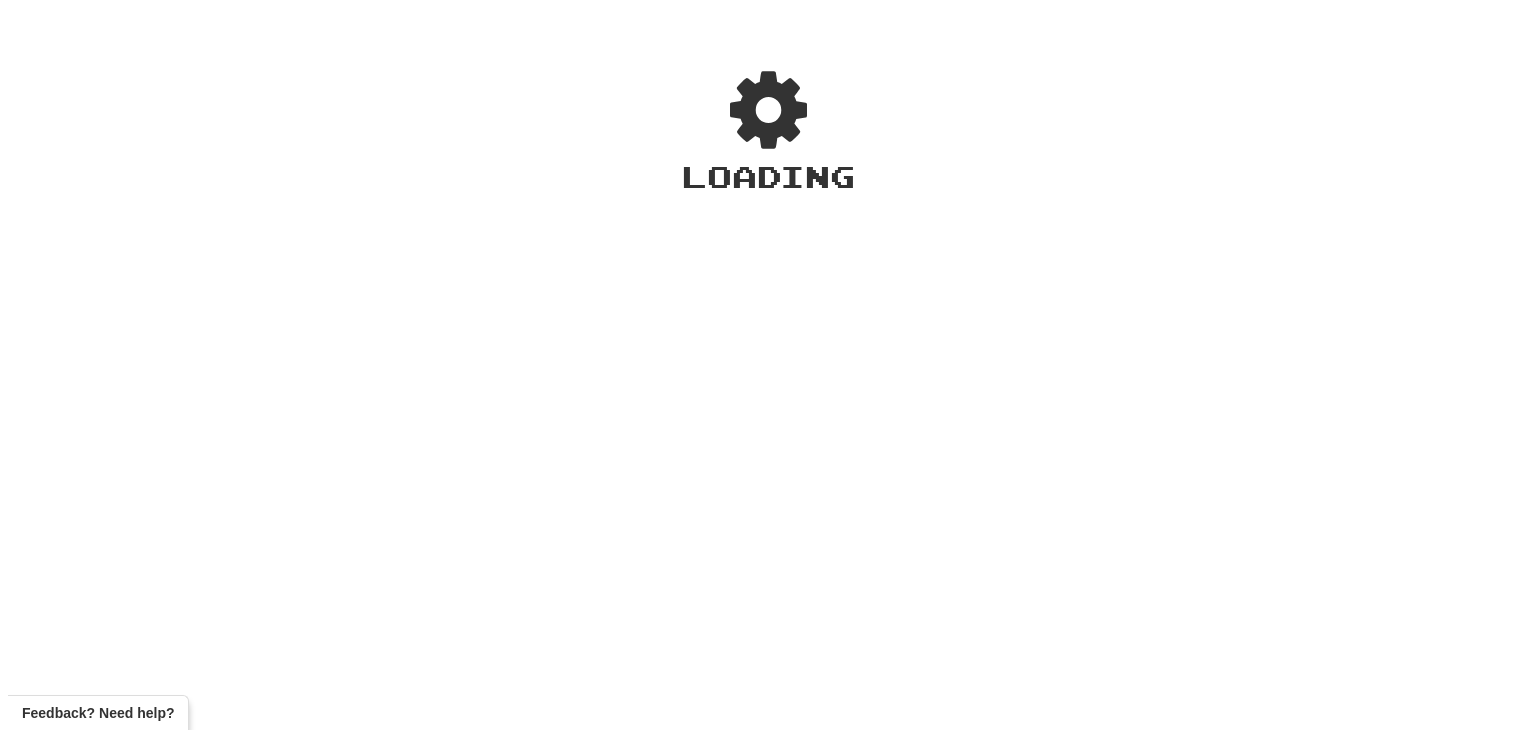 scroll, scrollTop: 0, scrollLeft: 0, axis: both 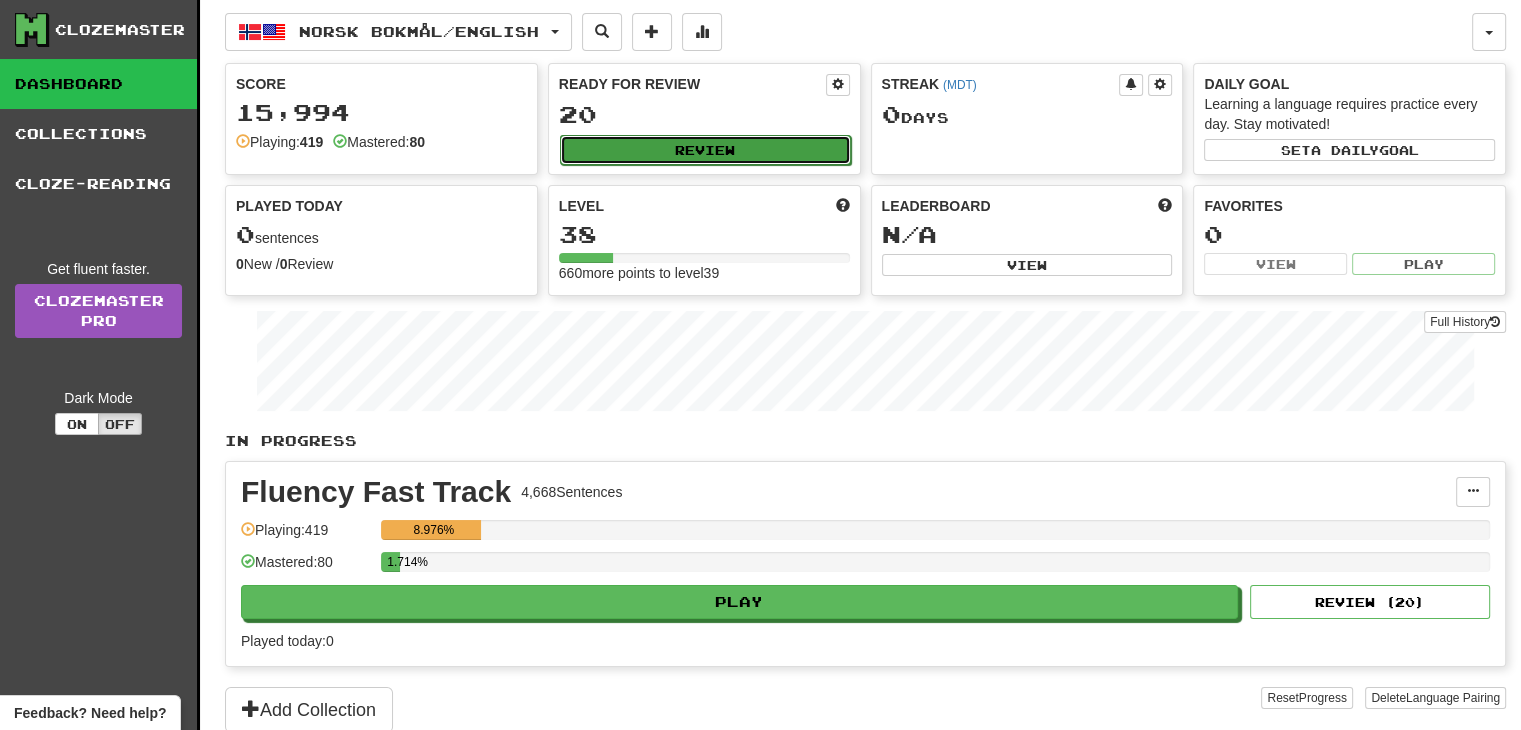click on "Review" at bounding box center [705, 150] 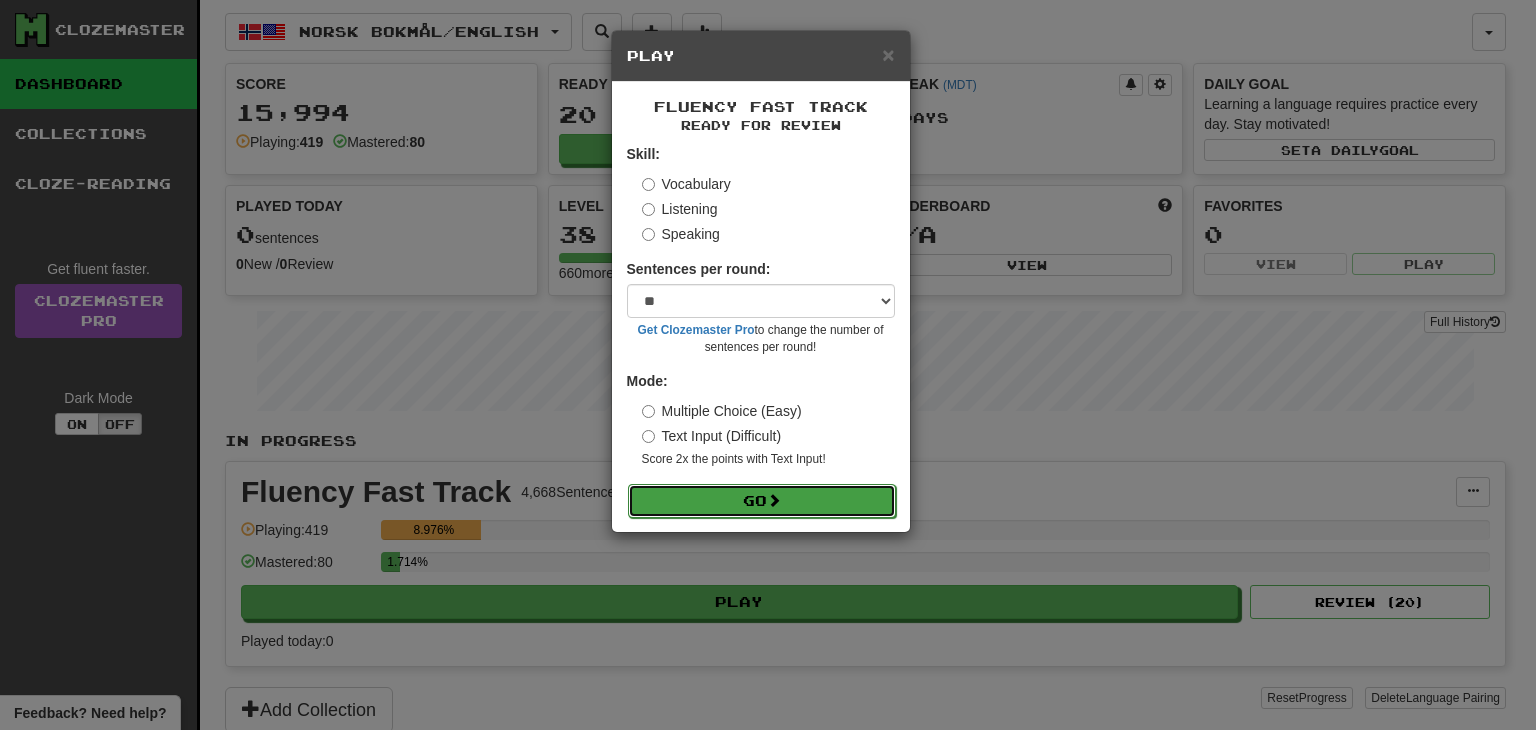 click on "Go" at bounding box center (762, 501) 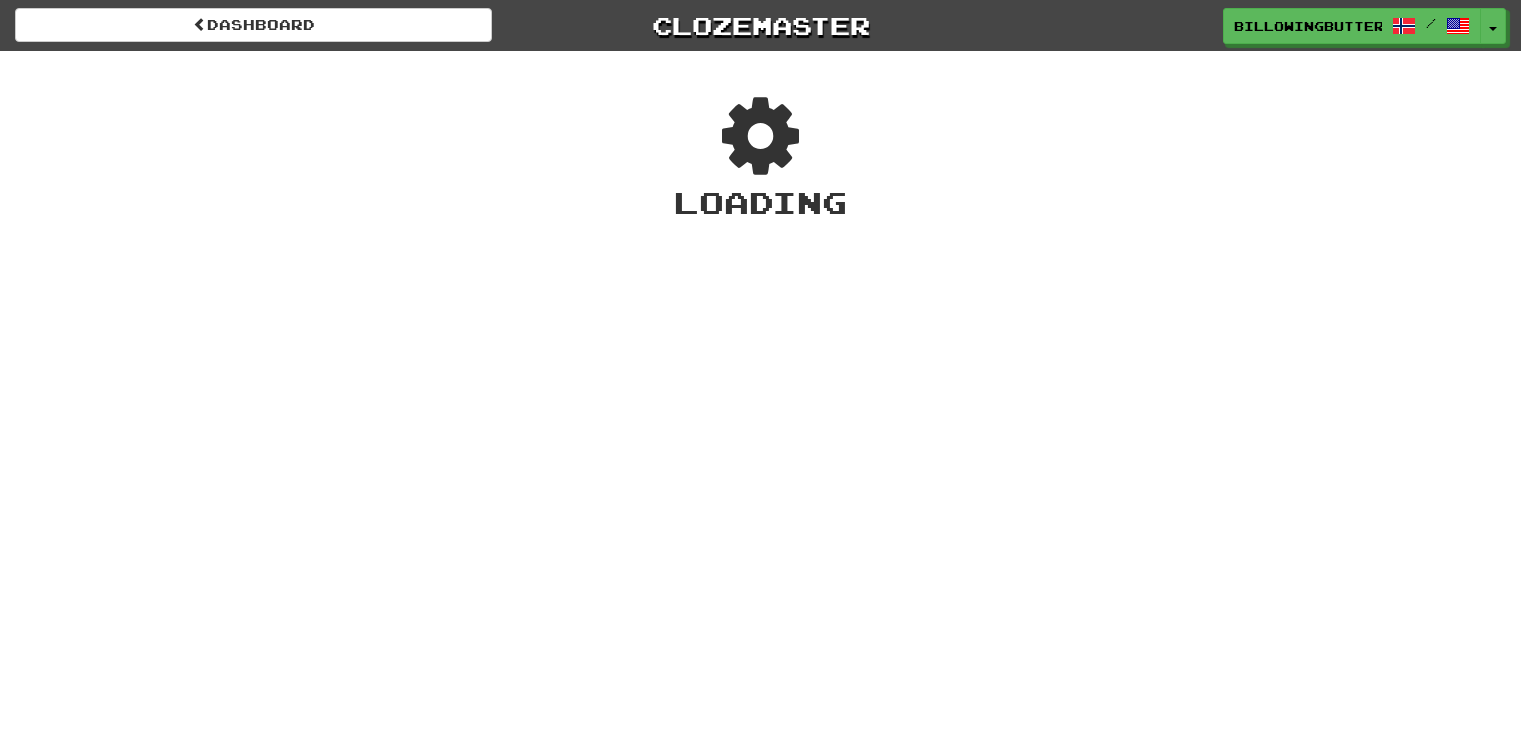 scroll, scrollTop: 0, scrollLeft: 0, axis: both 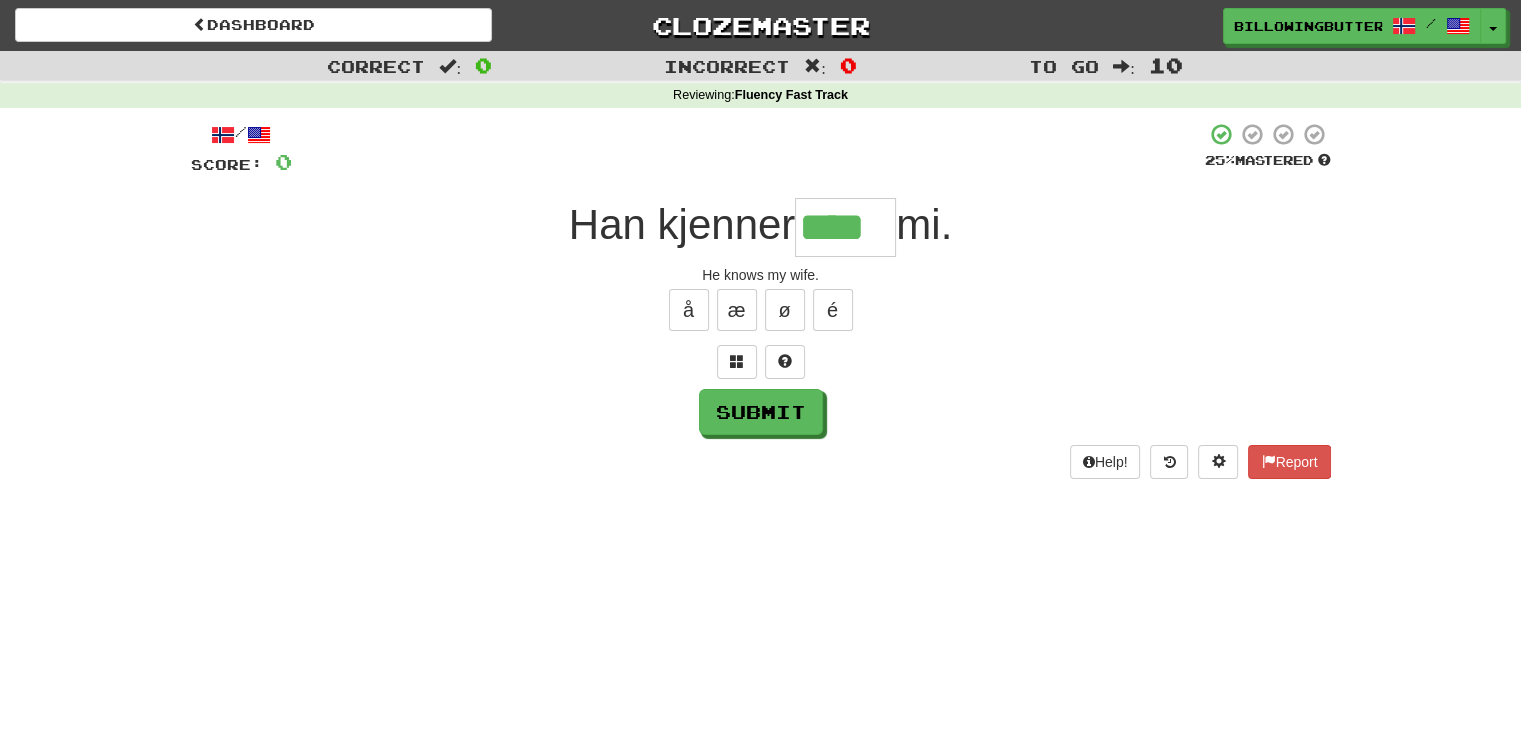 type on "****" 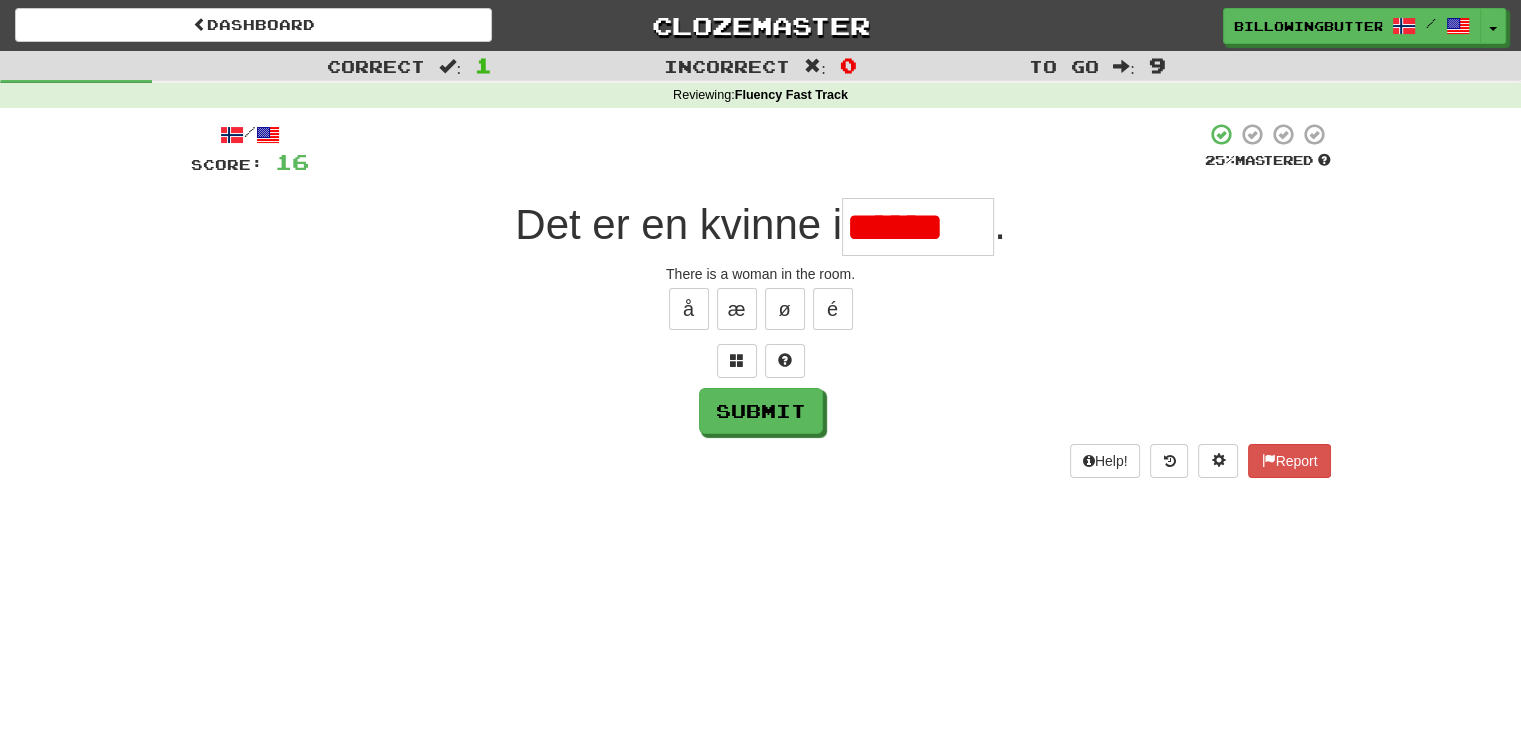 scroll, scrollTop: 0, scrollLeft: 0, axis: both 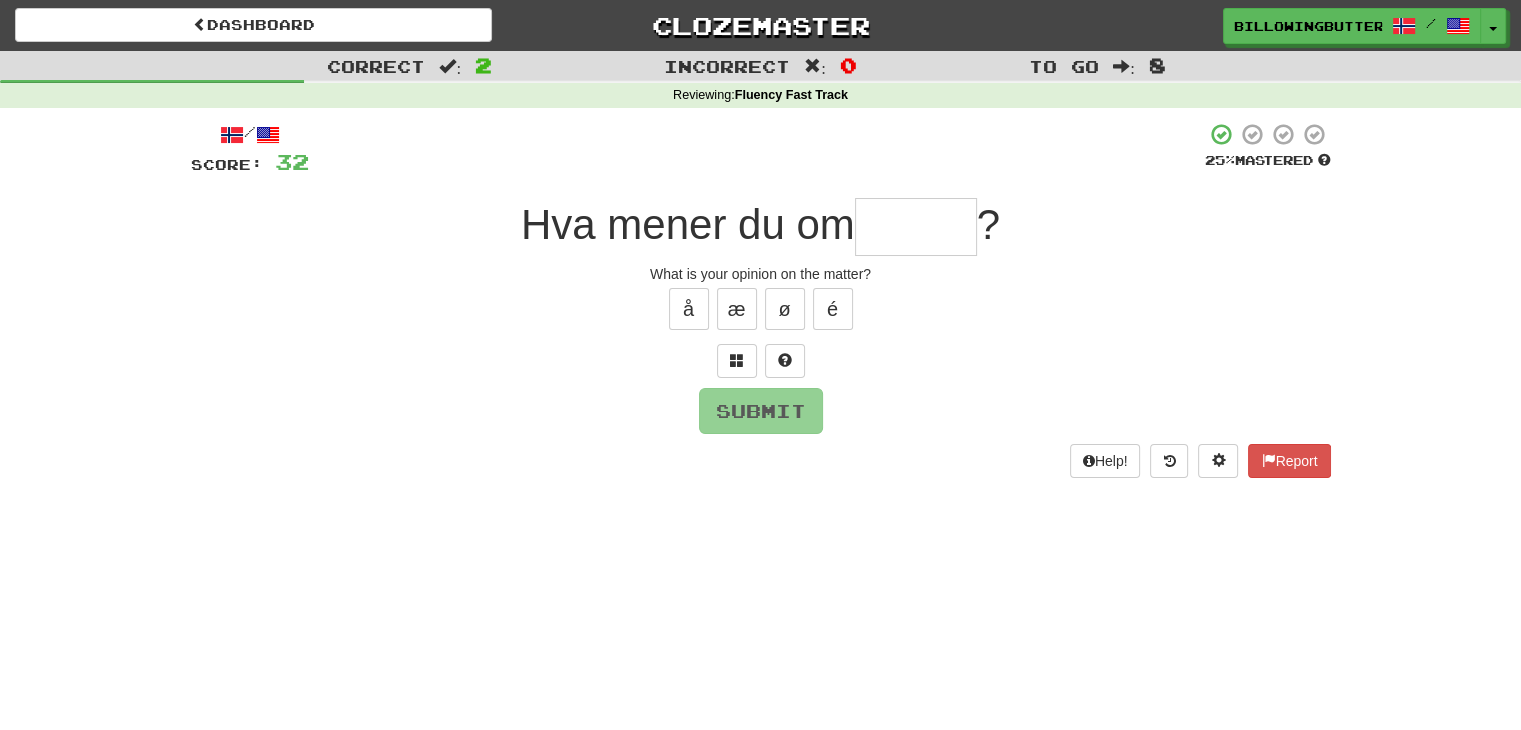 type on "*" 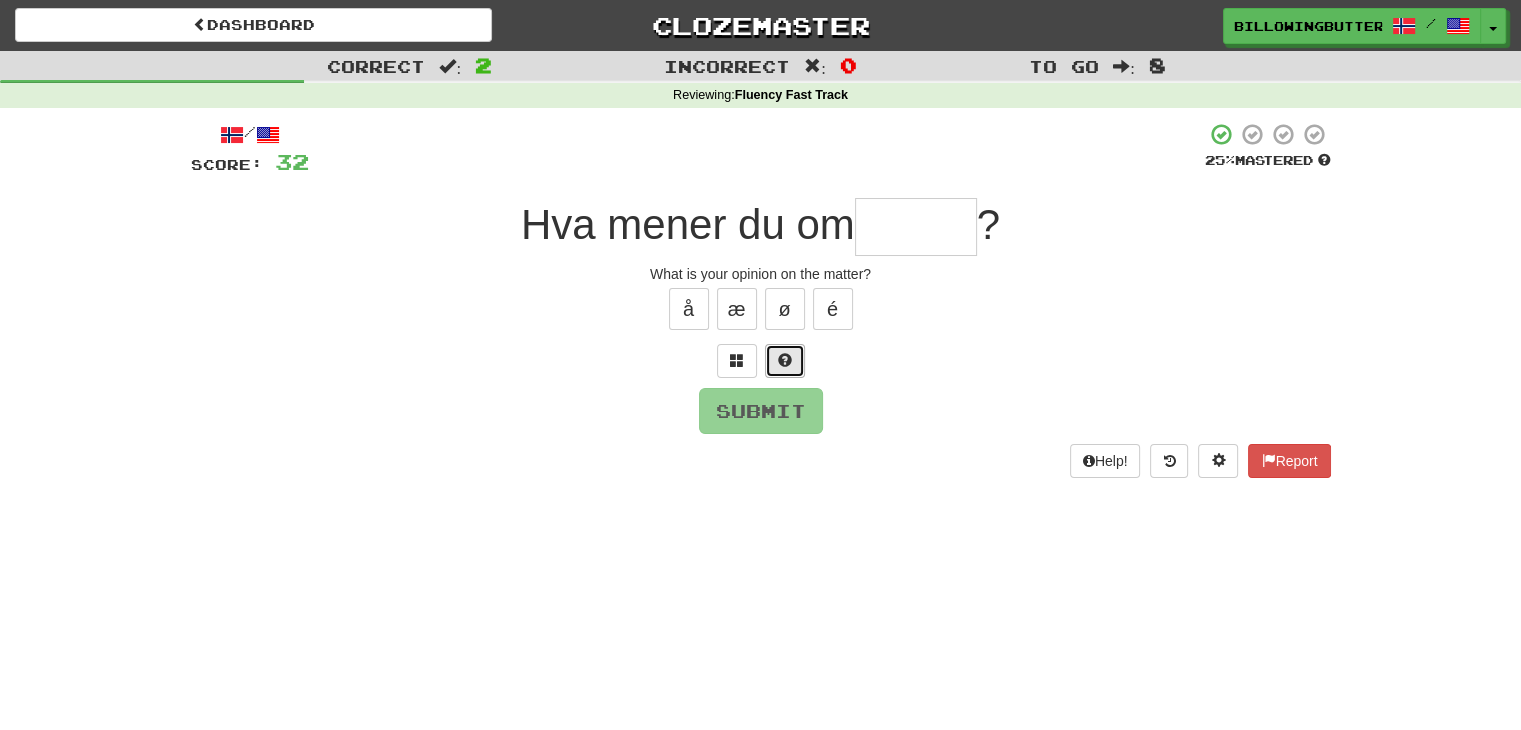 click at bounding box center [785, 361] 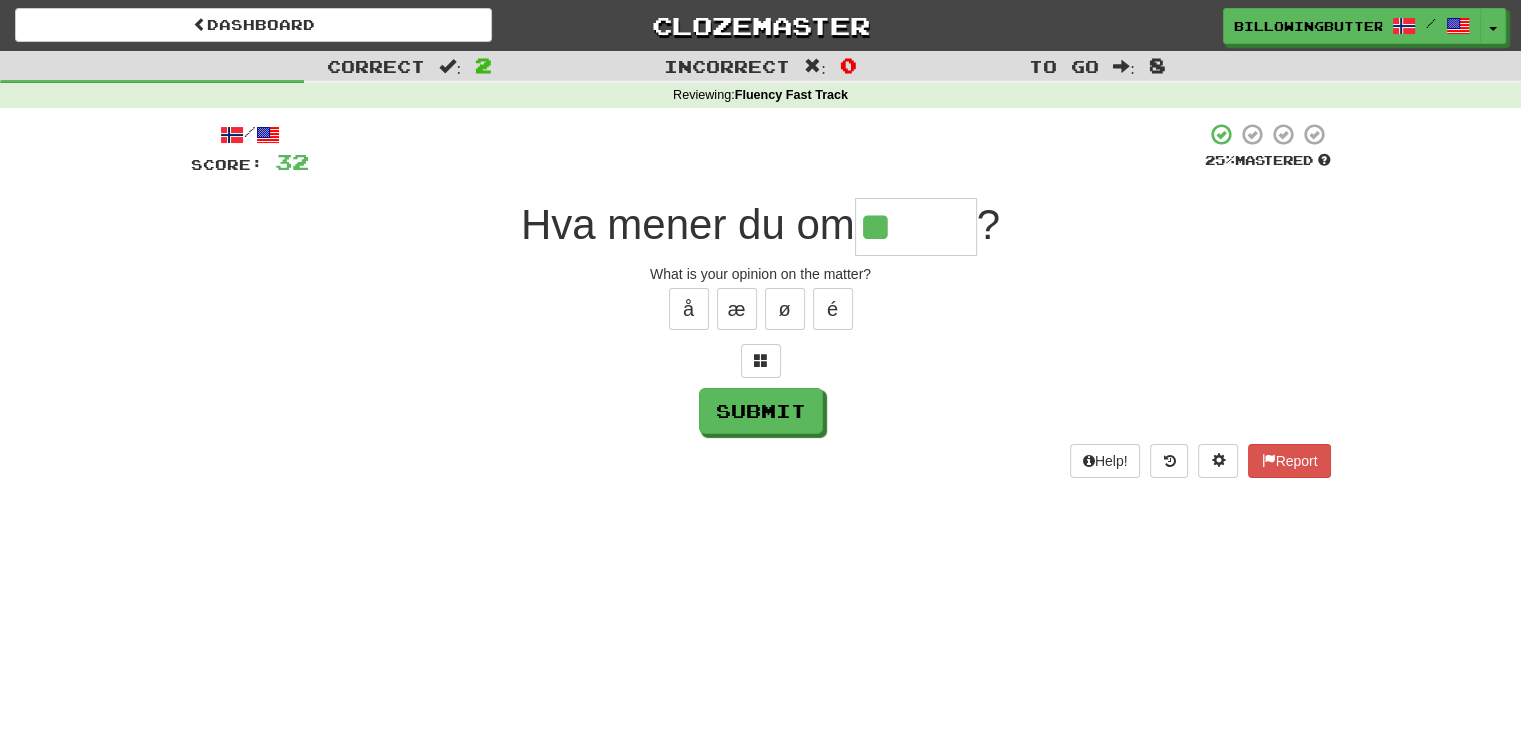 type on "*****" 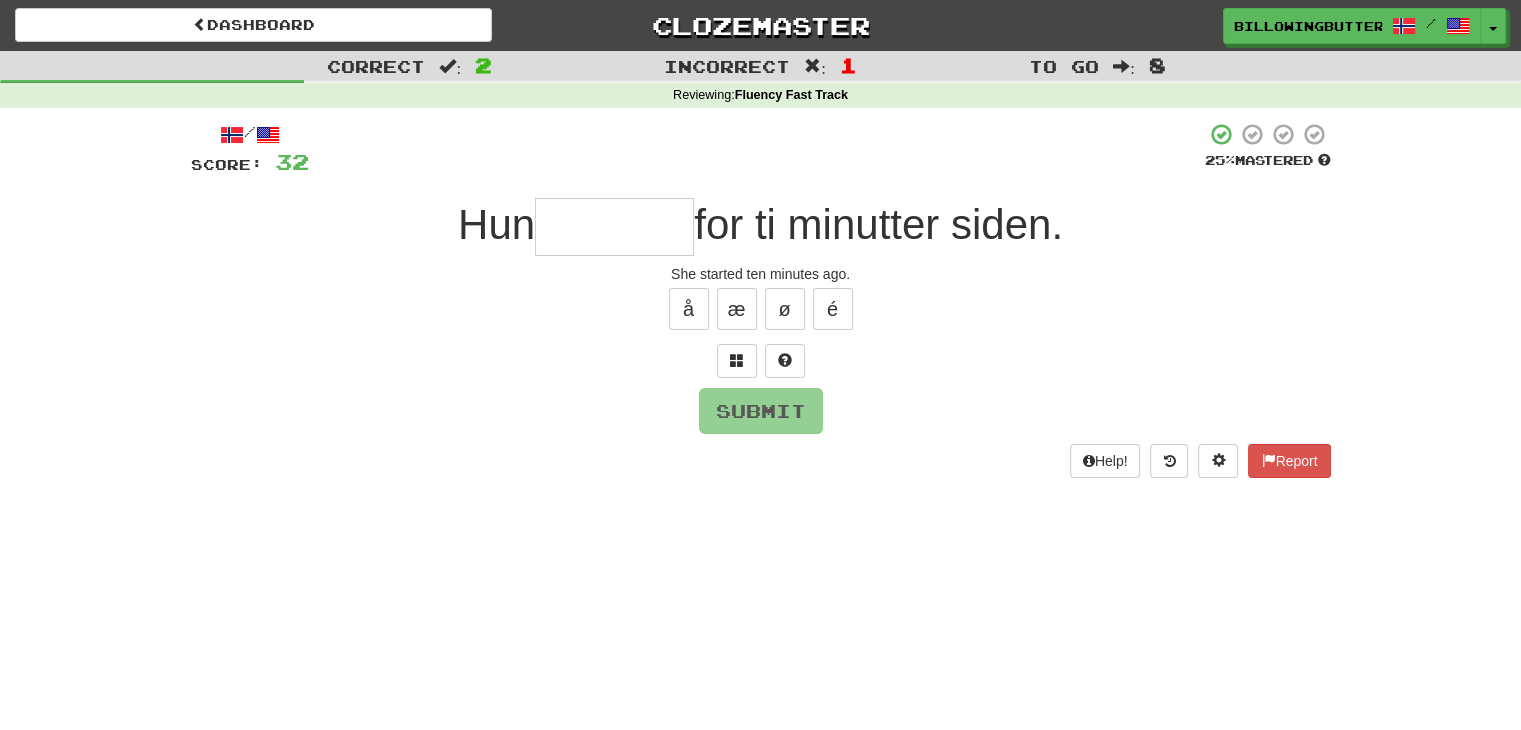 type on "*" 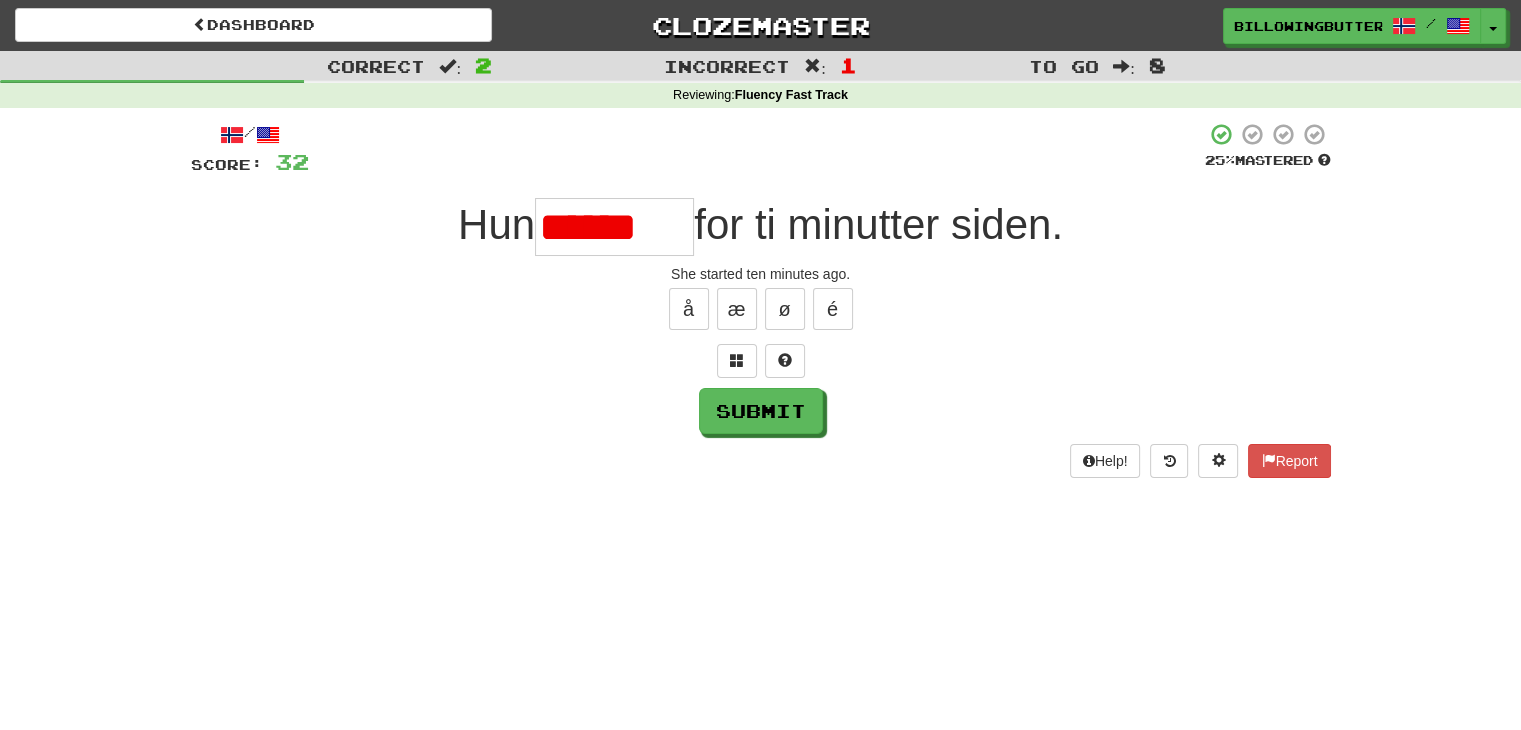 scroll, scrollTop: 0, scrollLeft: 0, axis: both 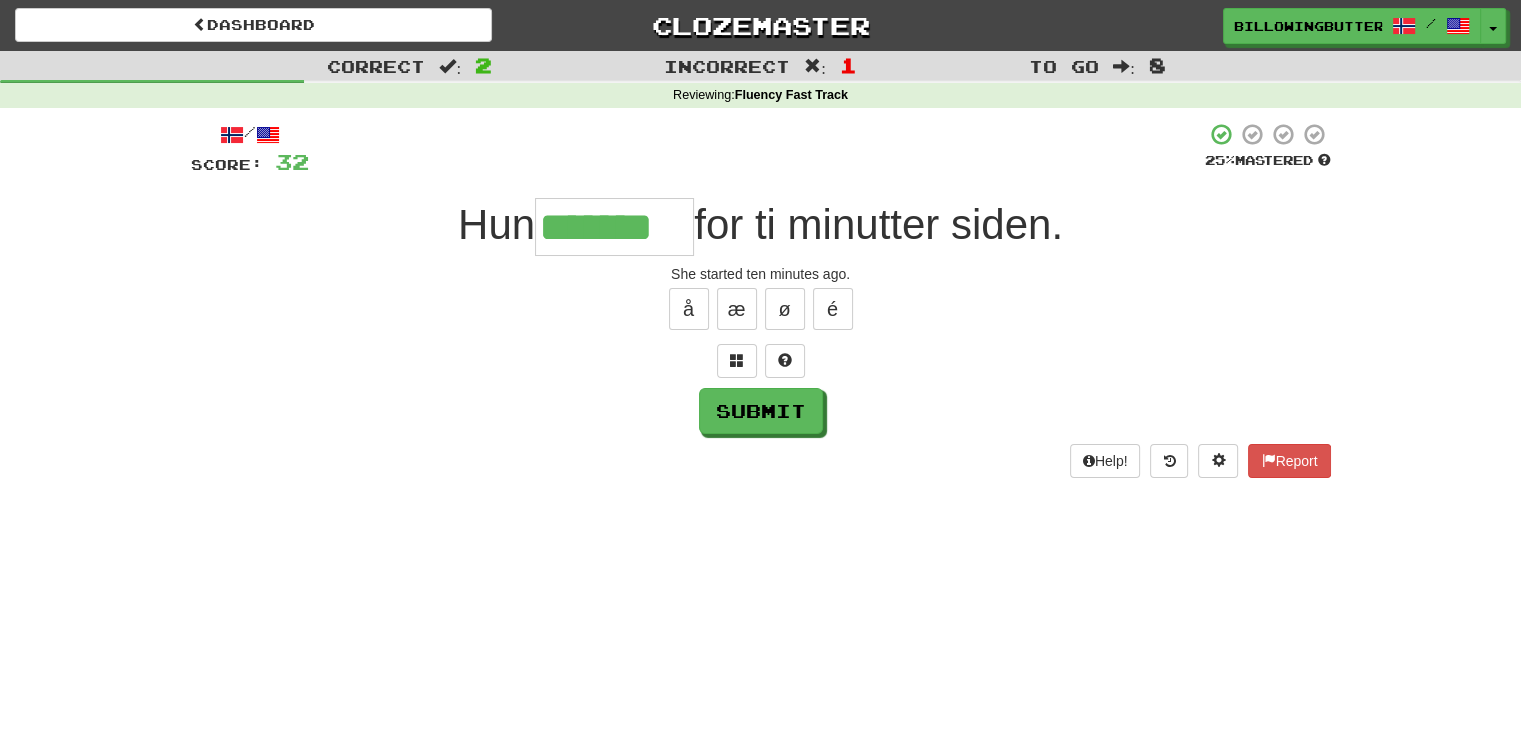 type on "*******" 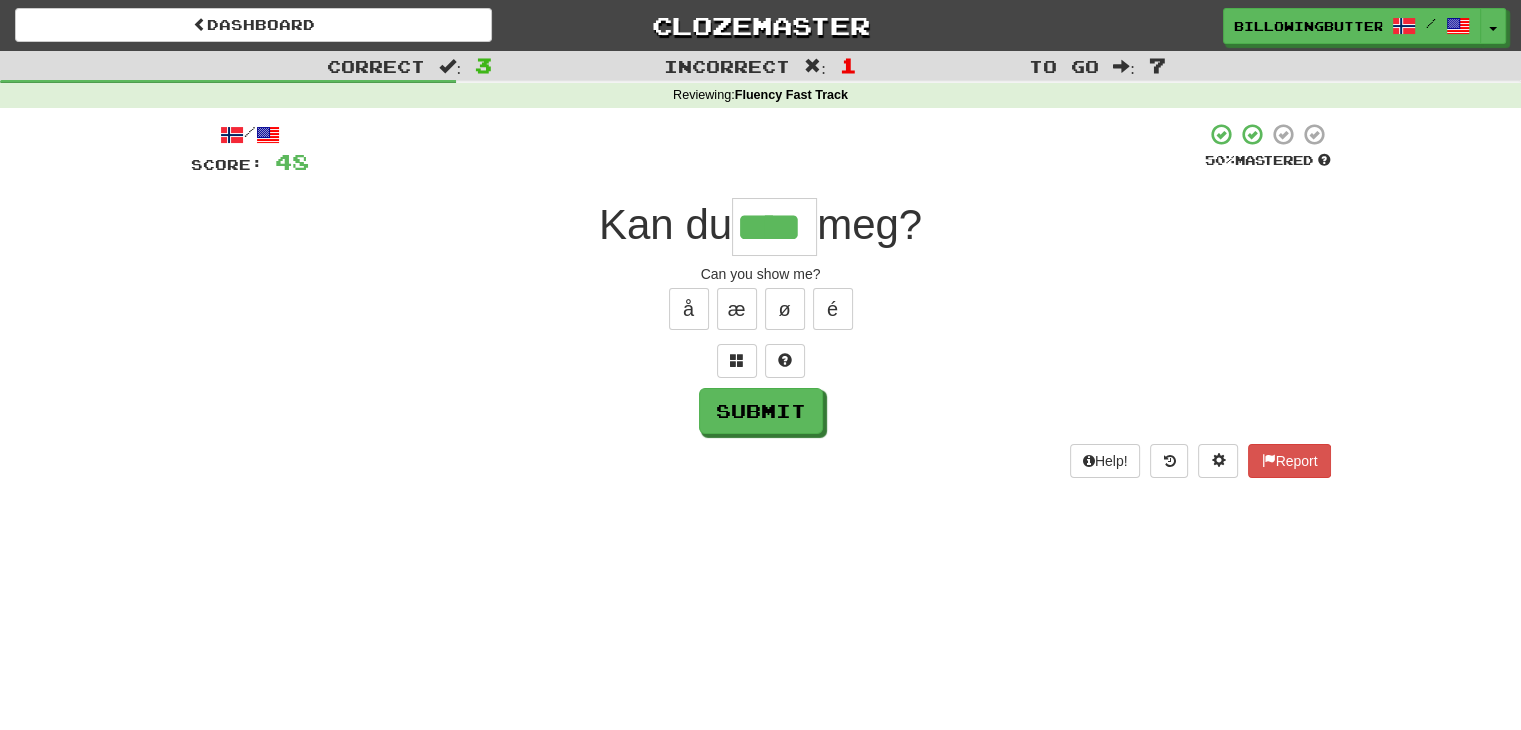 type on "****" 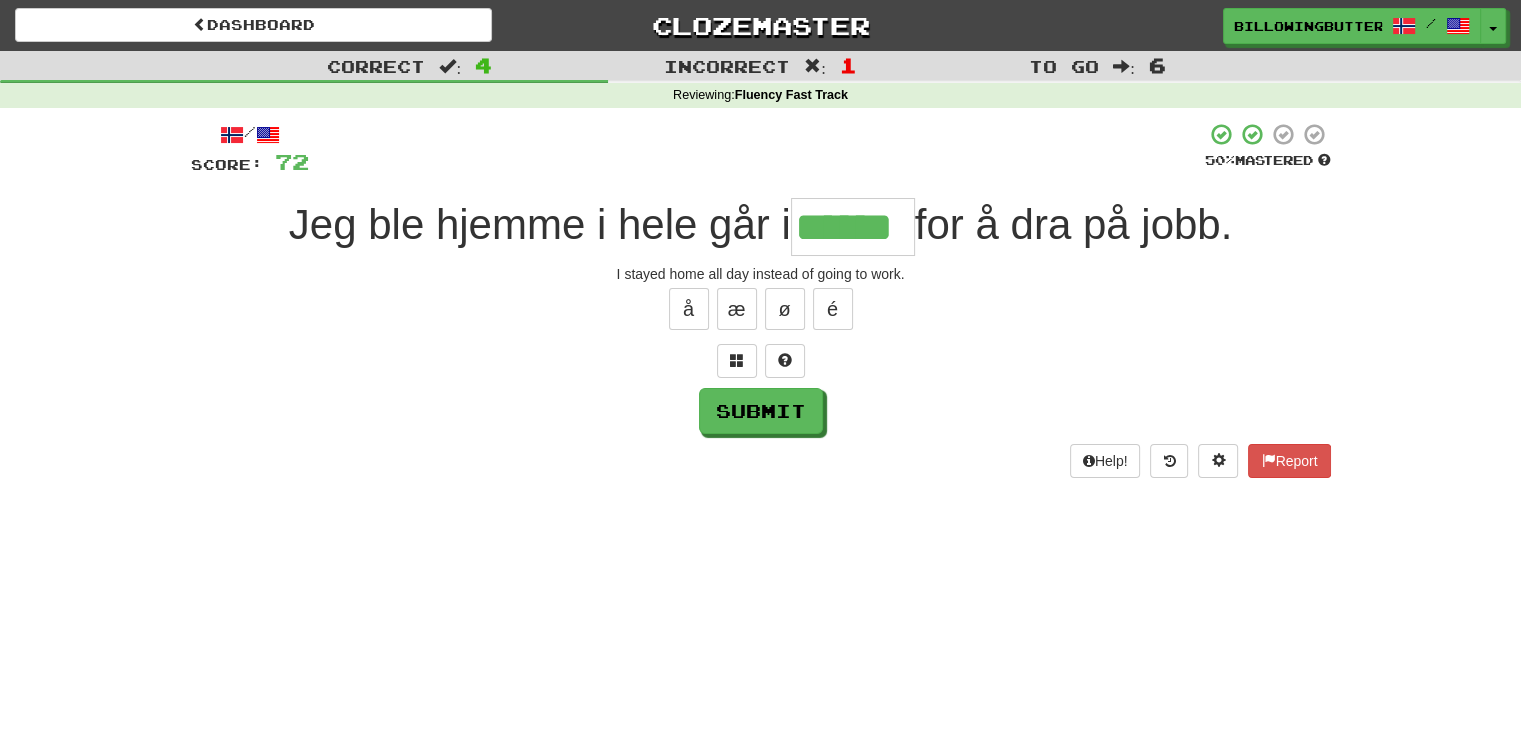 type on "******" 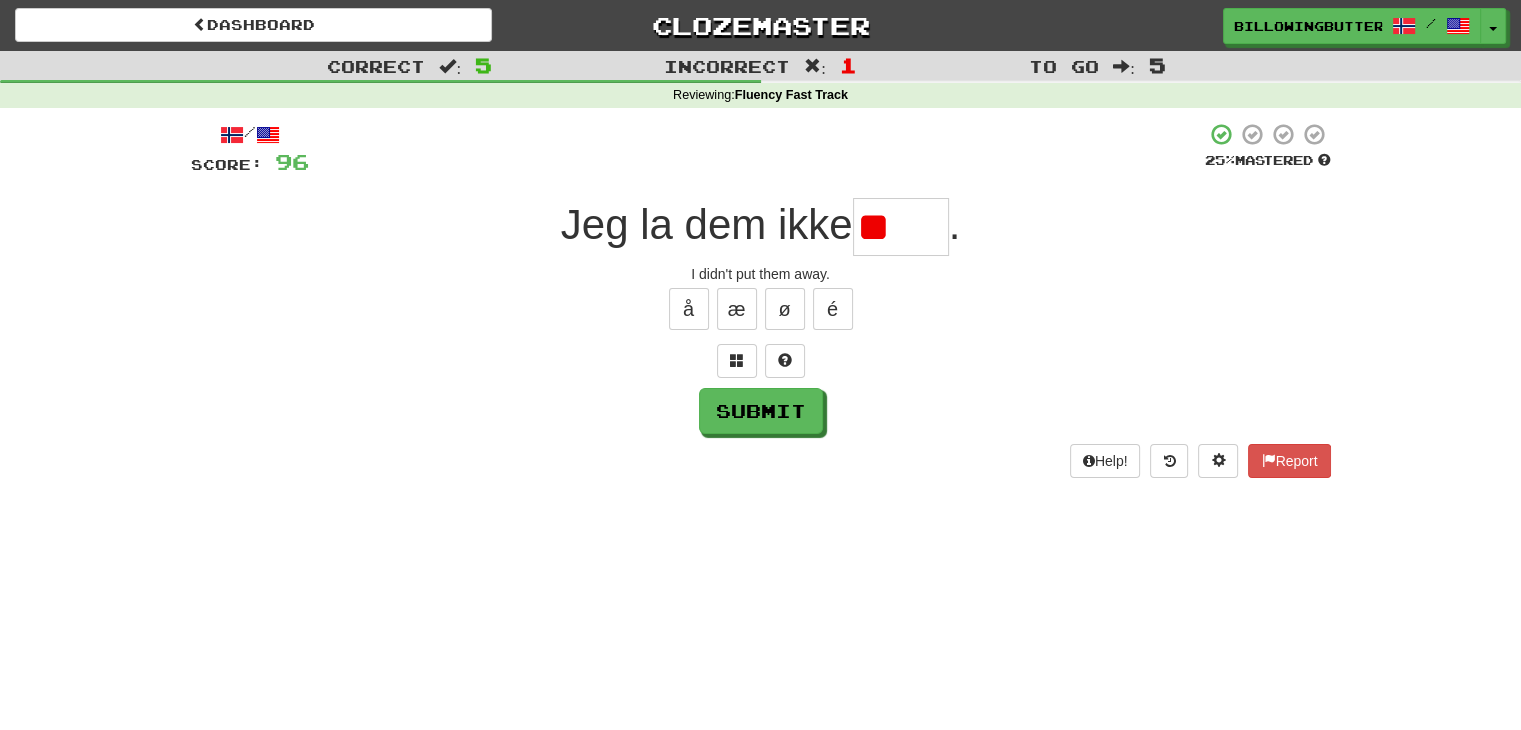 type on "*" 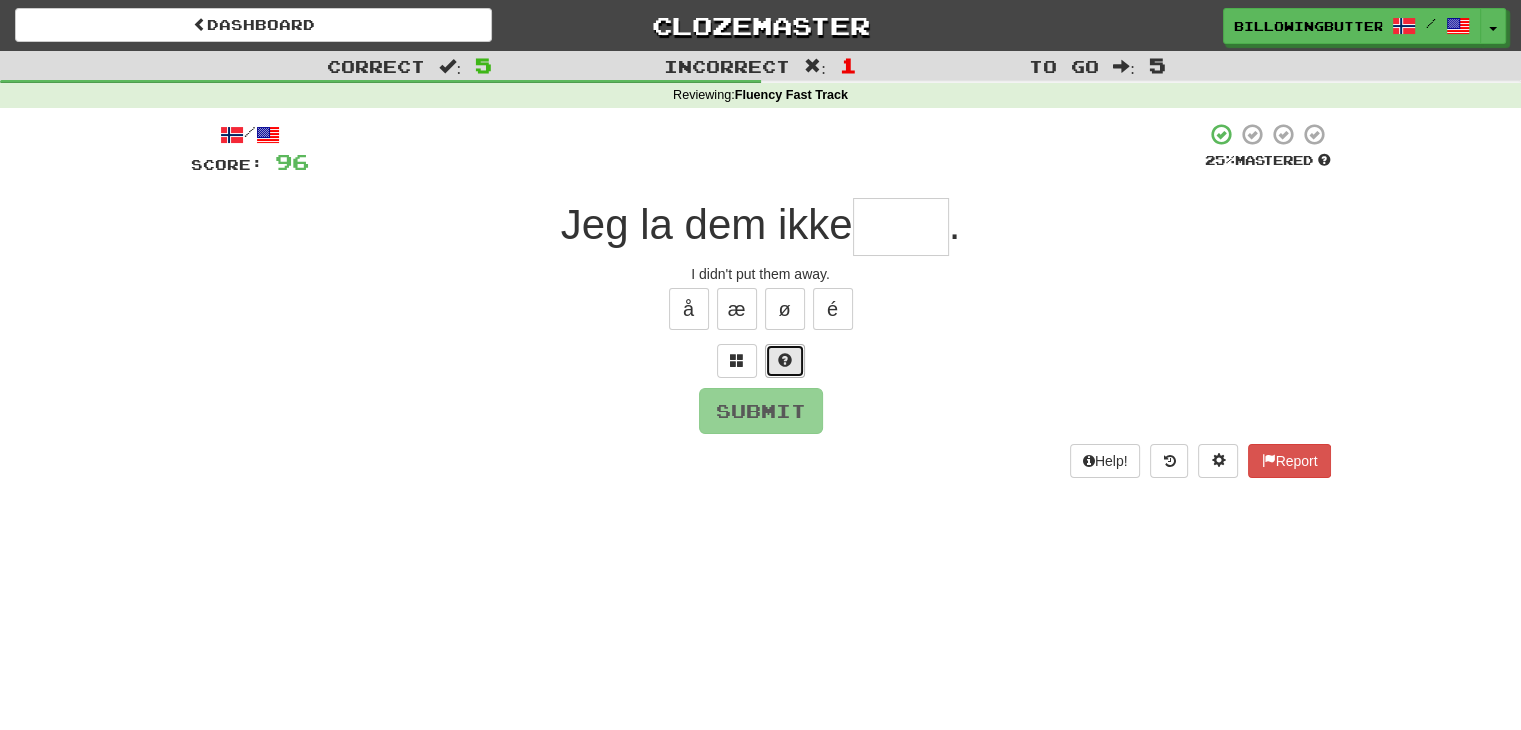 click at bounding box center [785, 360] 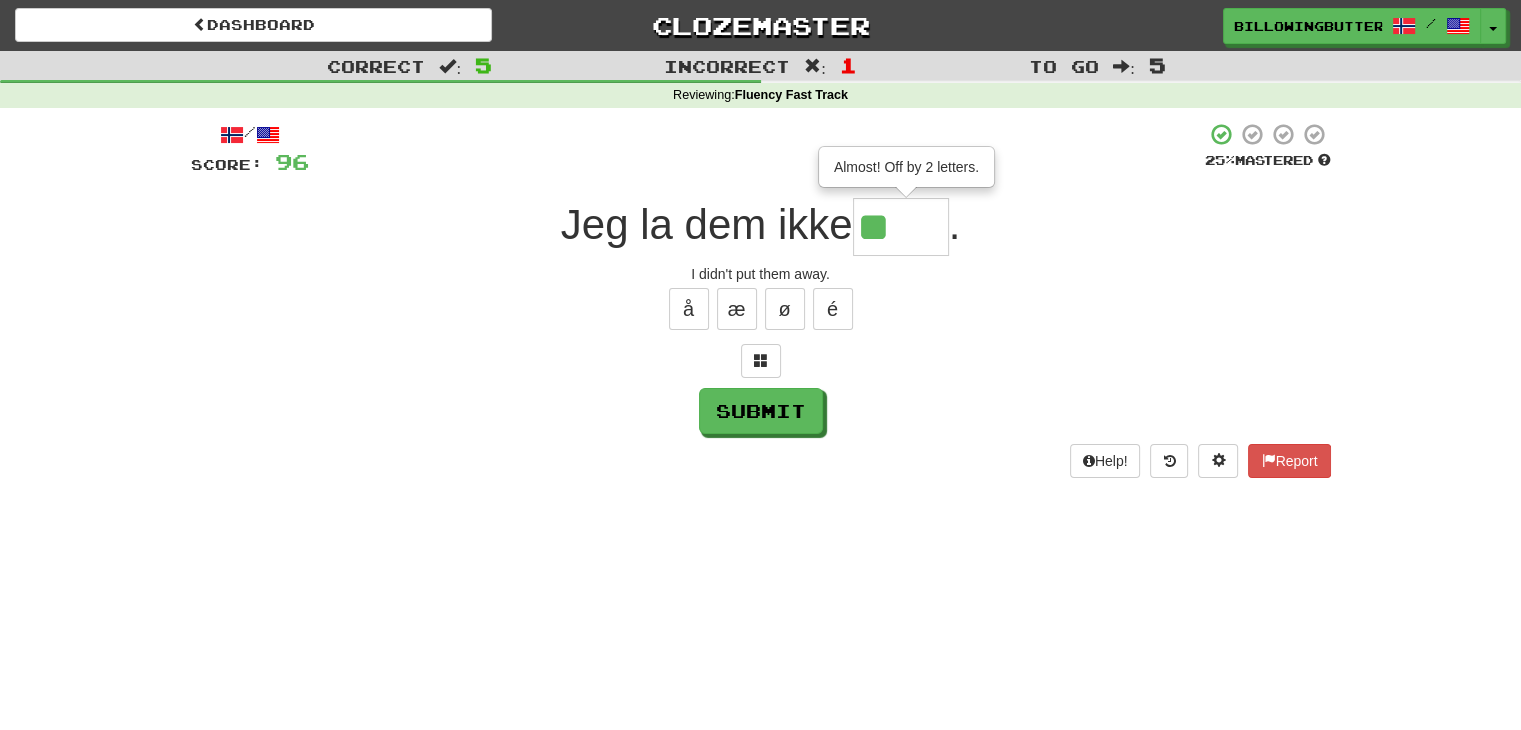 type on "****" 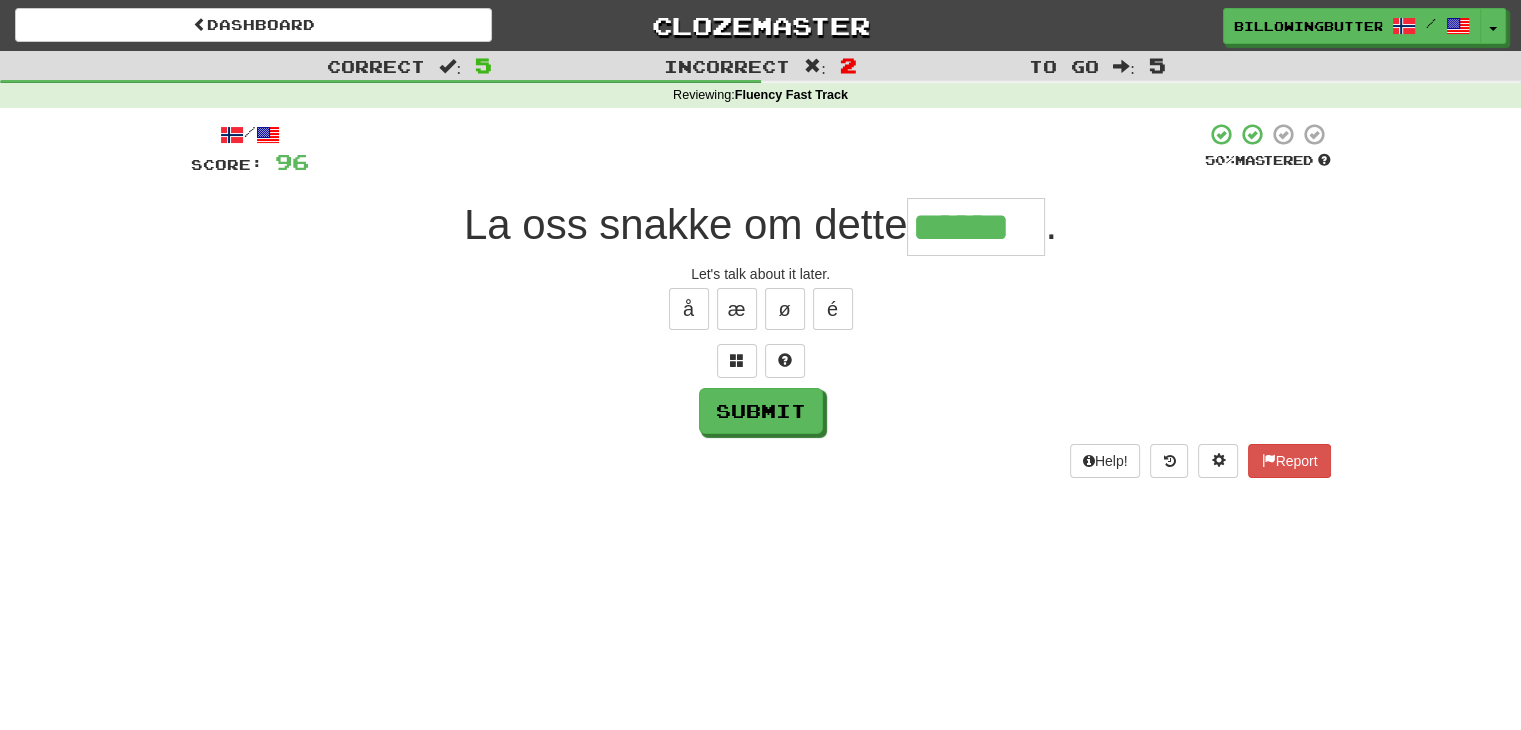 type on "******" 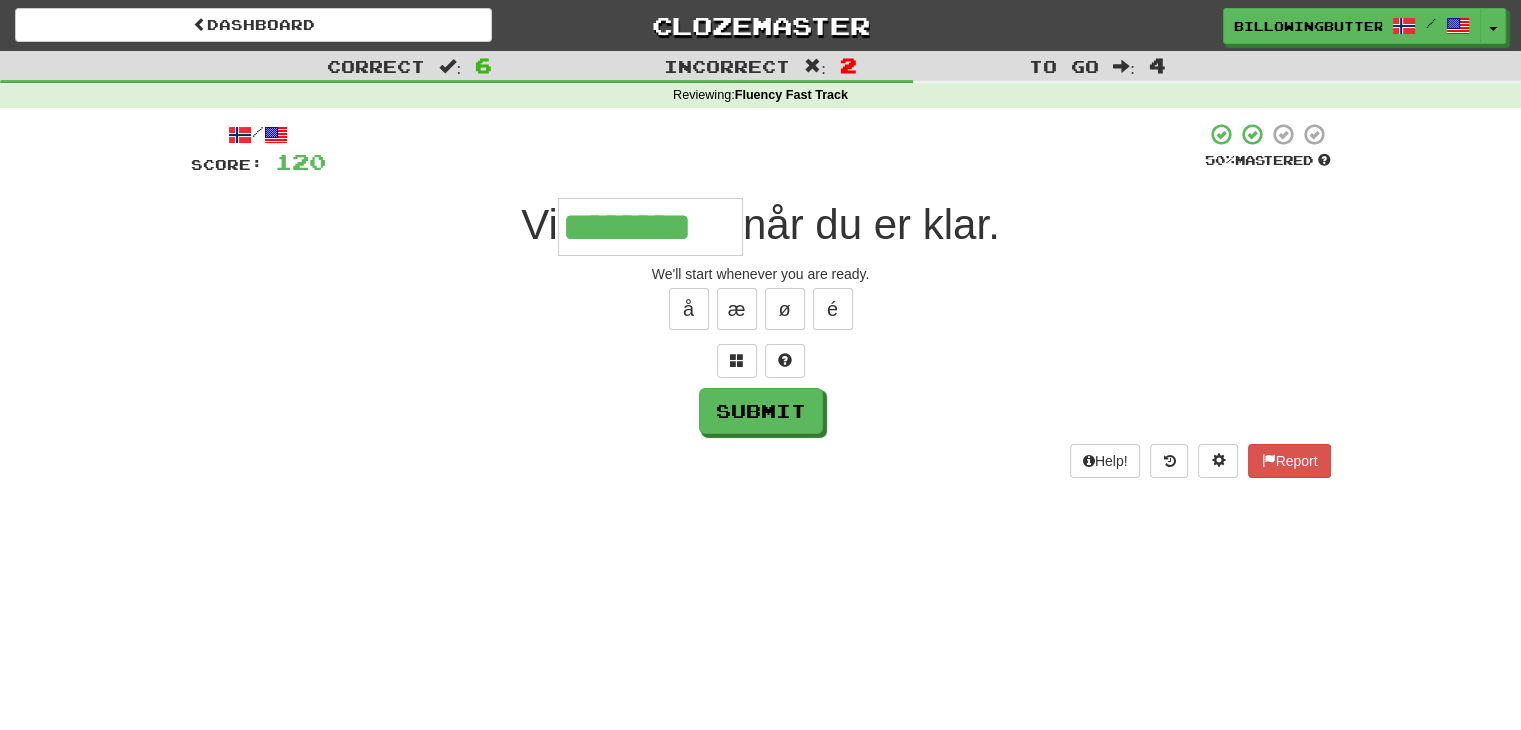 type on "********" 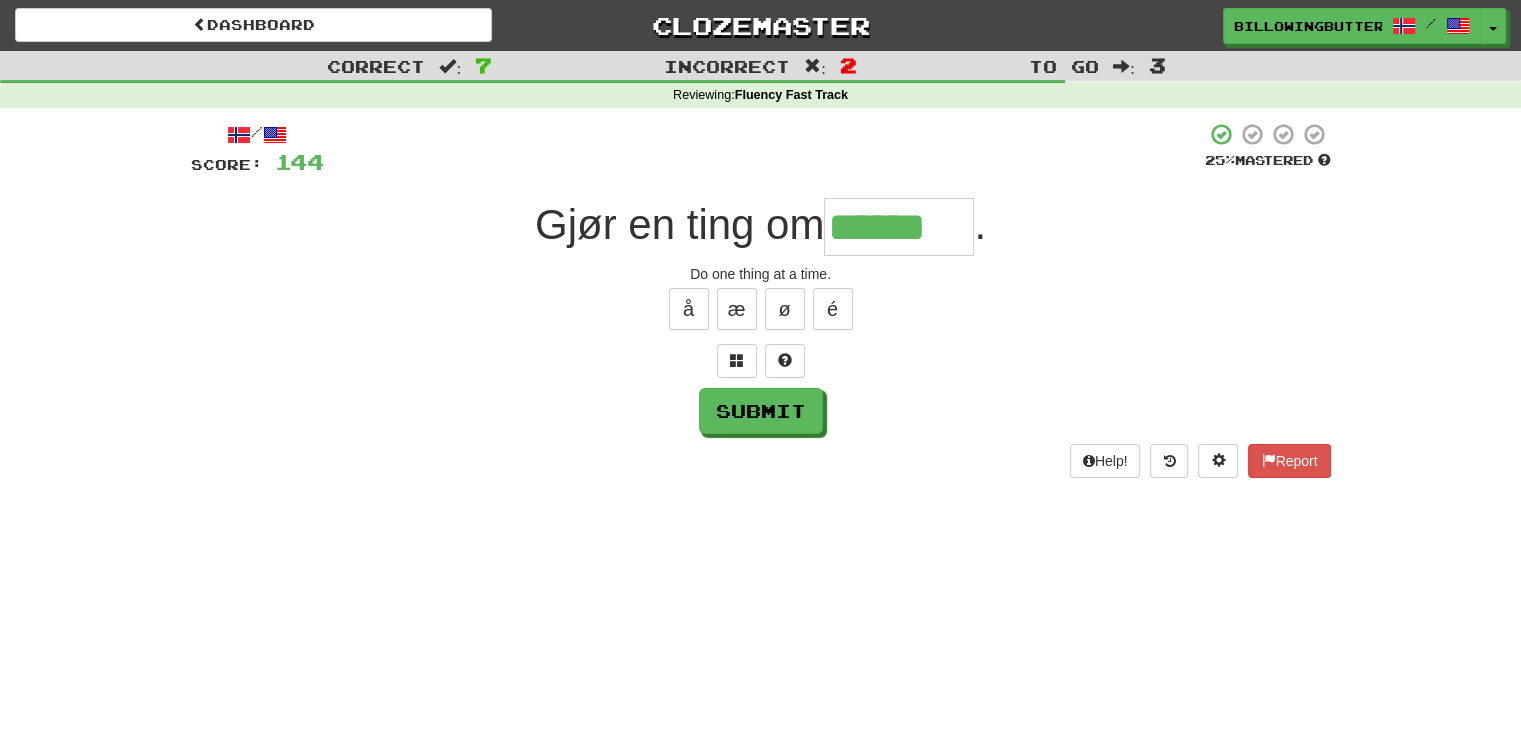 type on "******" 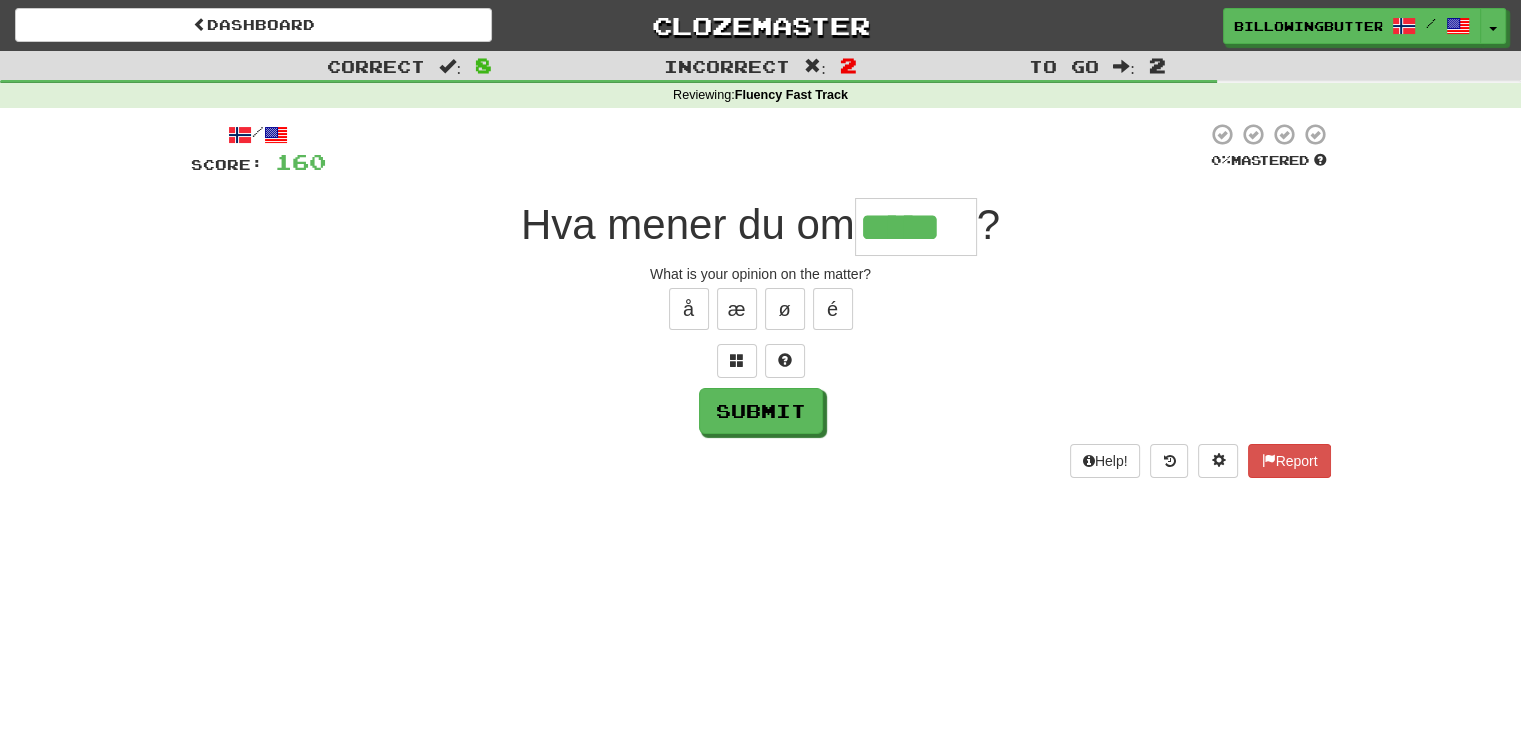 type on "*****" 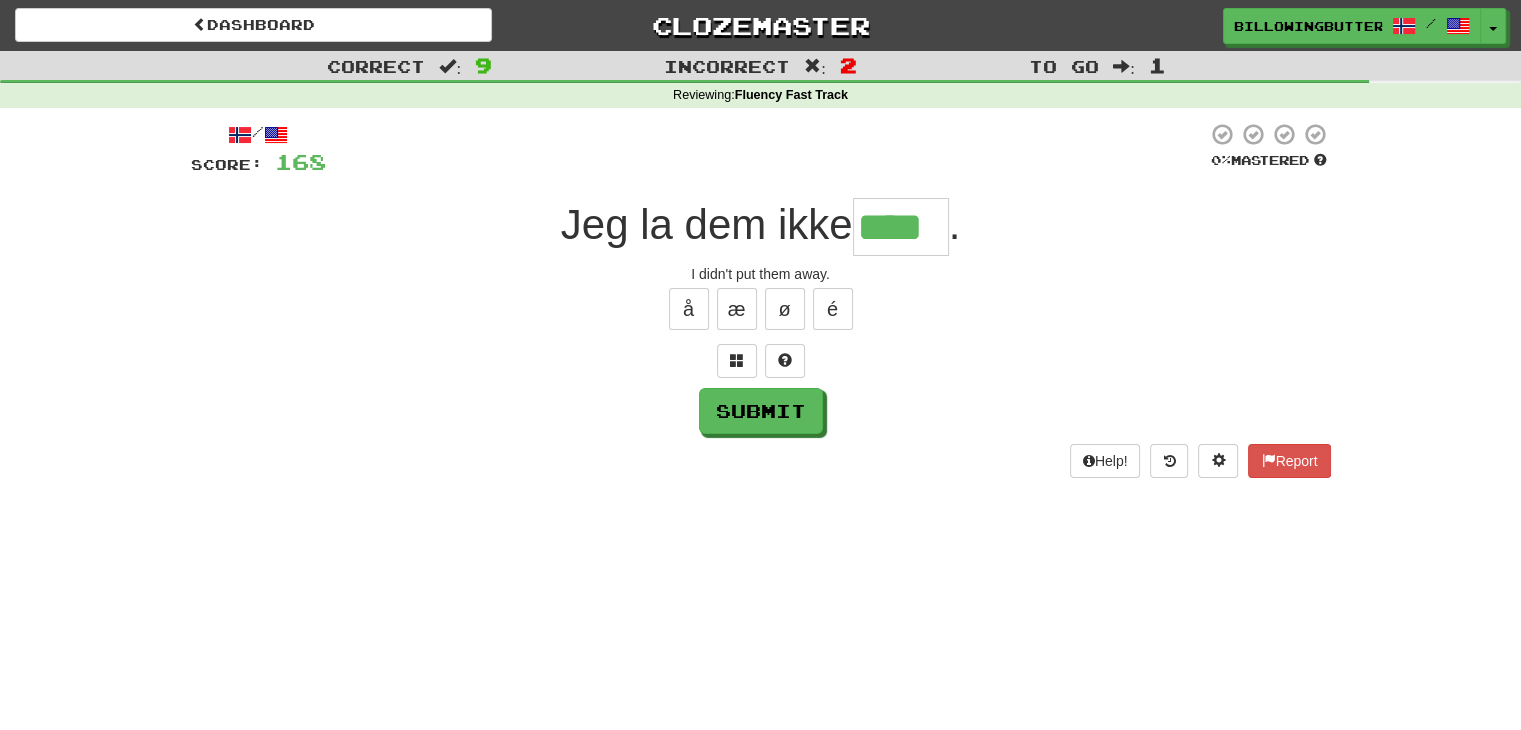 type on "****" 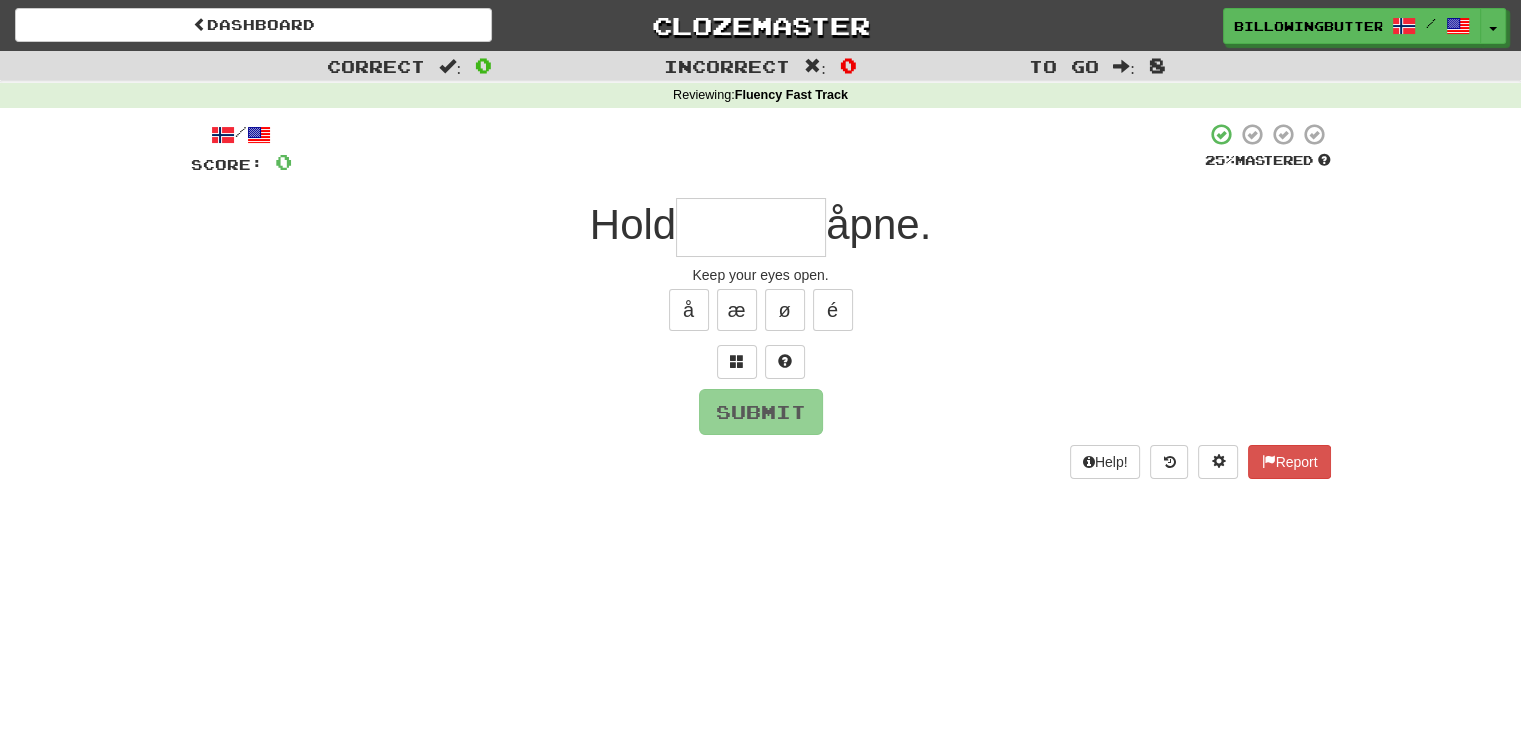 type on "*" 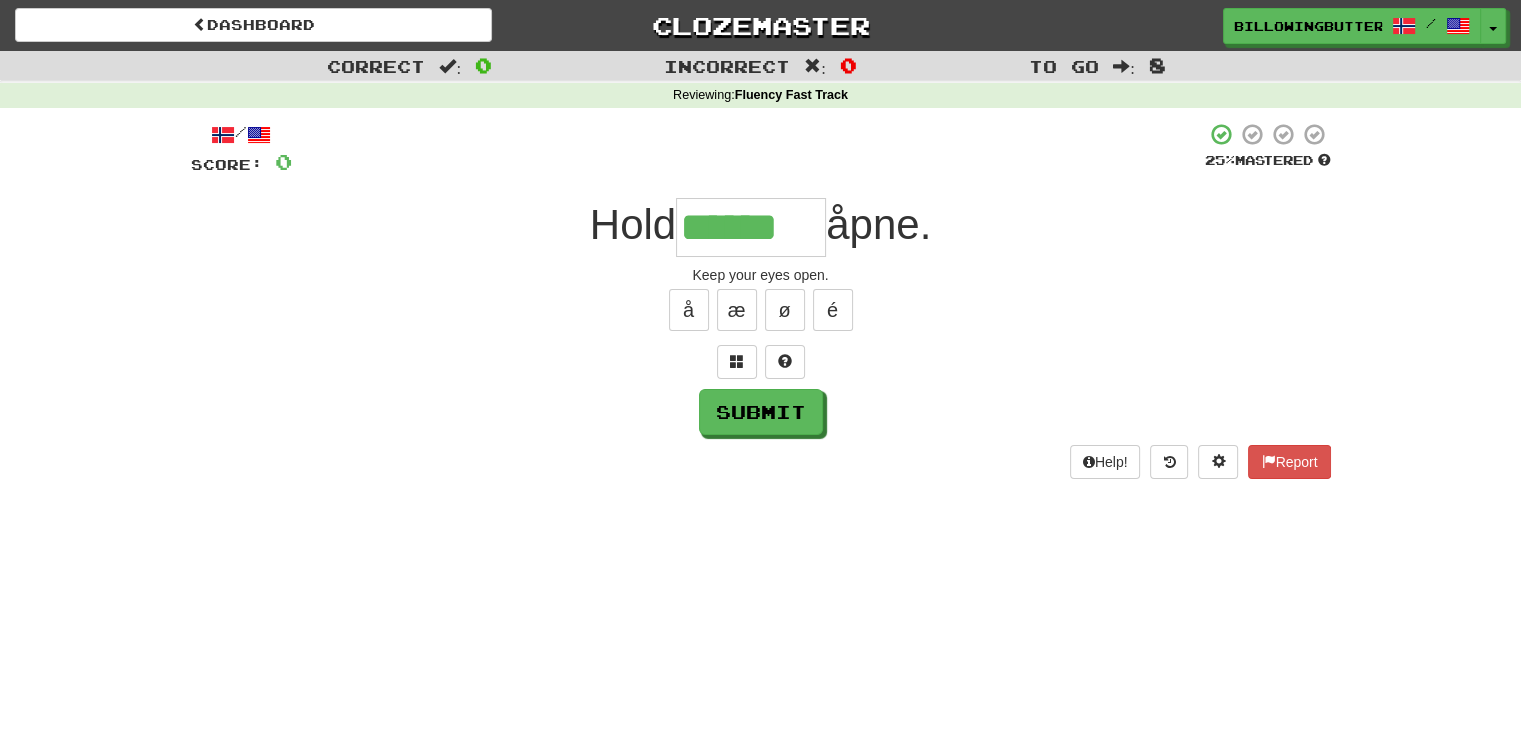 type on "******" 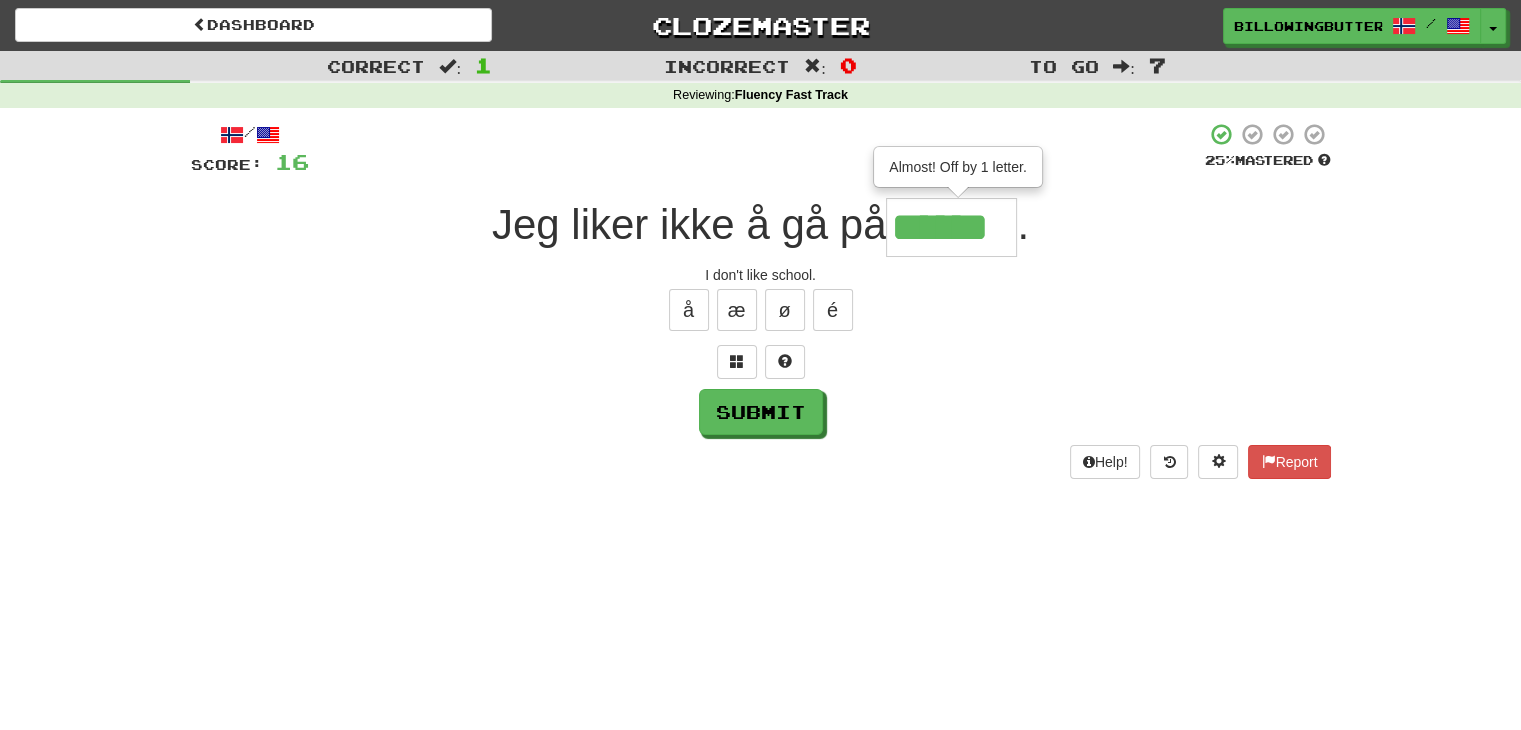 type on "******" 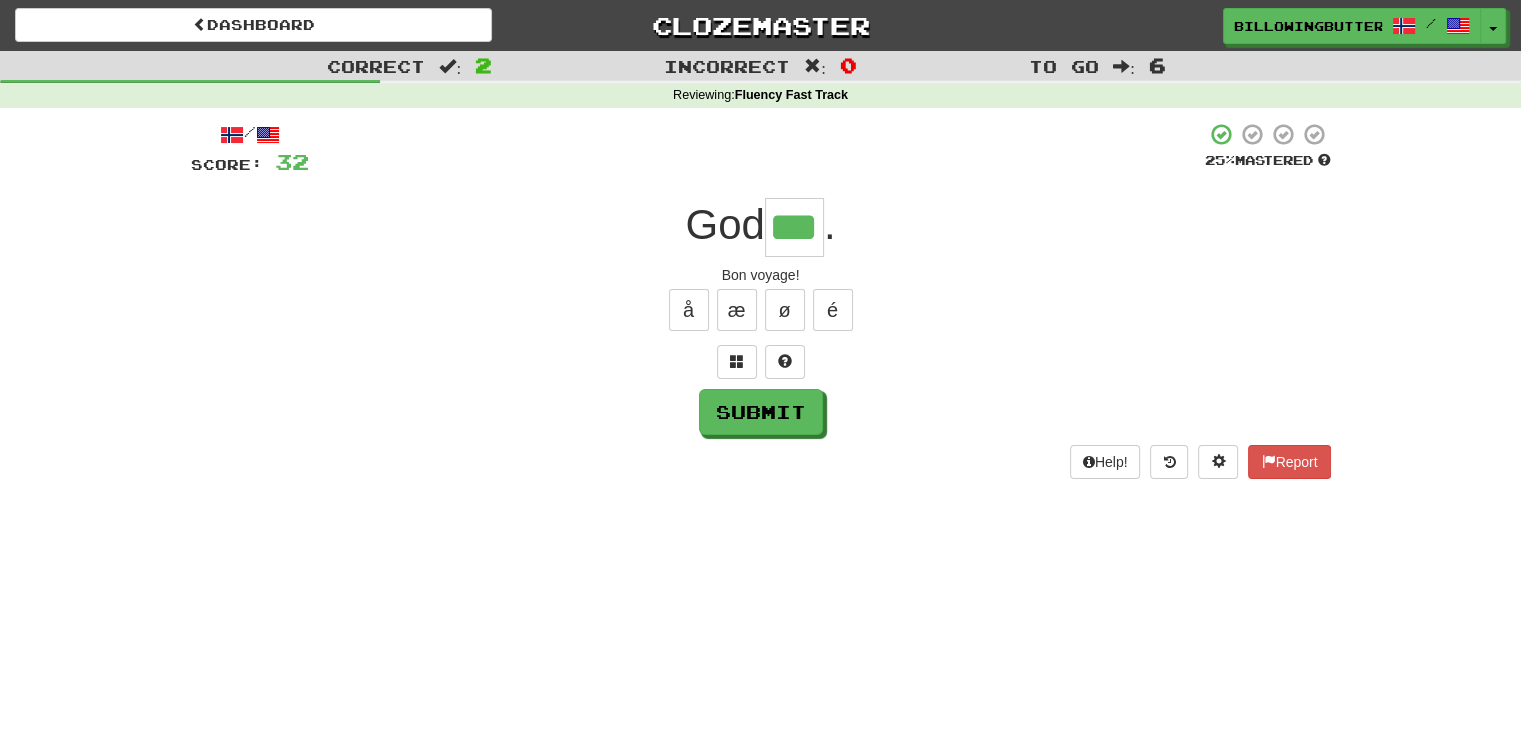type on "***" 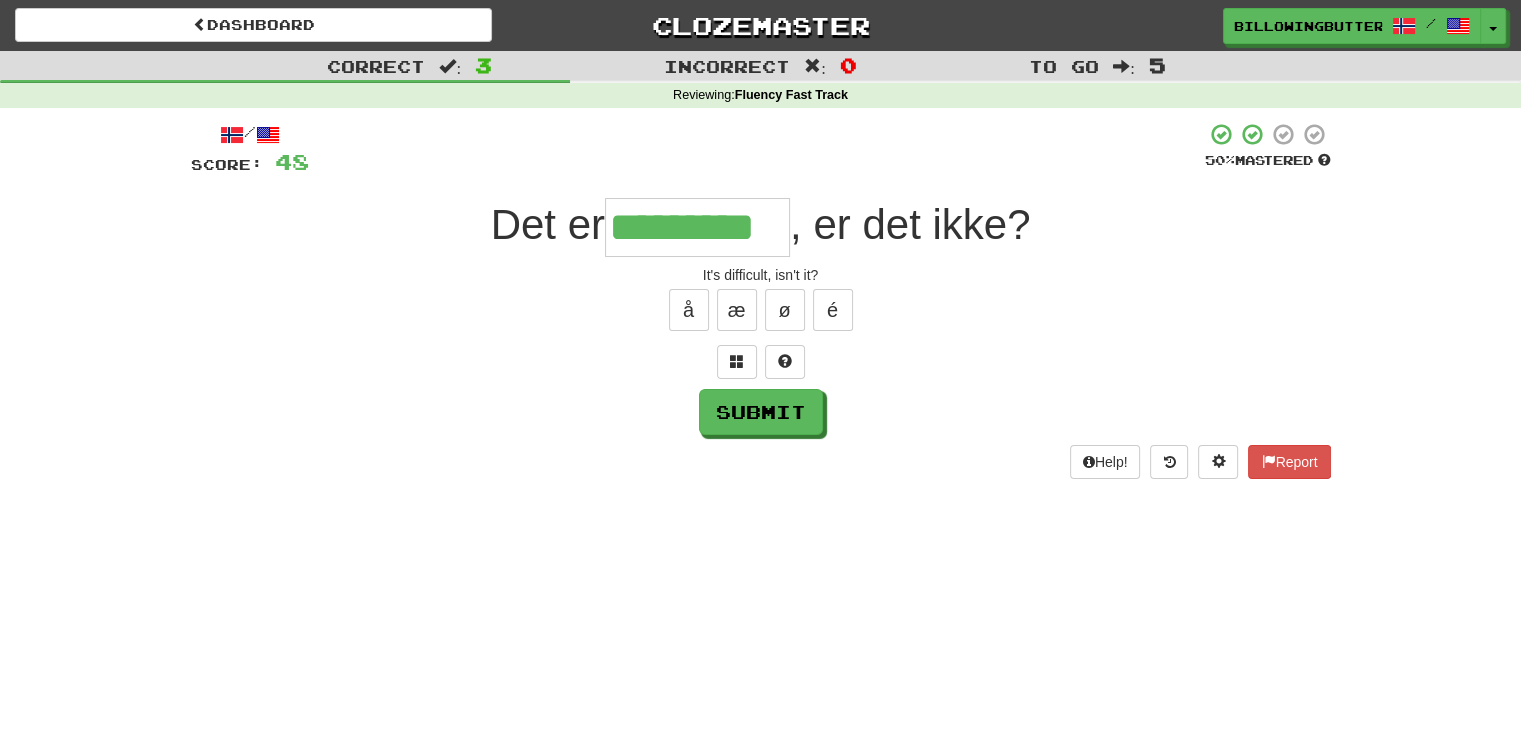 type on "*********" 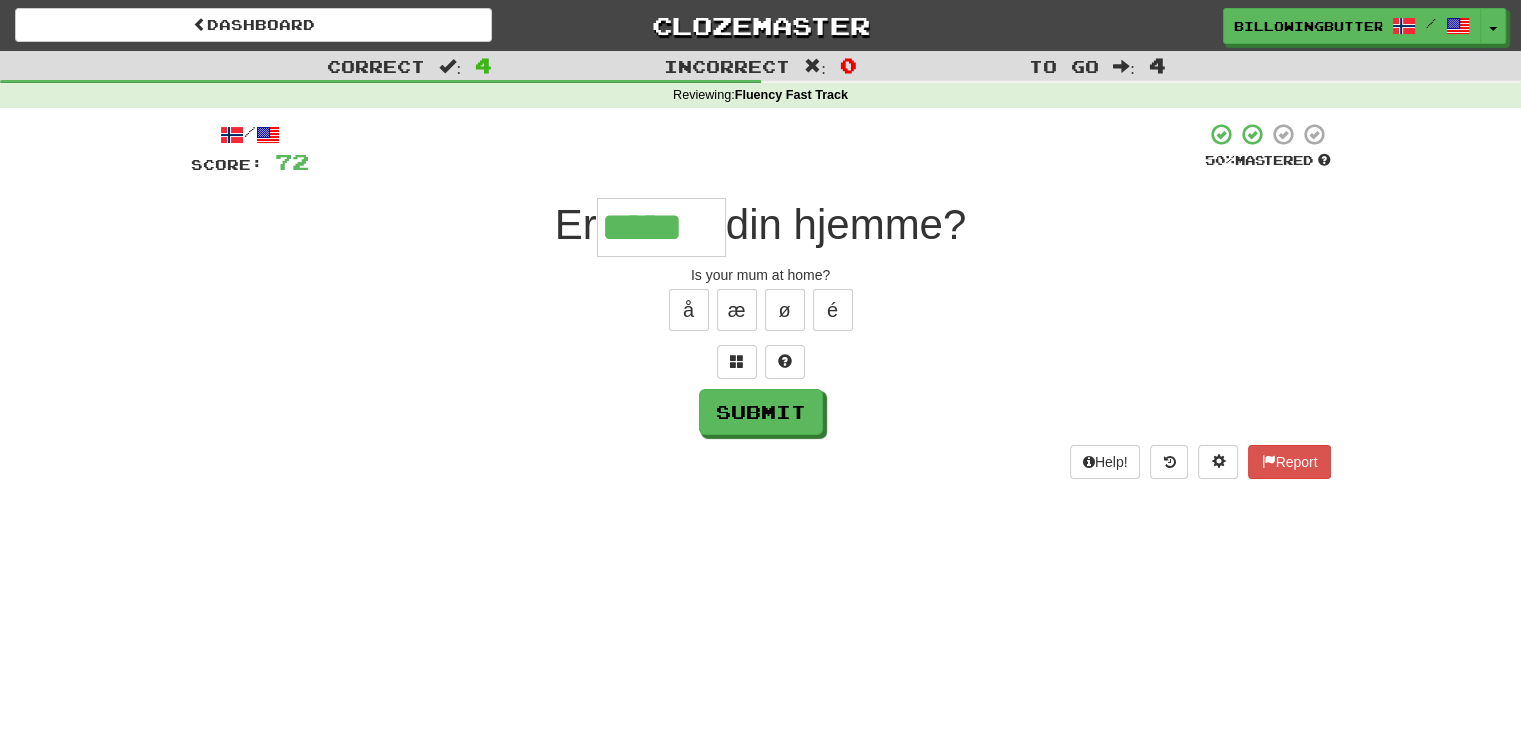 type on "*****" 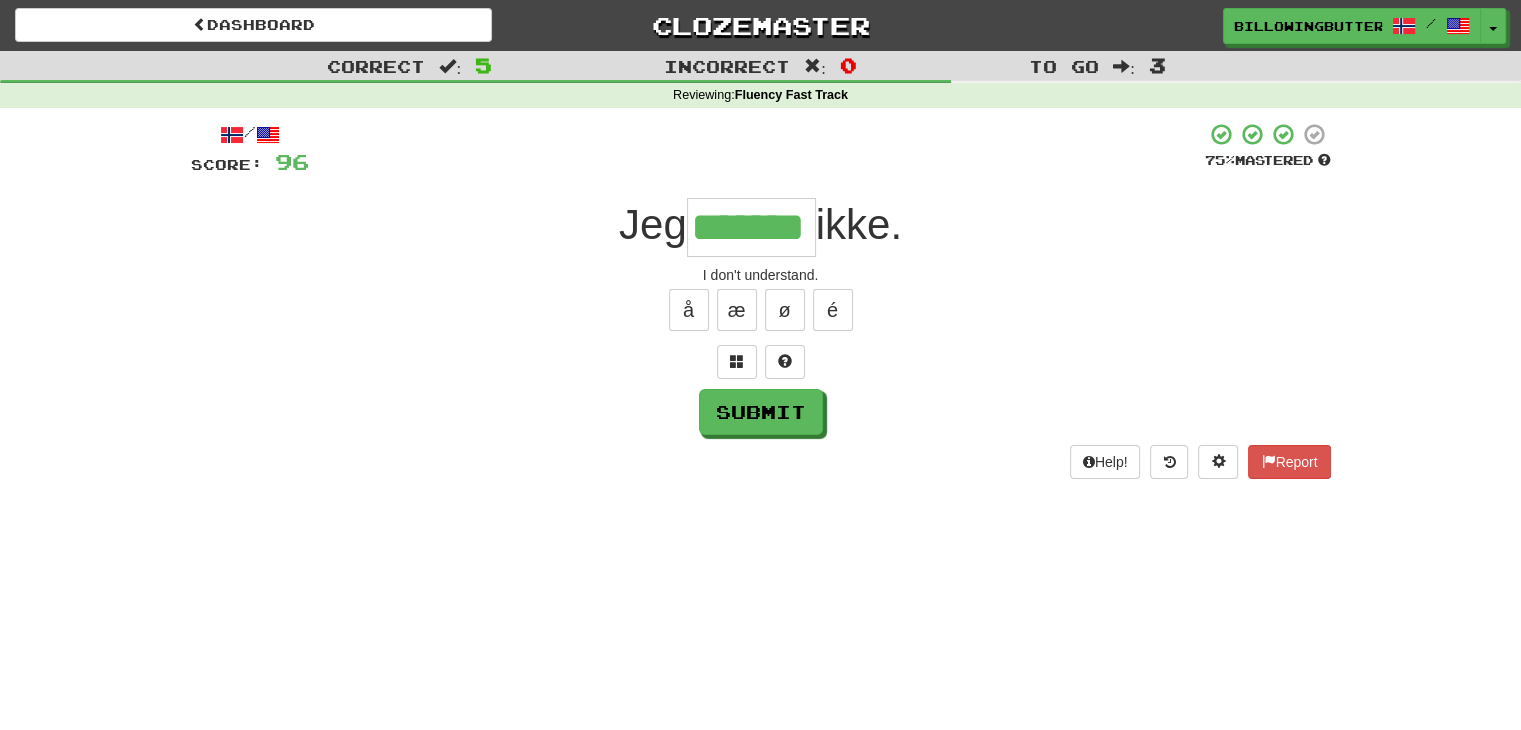 type on "*******" 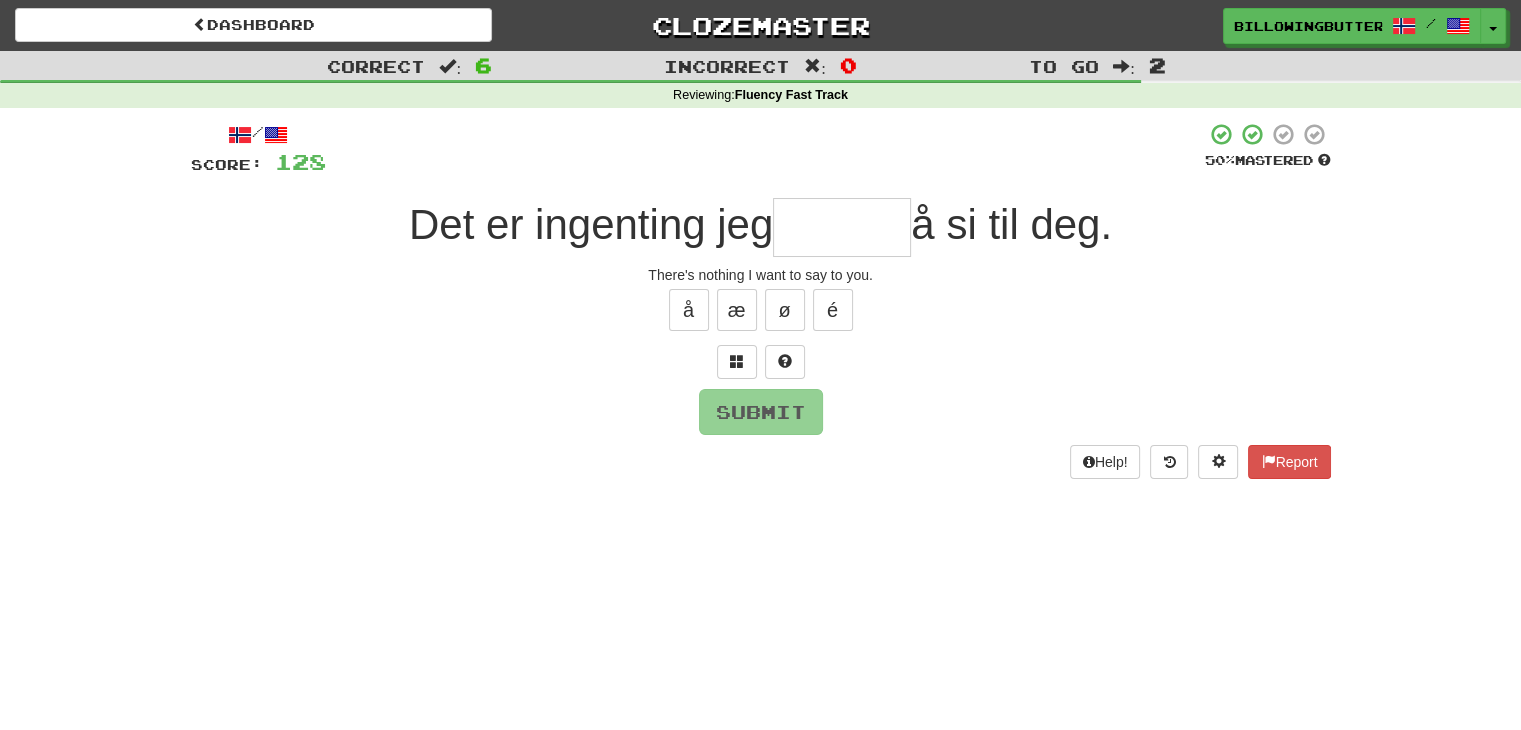 type on "*" 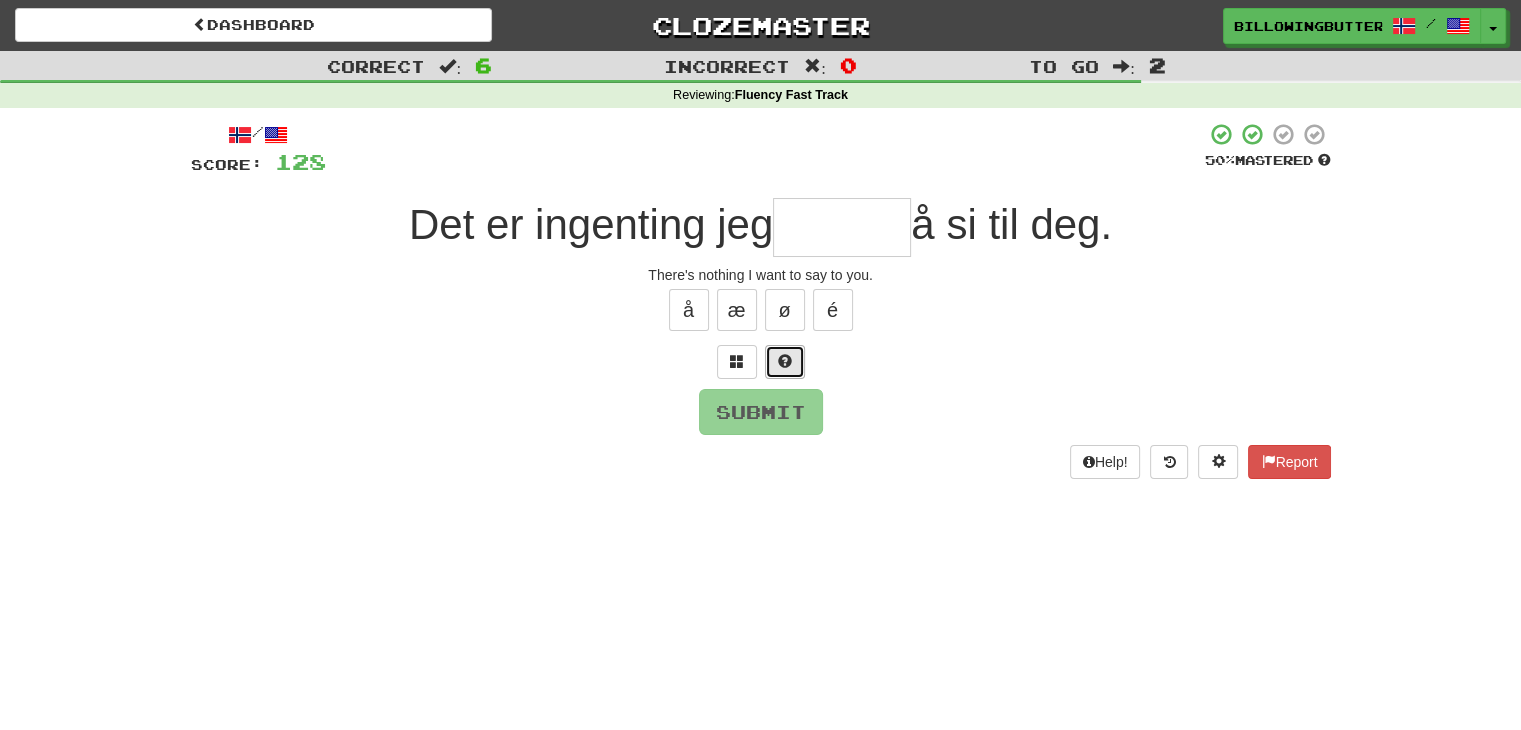click at bounding box center [785, 361] 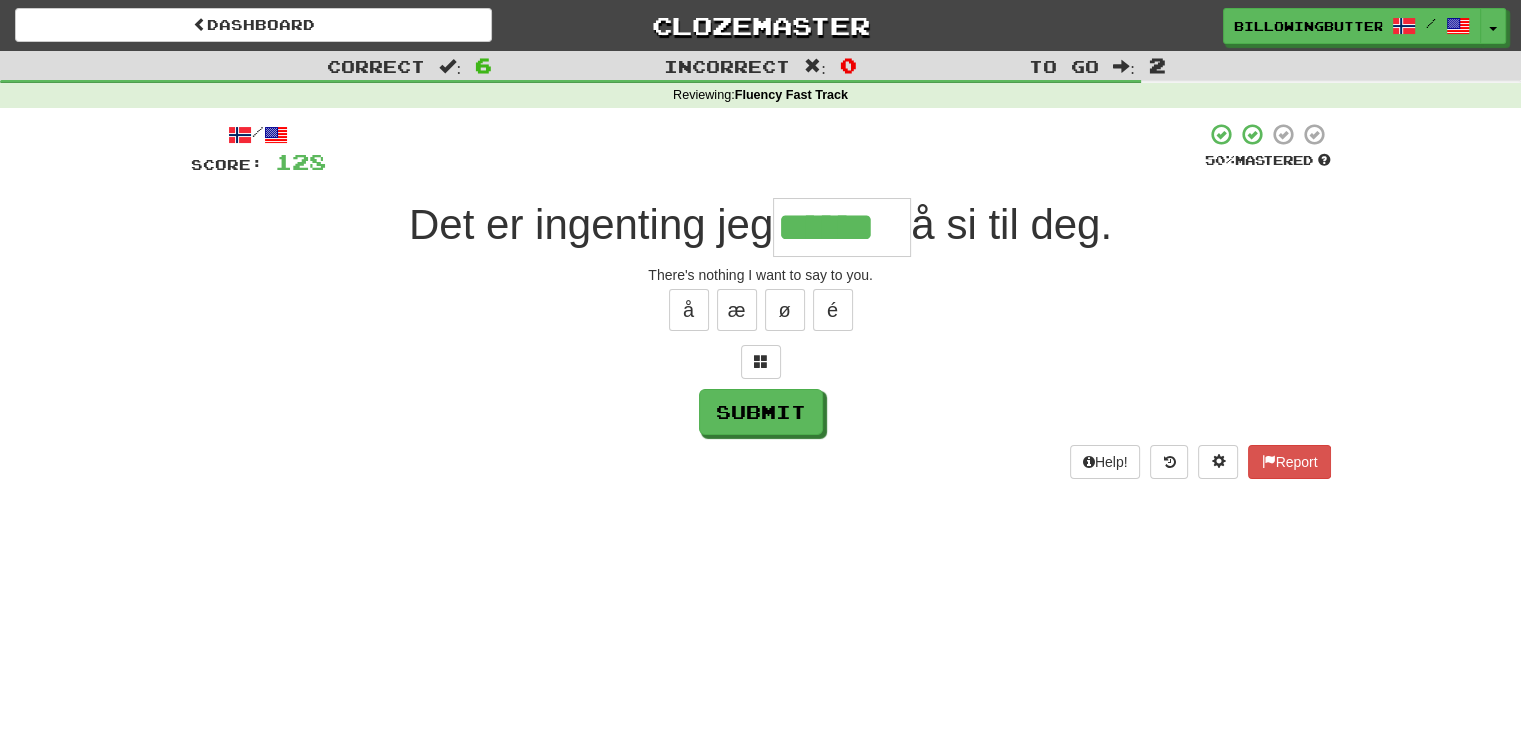 type on "******" 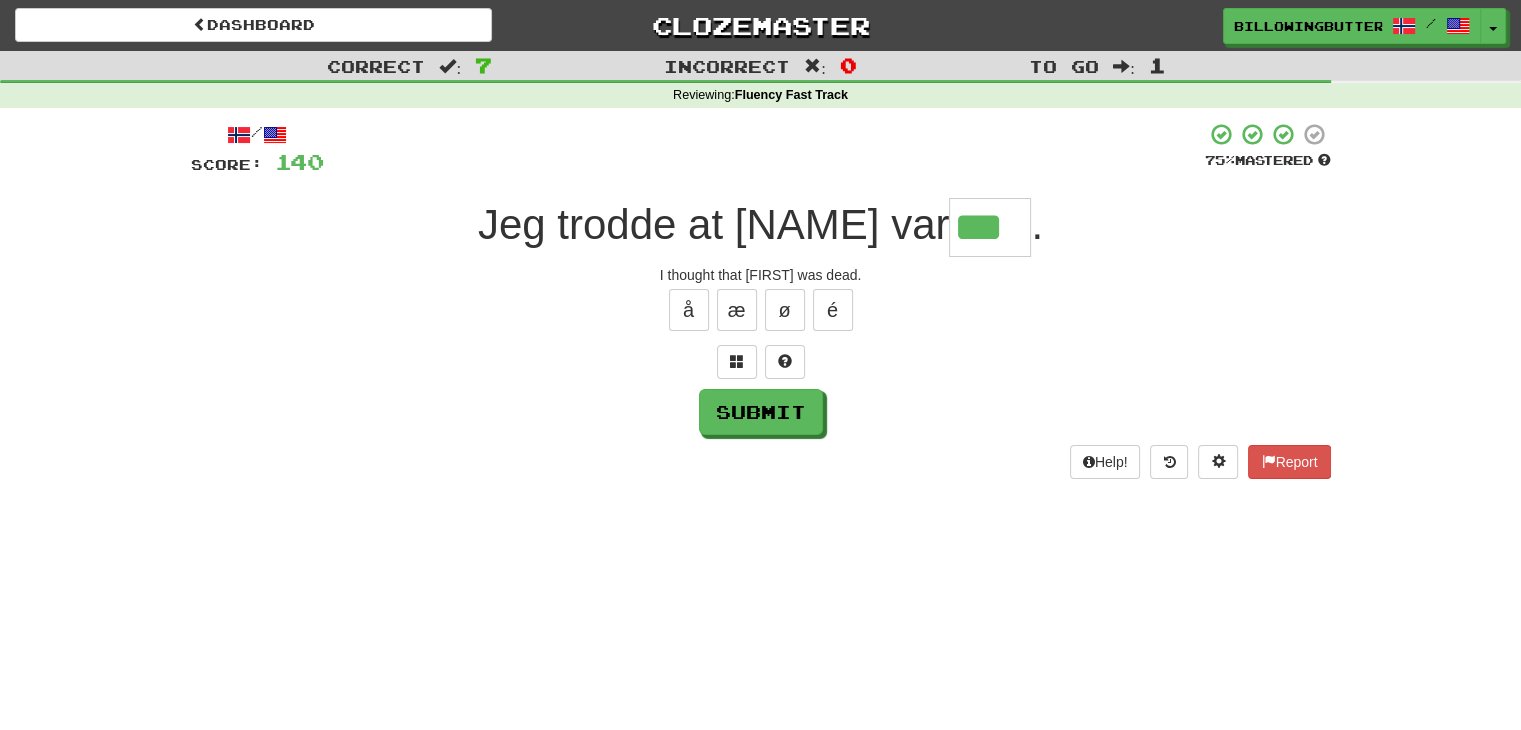 type on "***" 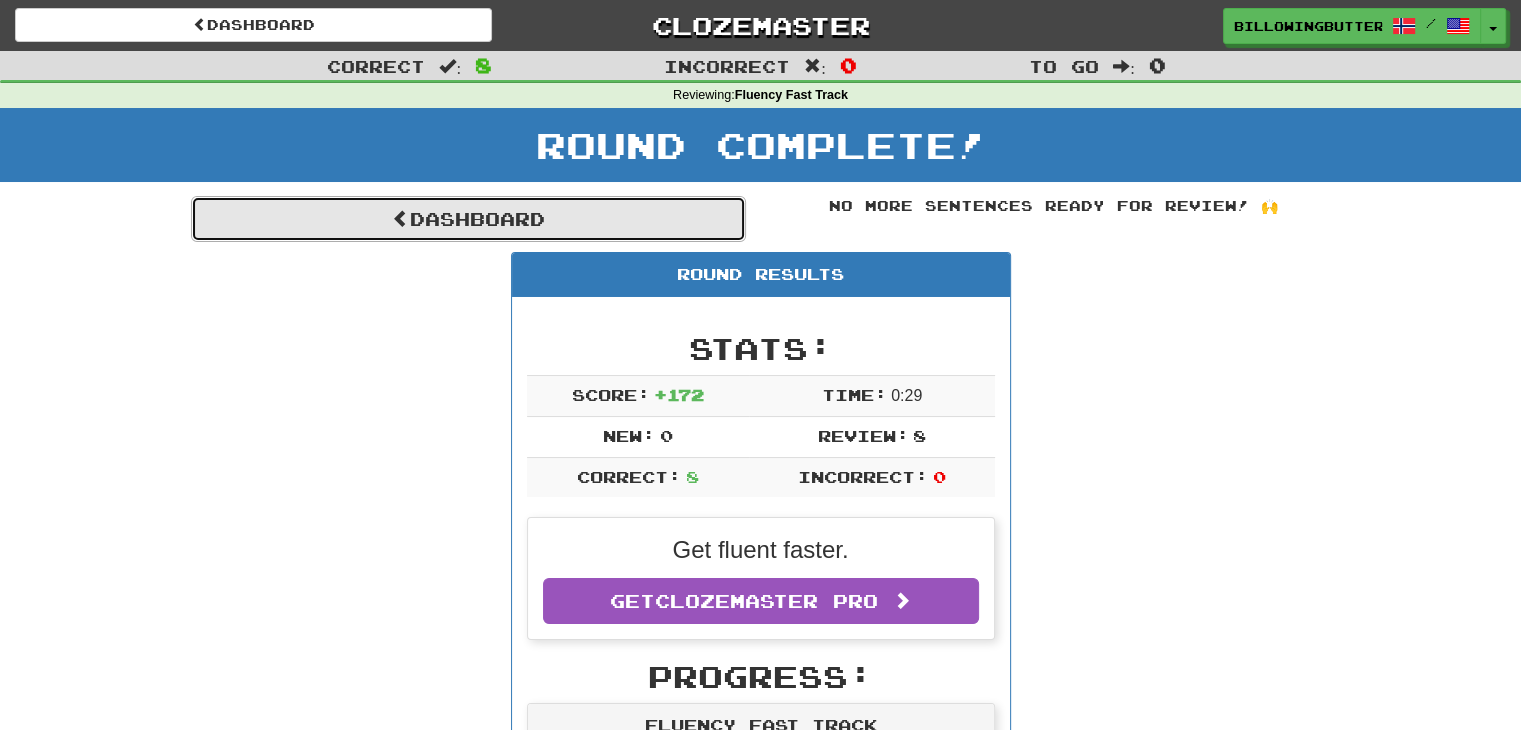 click on "Dashboard" at bounding box center [468, 219] 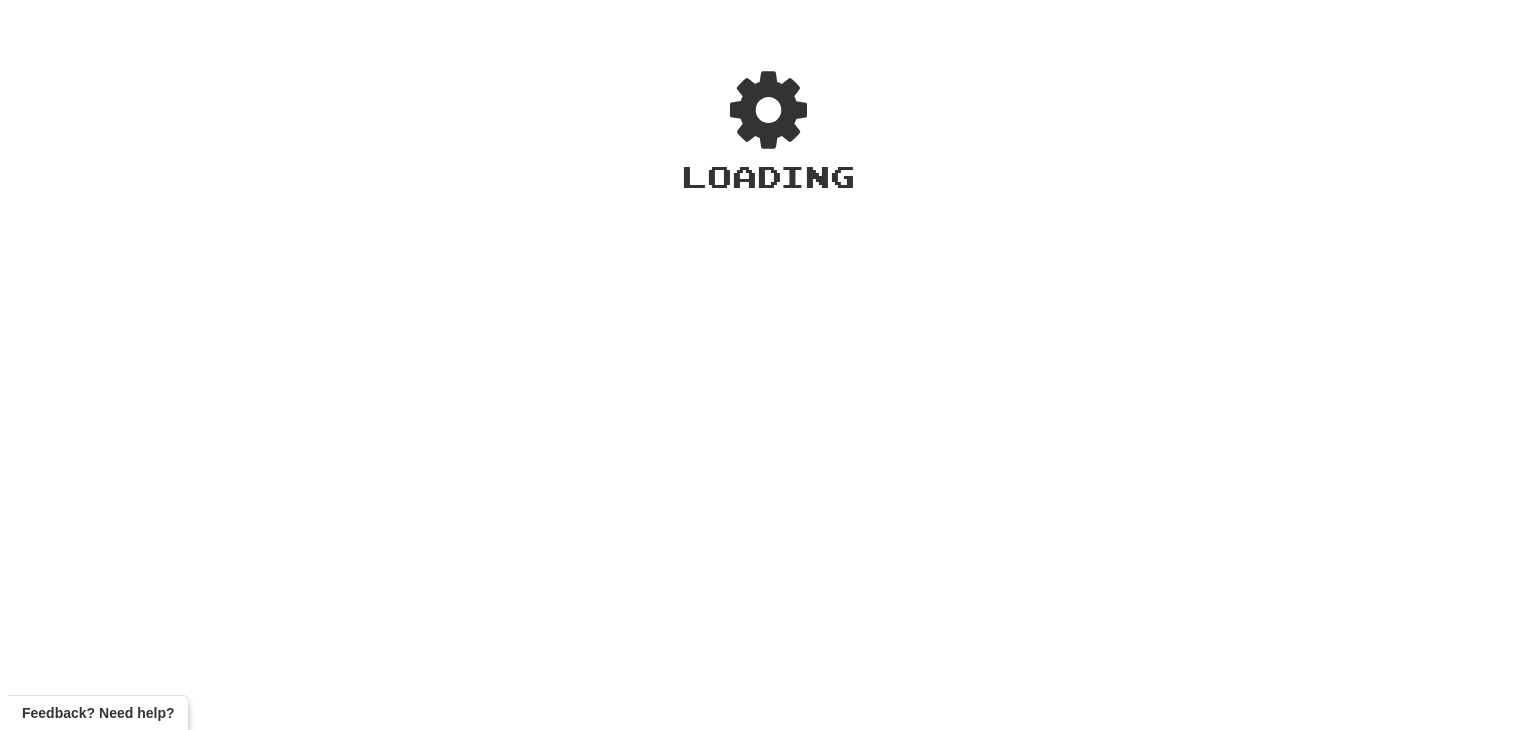 scroll, scrollTop: 0, scrollLeft: 0, axis: both 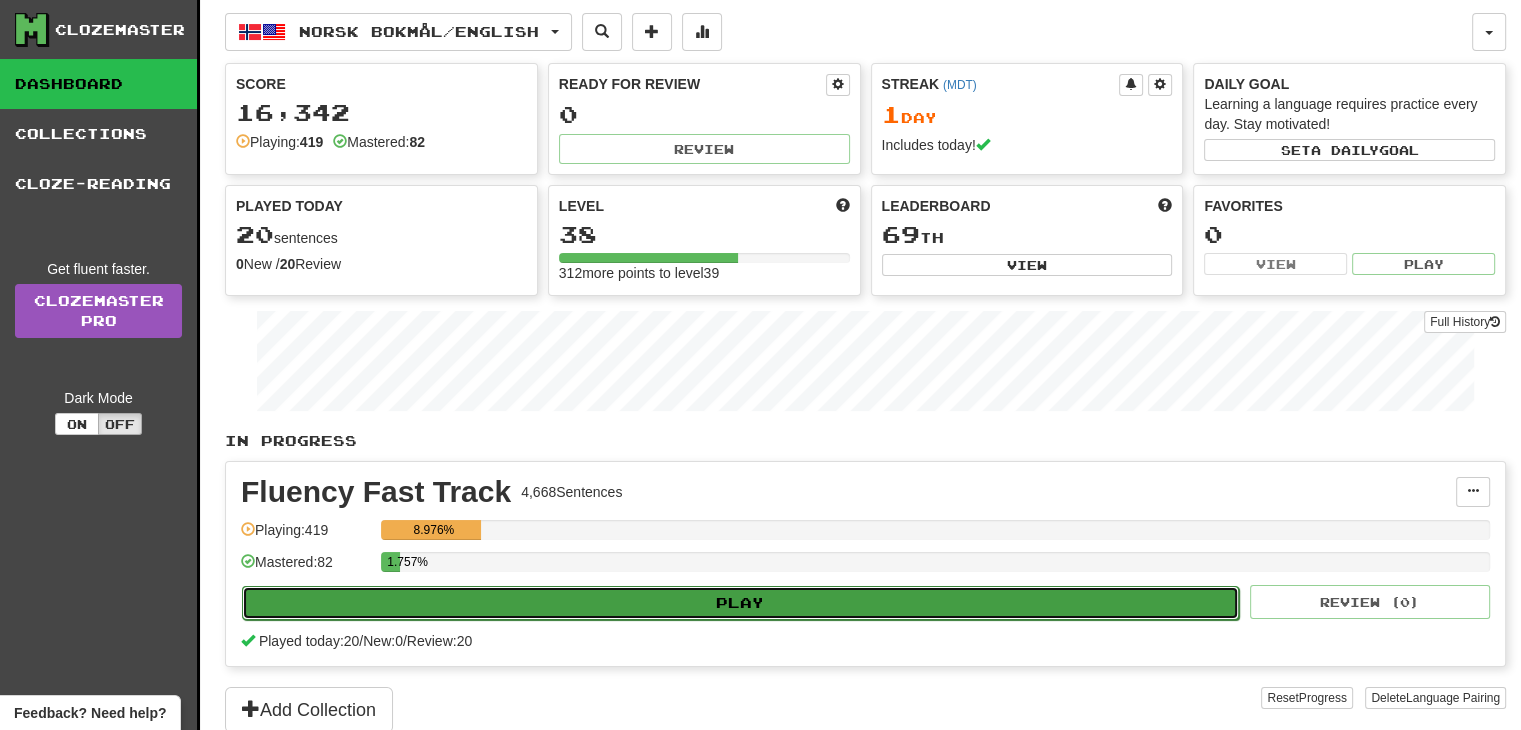 click on "Play" at bounding box center (740, 603) 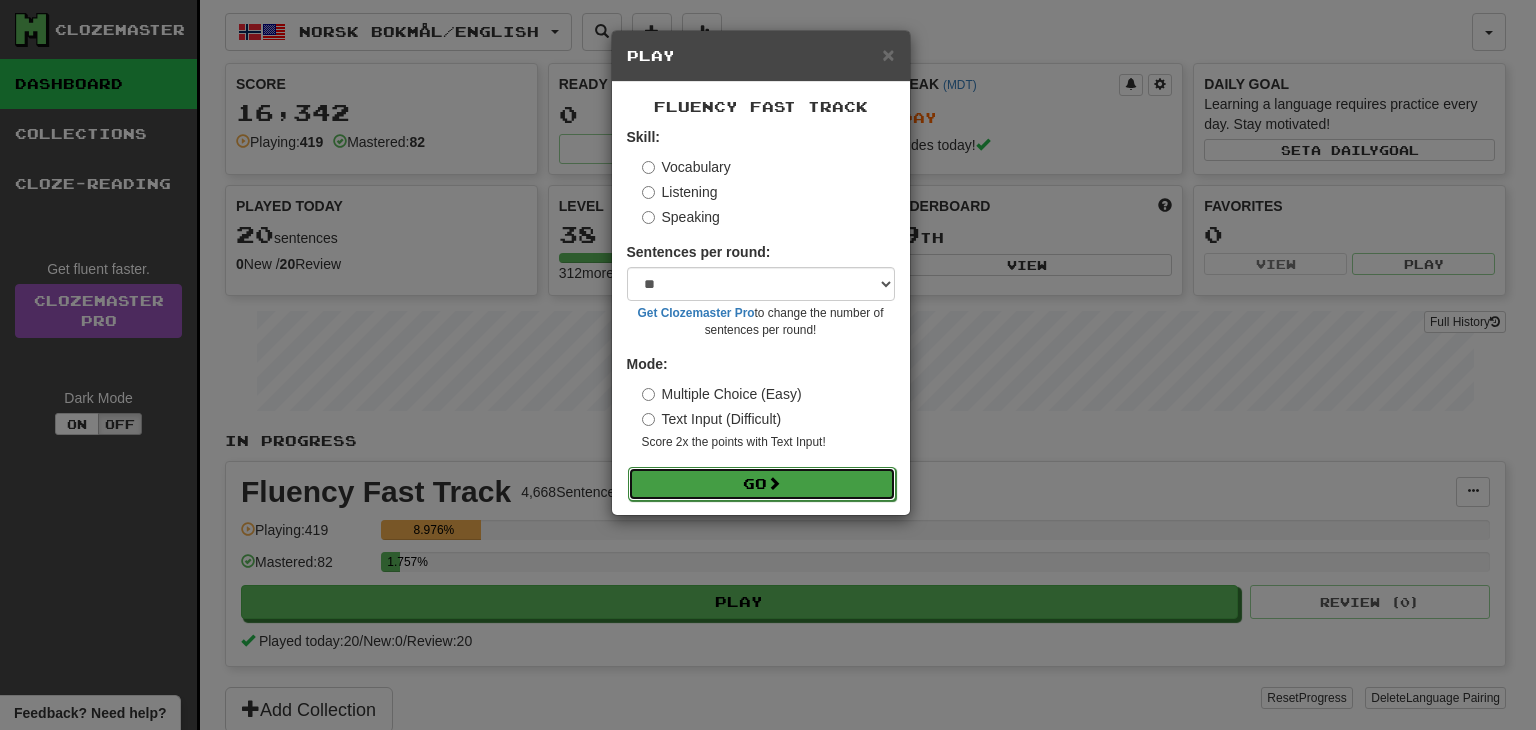 click on "Go" at bounding box center (762, 484) 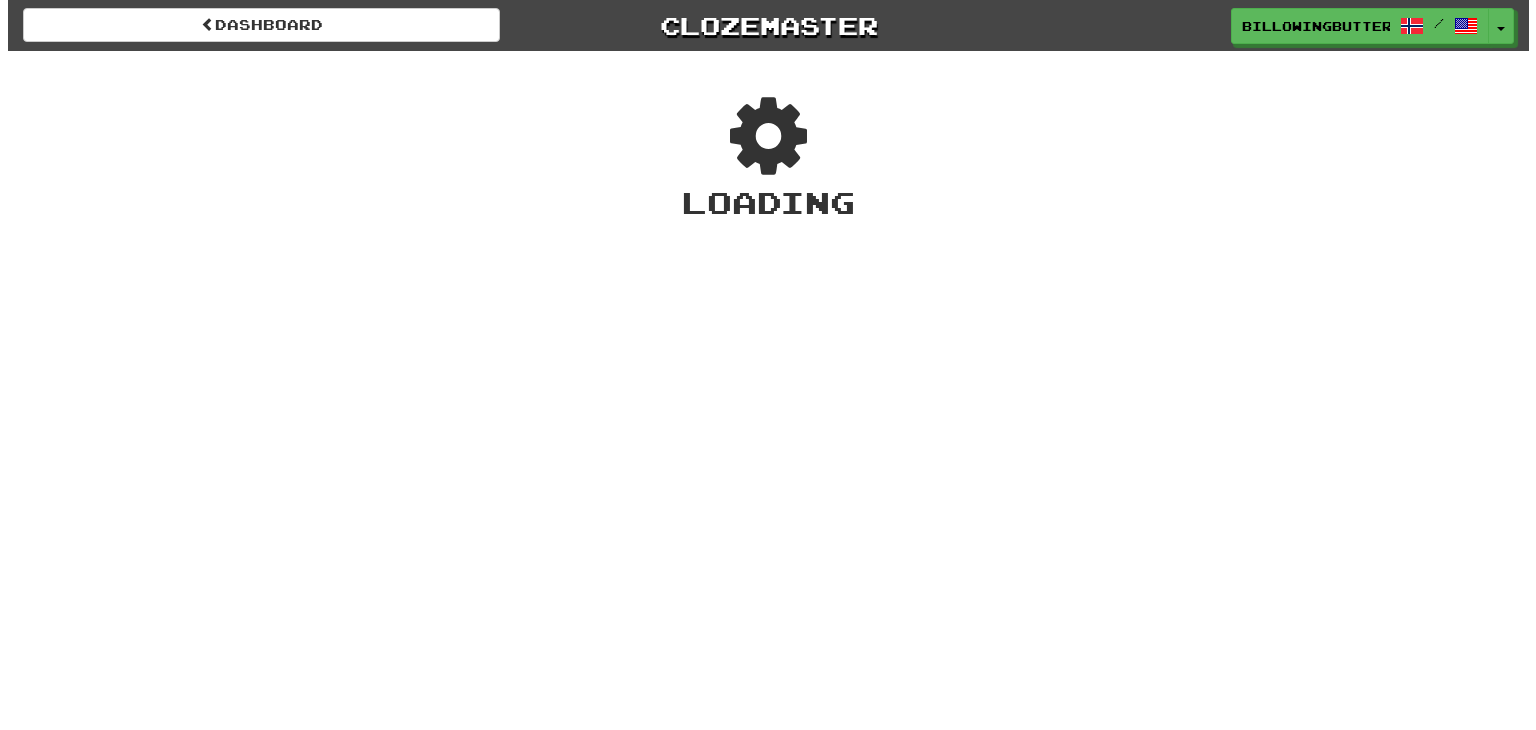 scroll, scrollTop: 0, scrollLeft: 0, axis: both 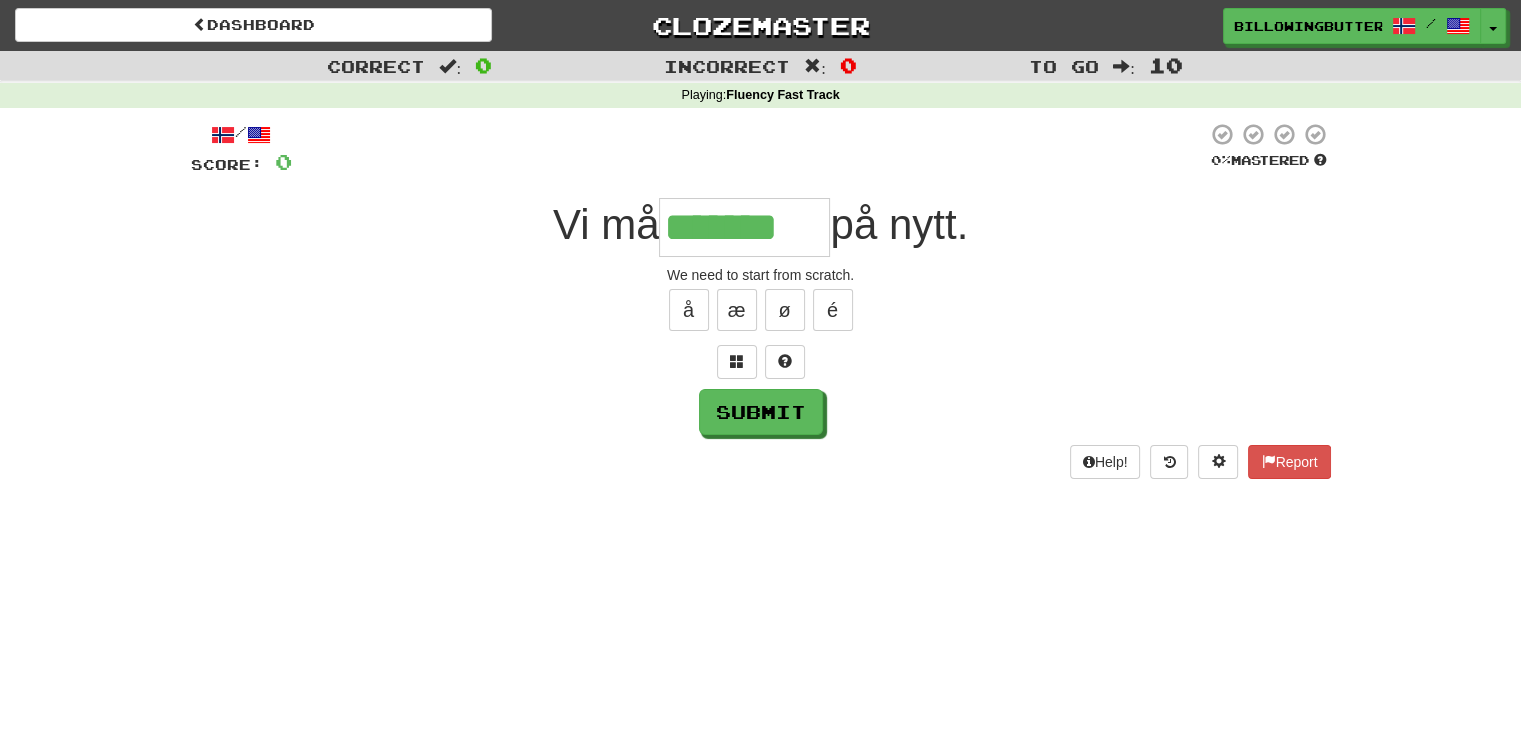 type on "*******" 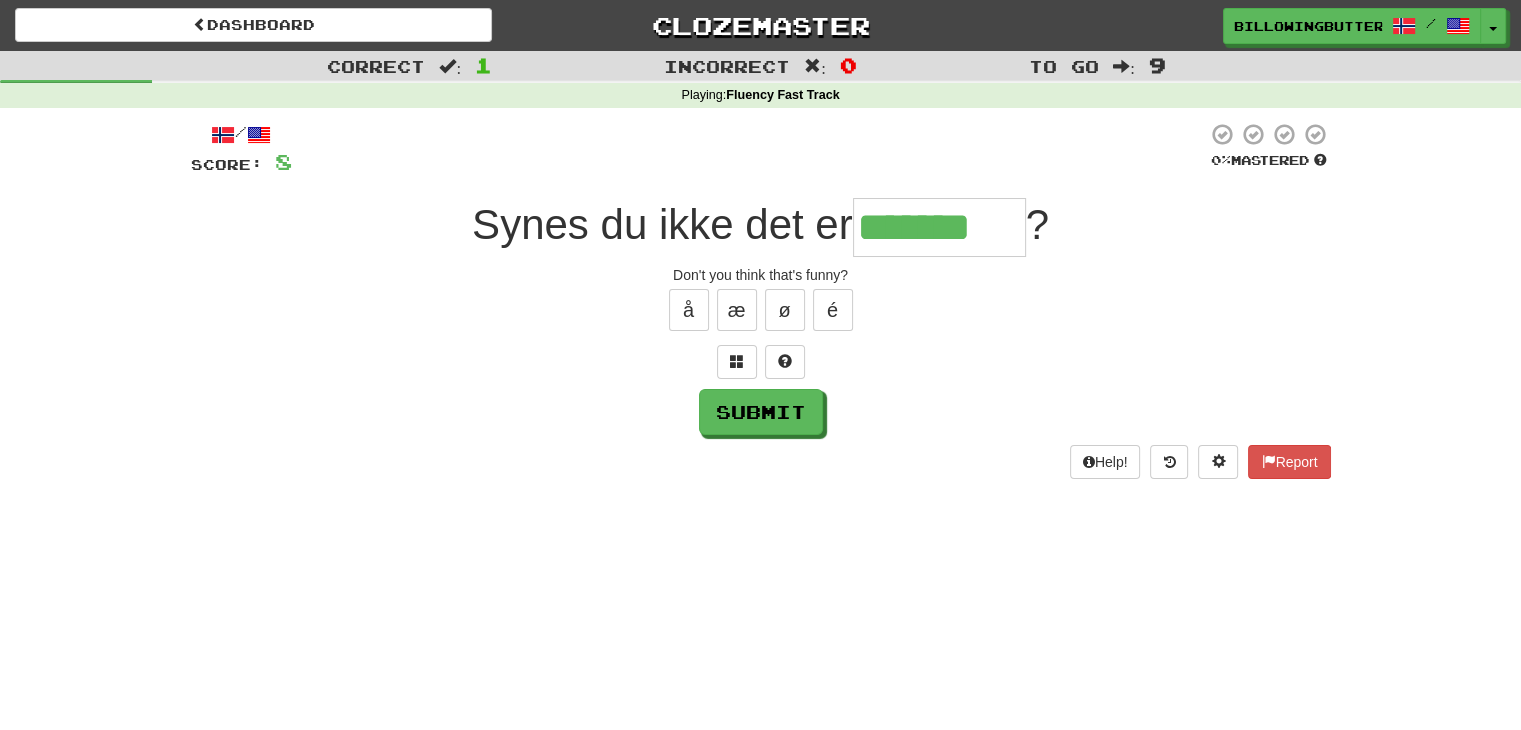 type on "*******" 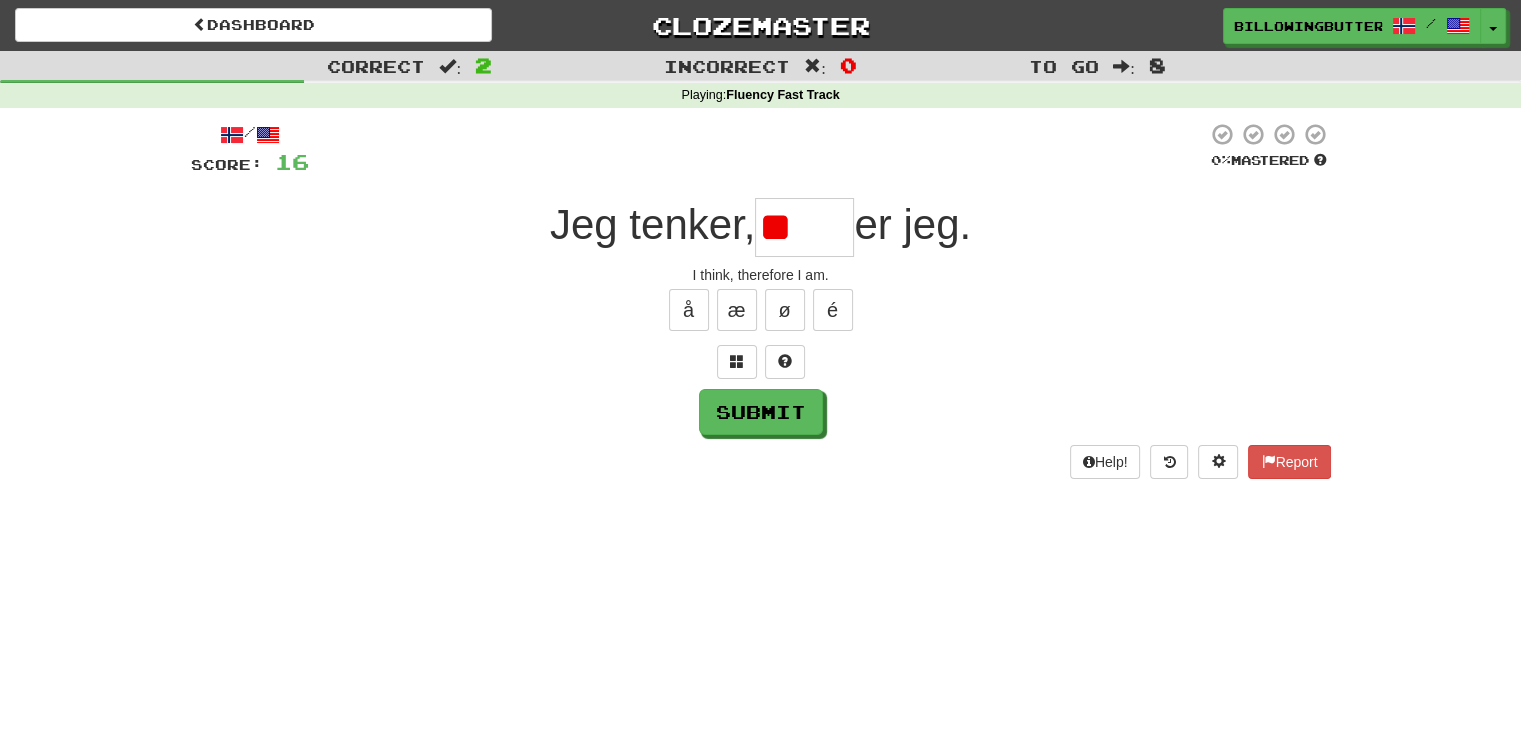 type on "*" 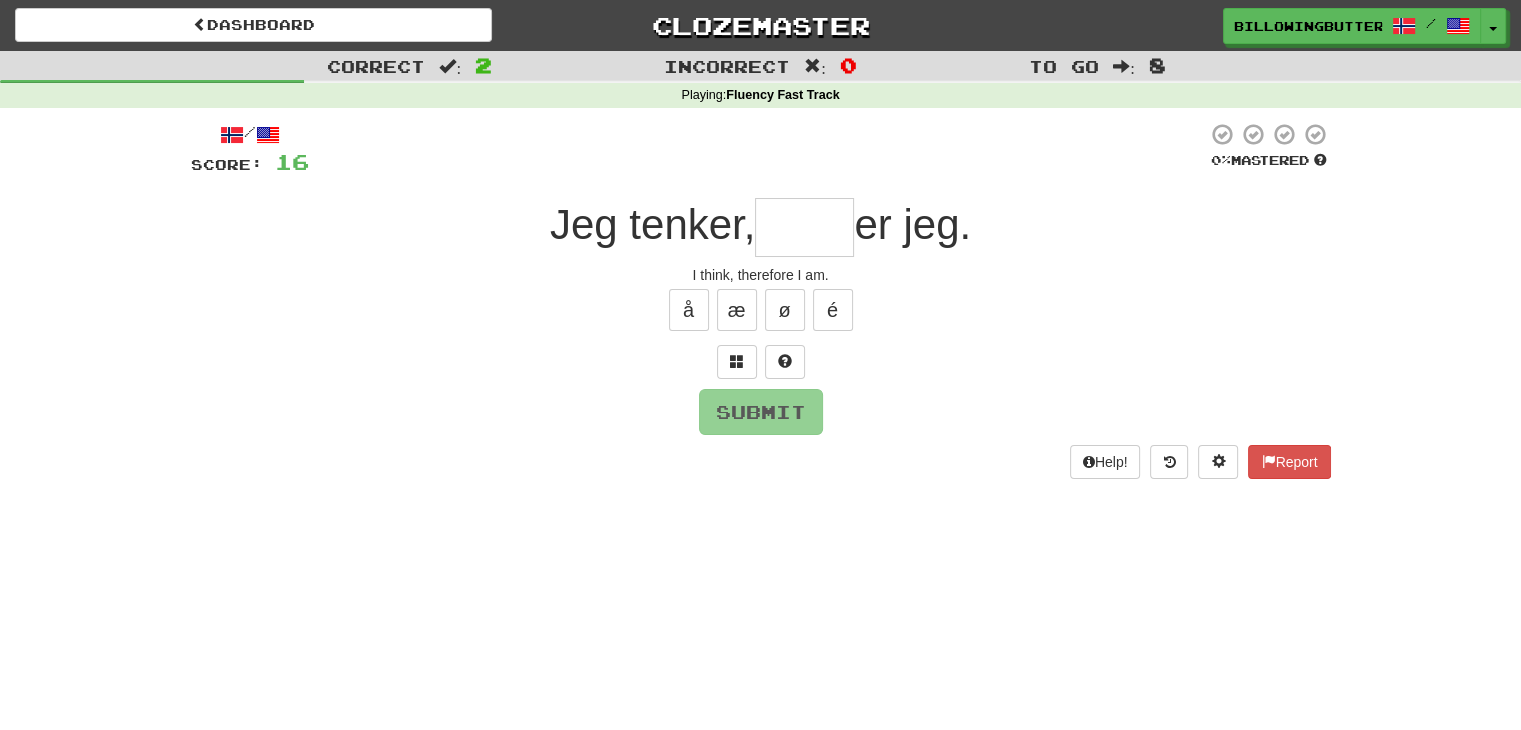 type on "*" 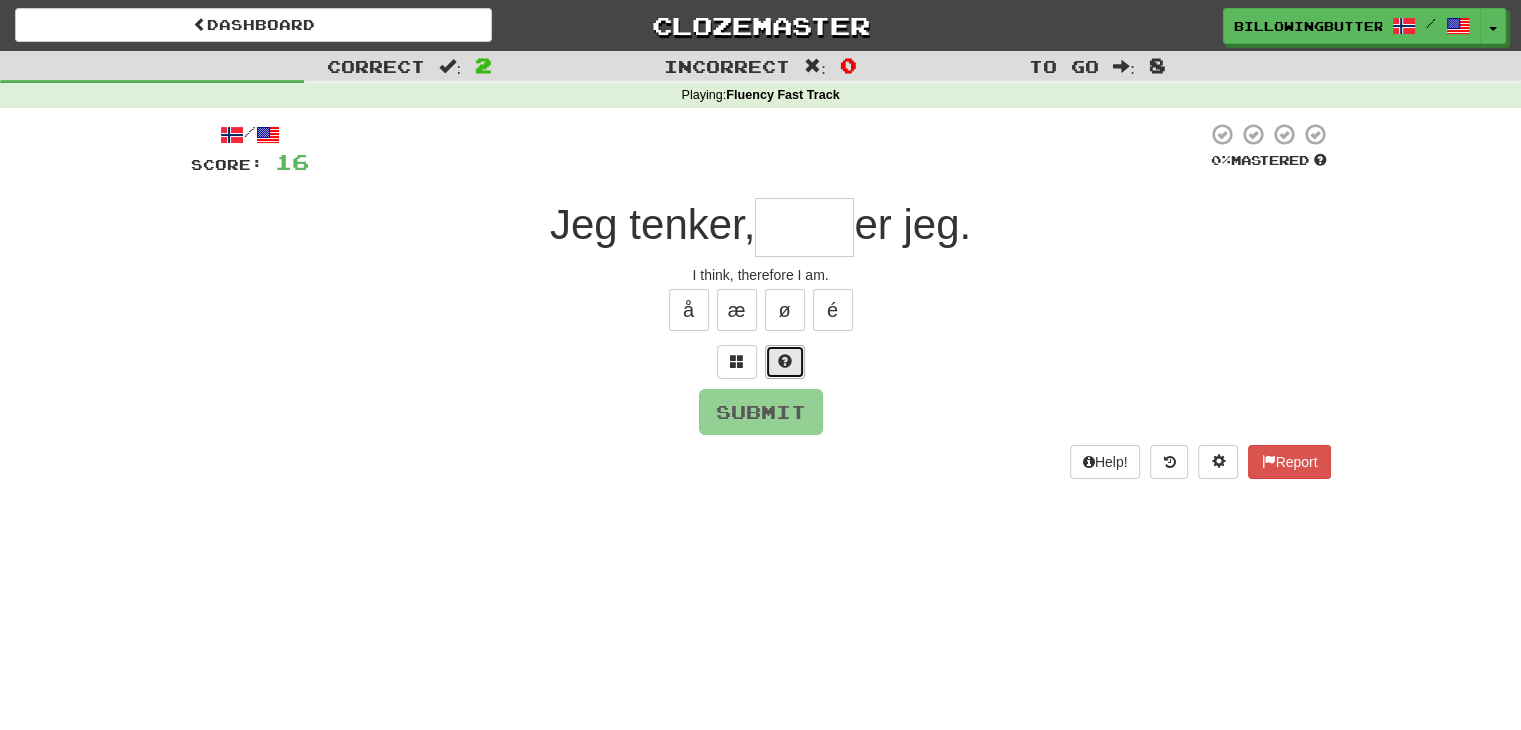 click at bounding box center [785, 362] 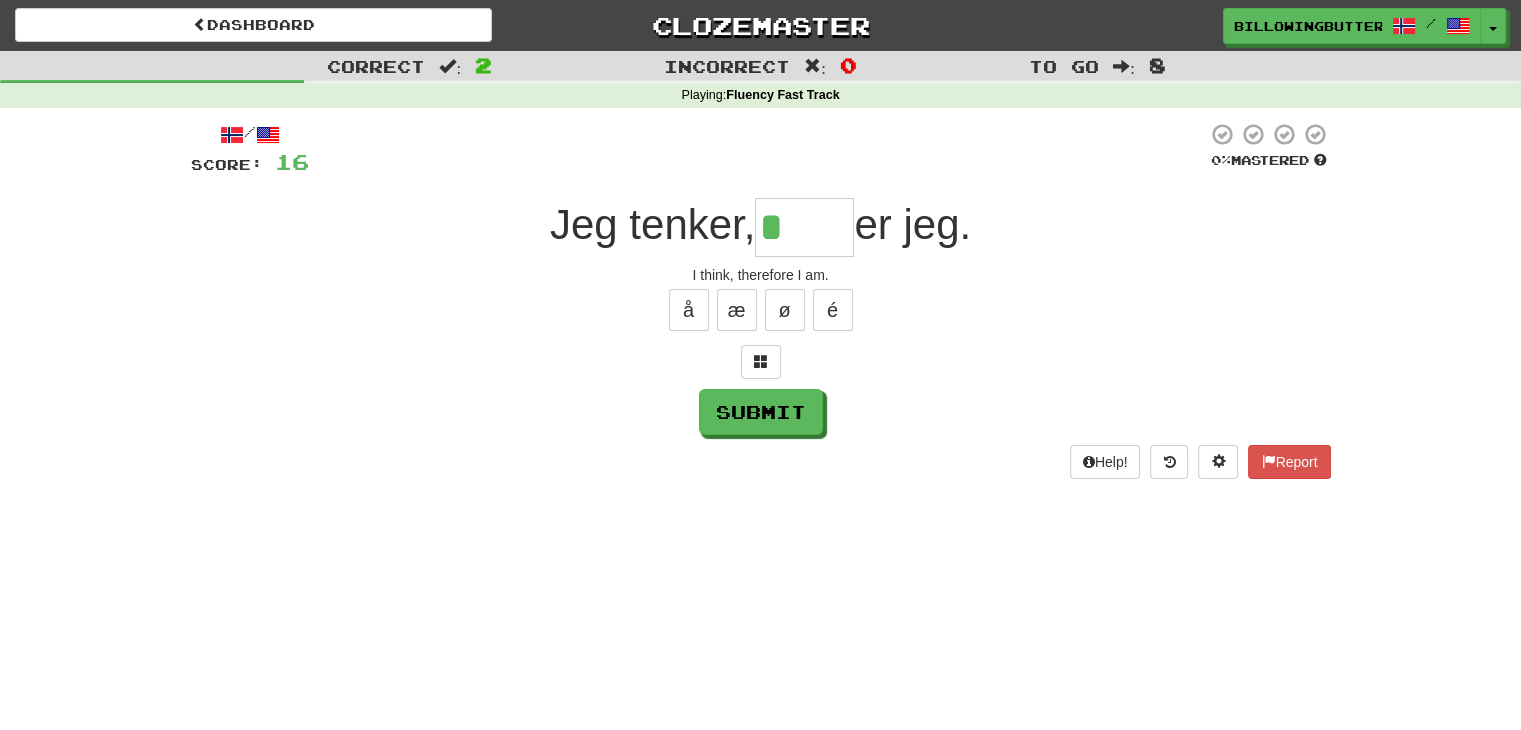 type on "*****" 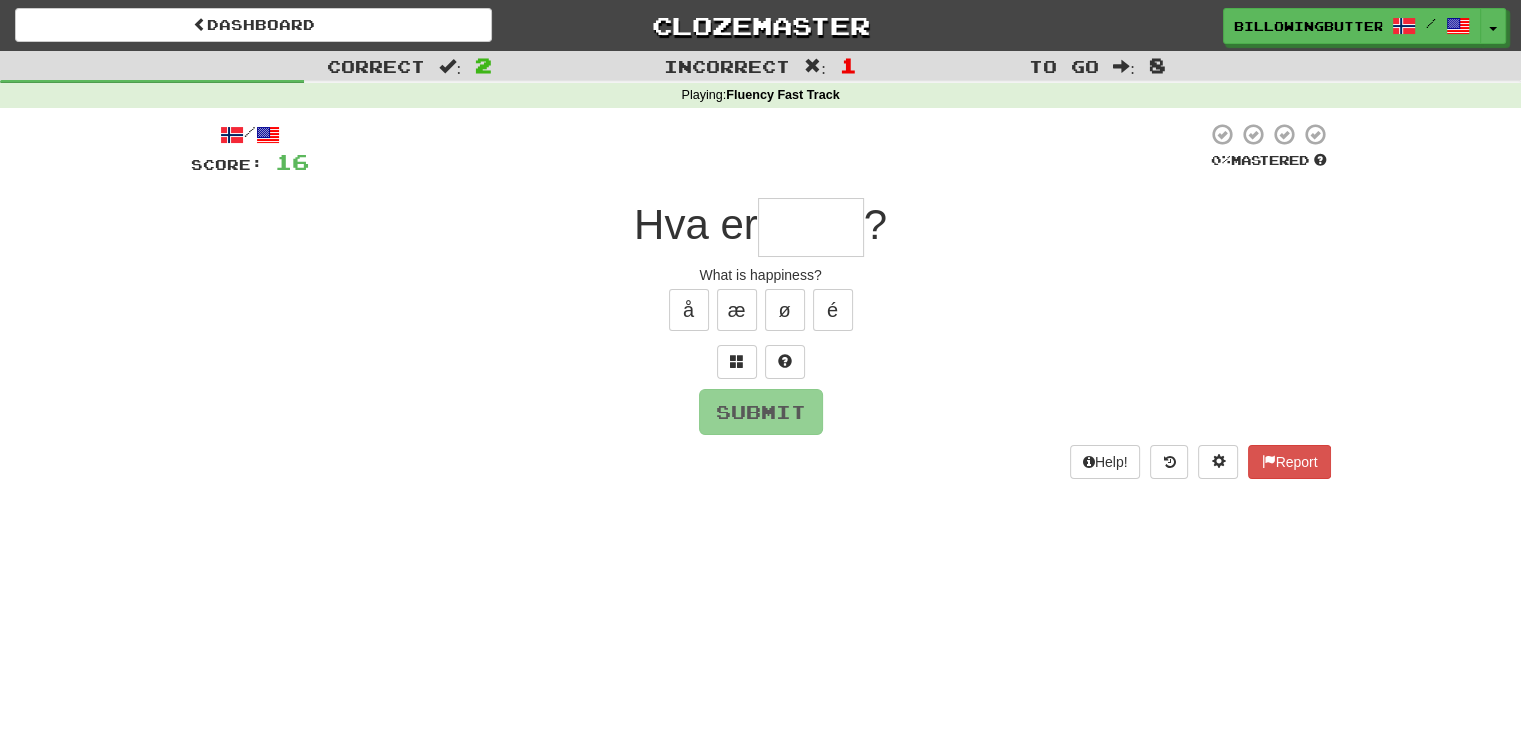 type on "*" 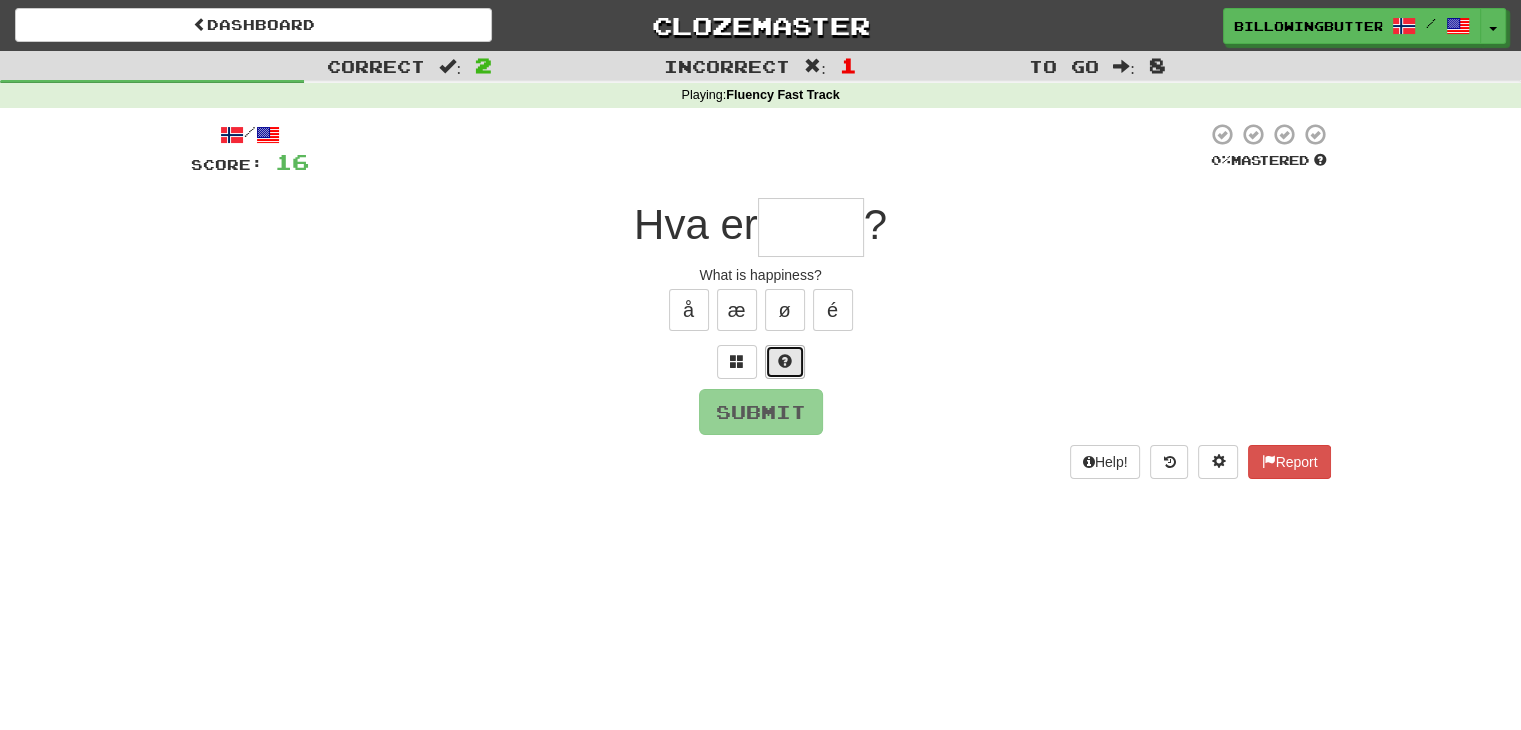 click at bounding box center [785, 362] 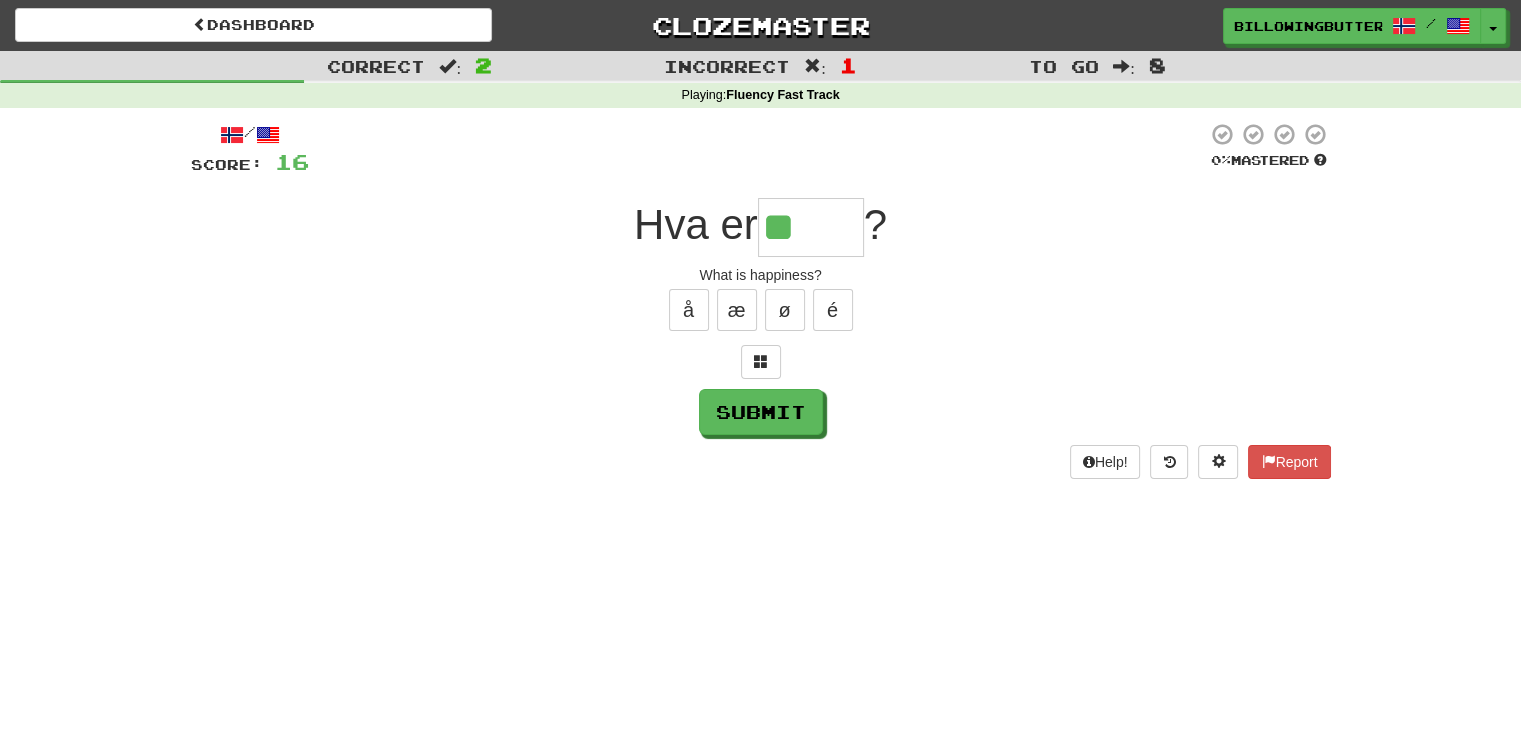 type on "*****" 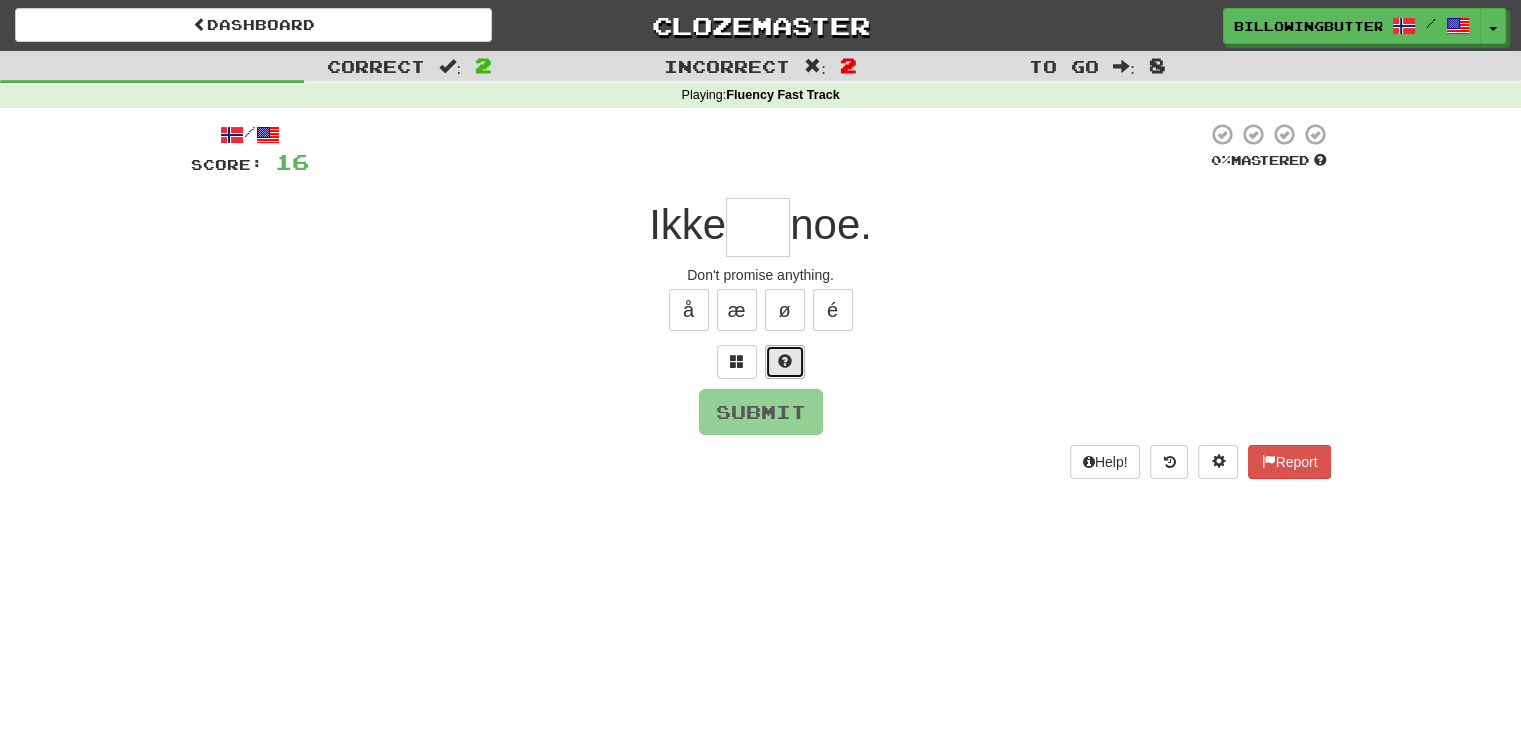 click at bounding box center (785, 362) 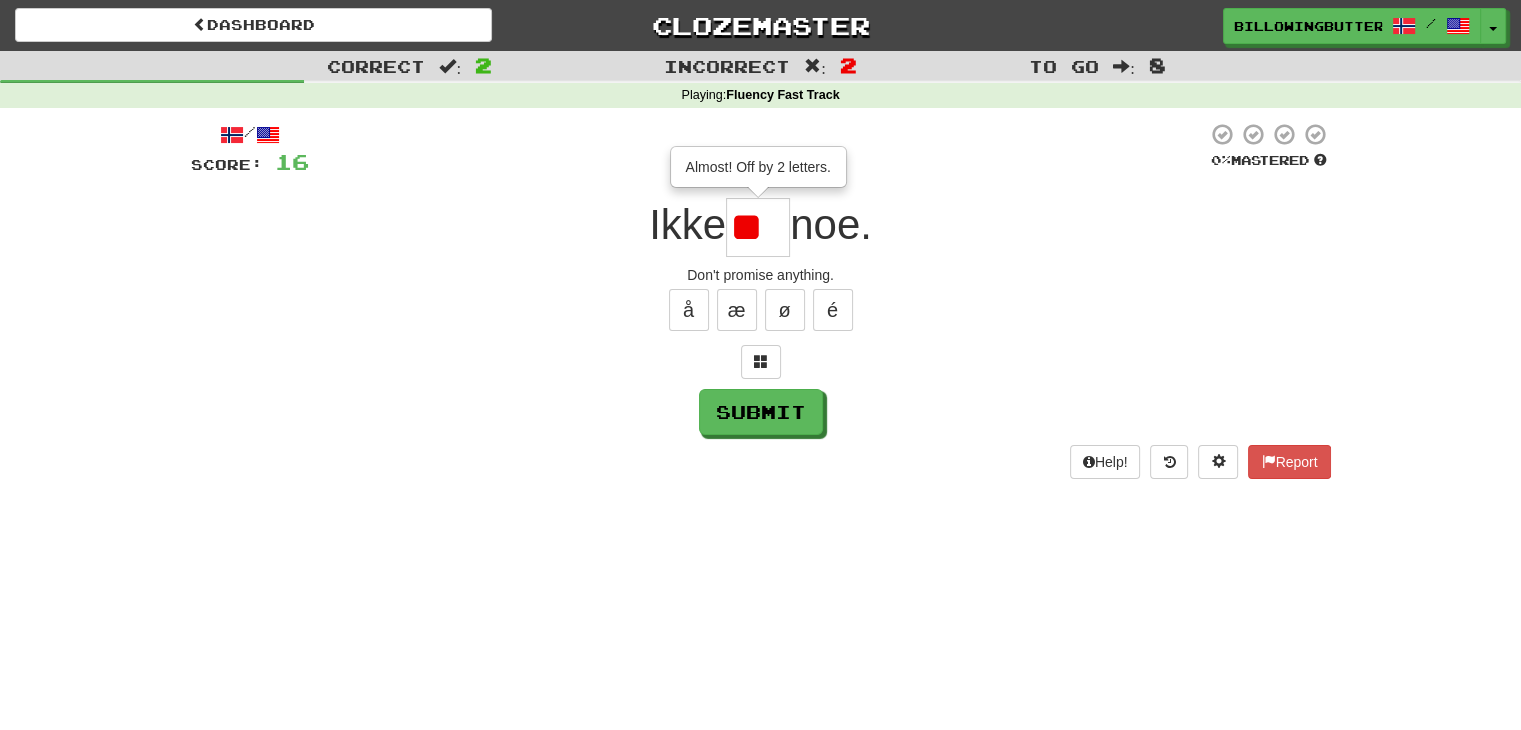 type on "***" 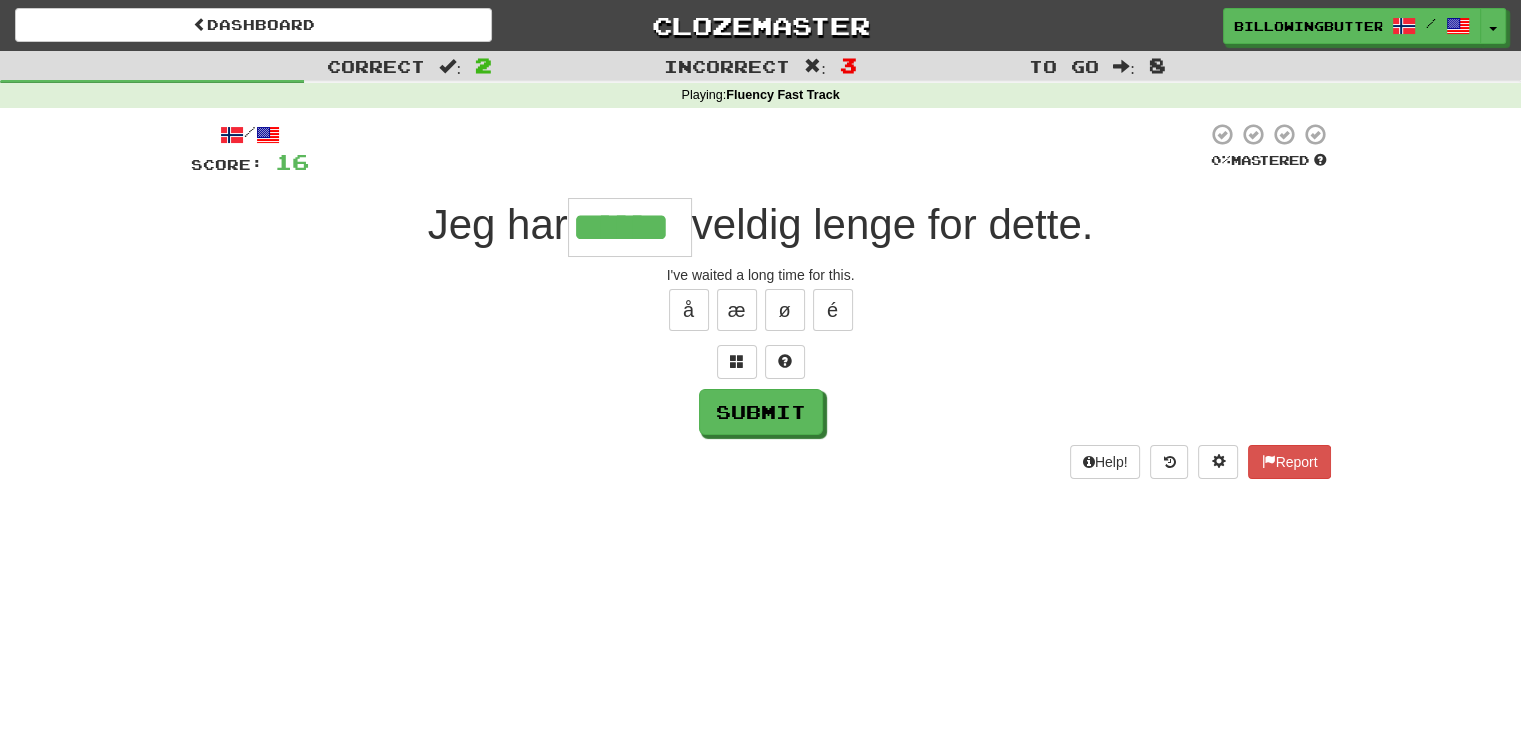 type on "******" 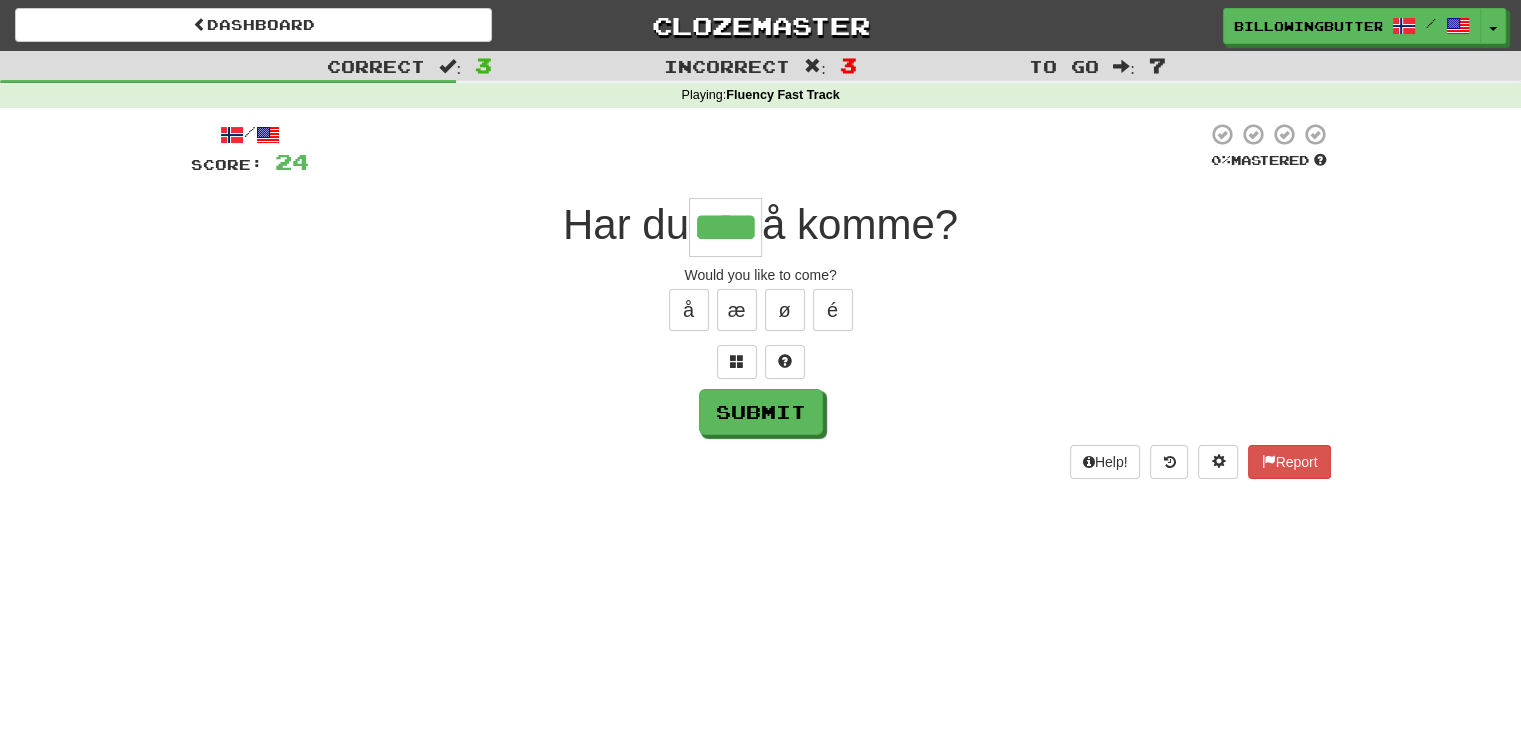 type on "****" 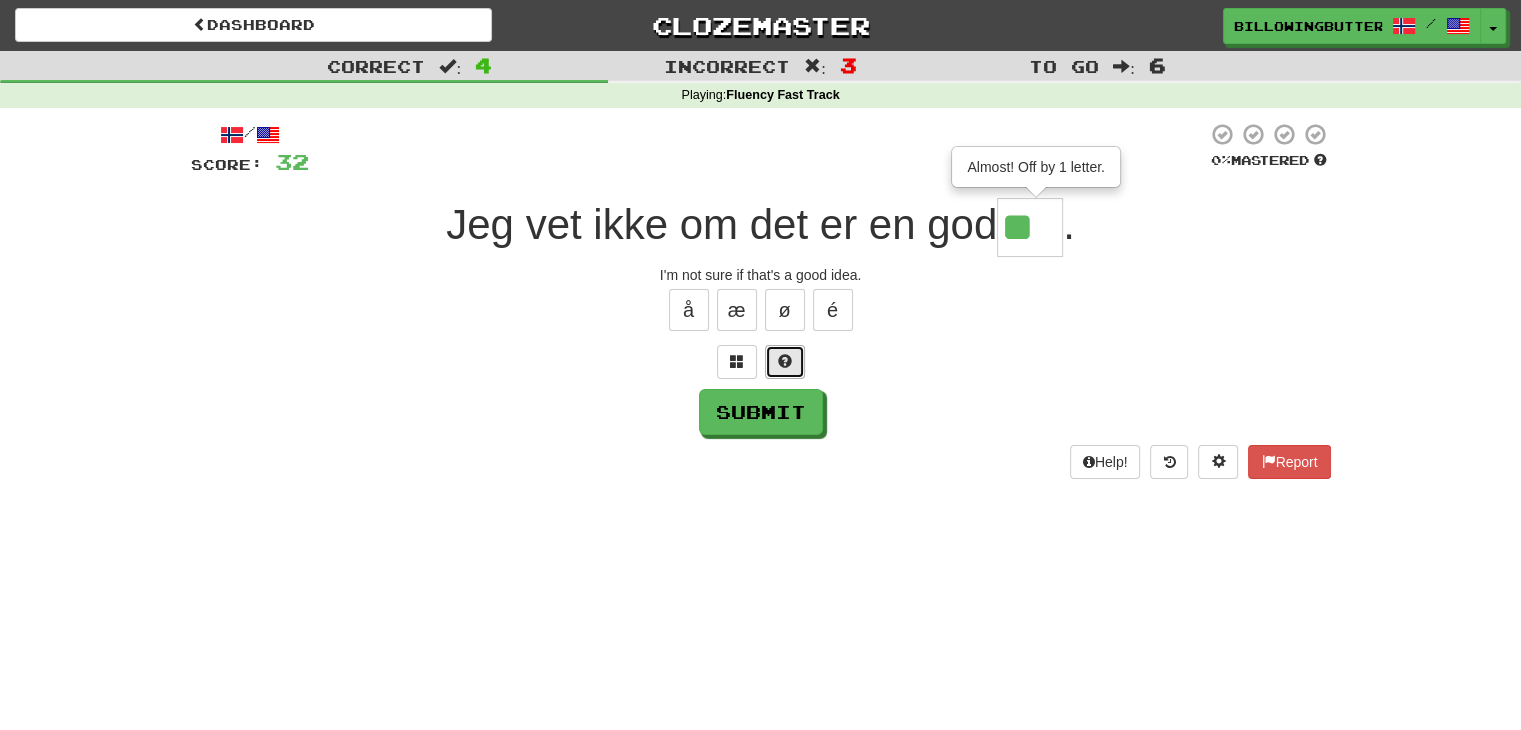 click at bounding box center (785, 362) 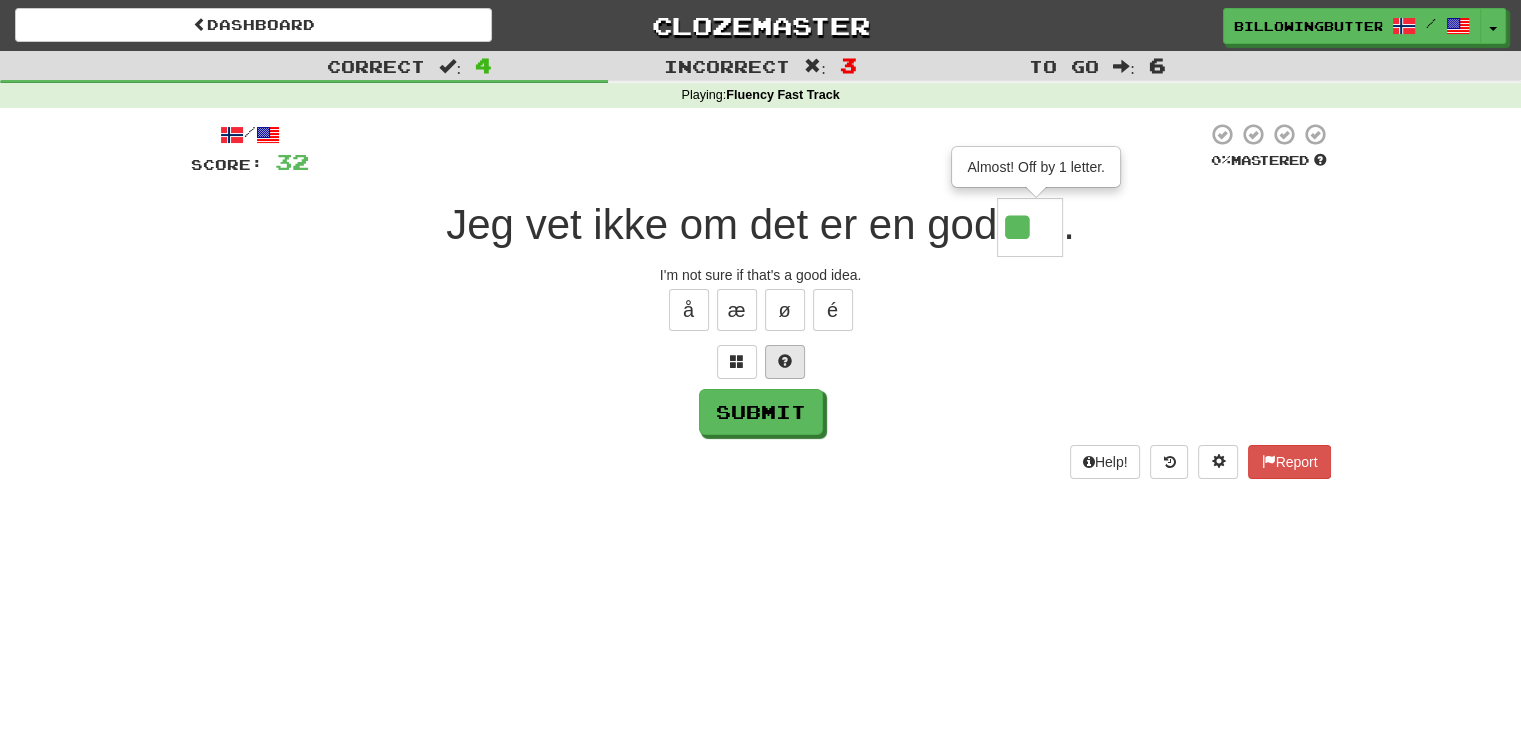 type on "***" 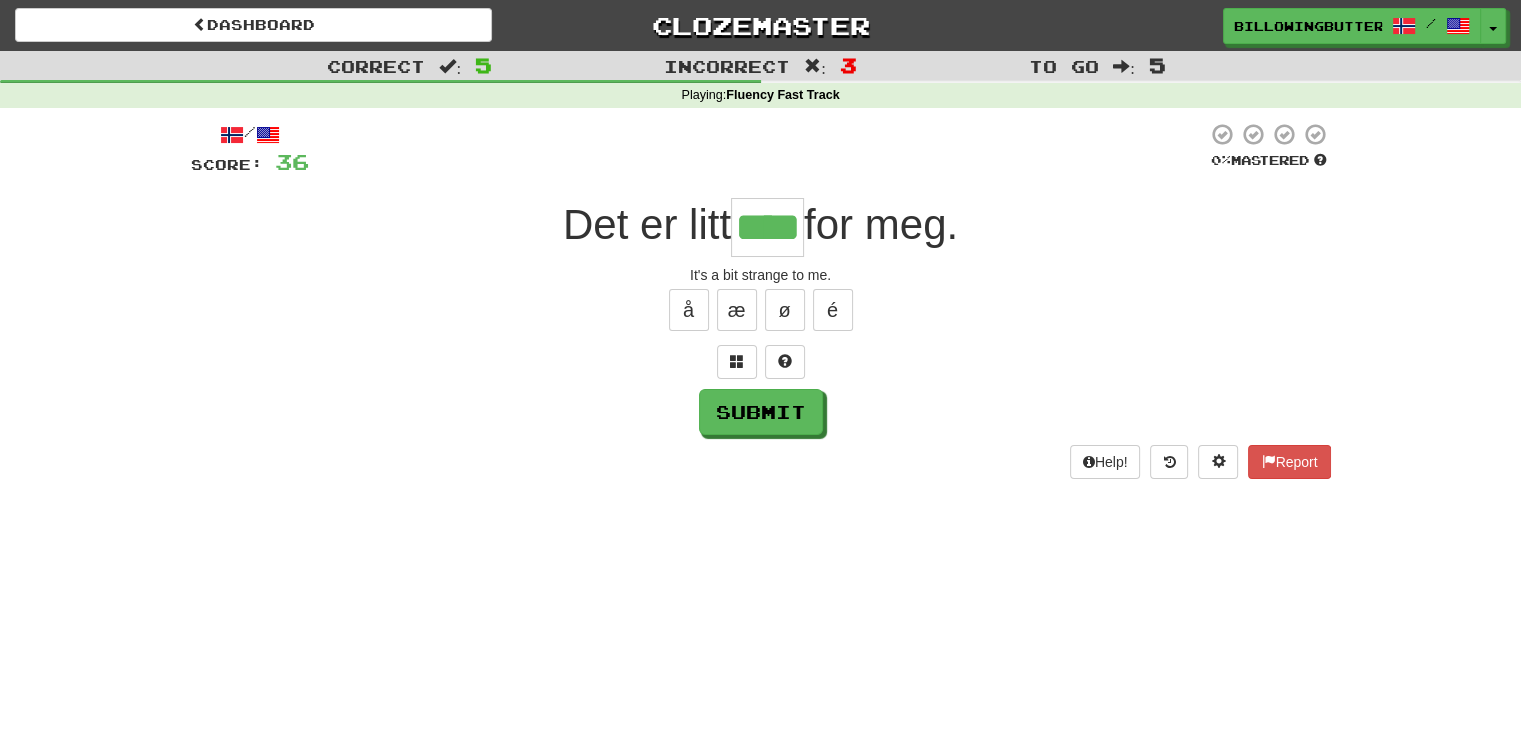 type on "****" 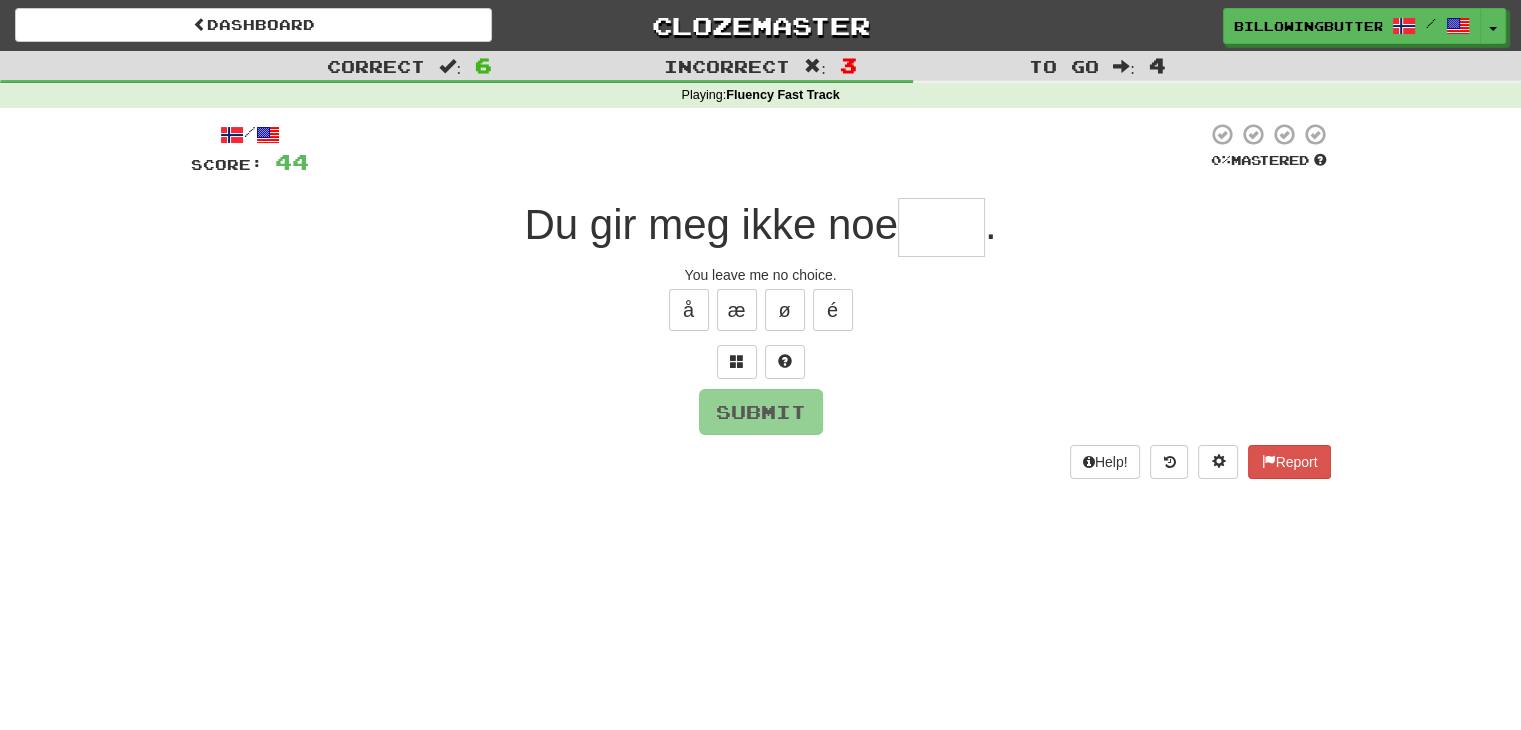 type on "*" 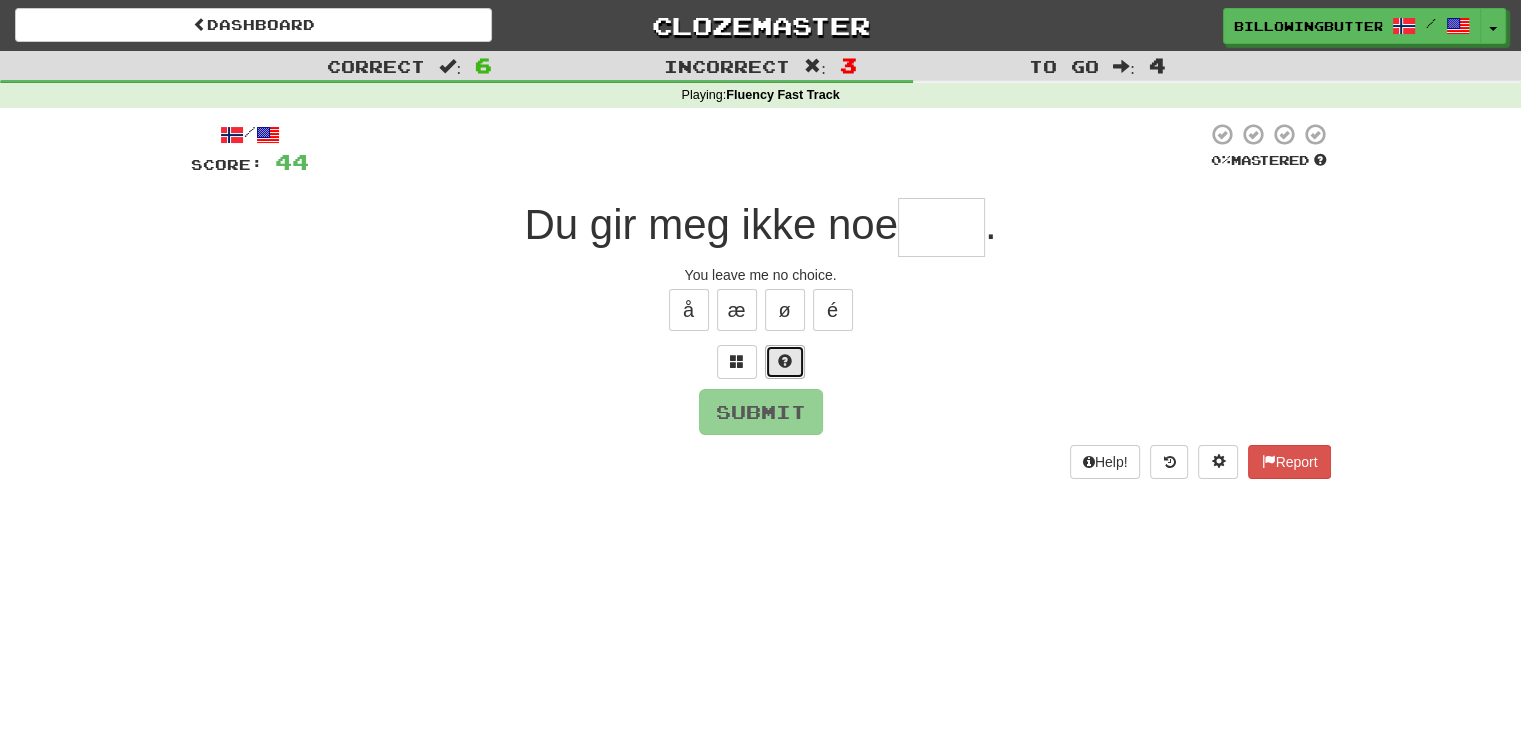 click at bounding box center (785, 361) 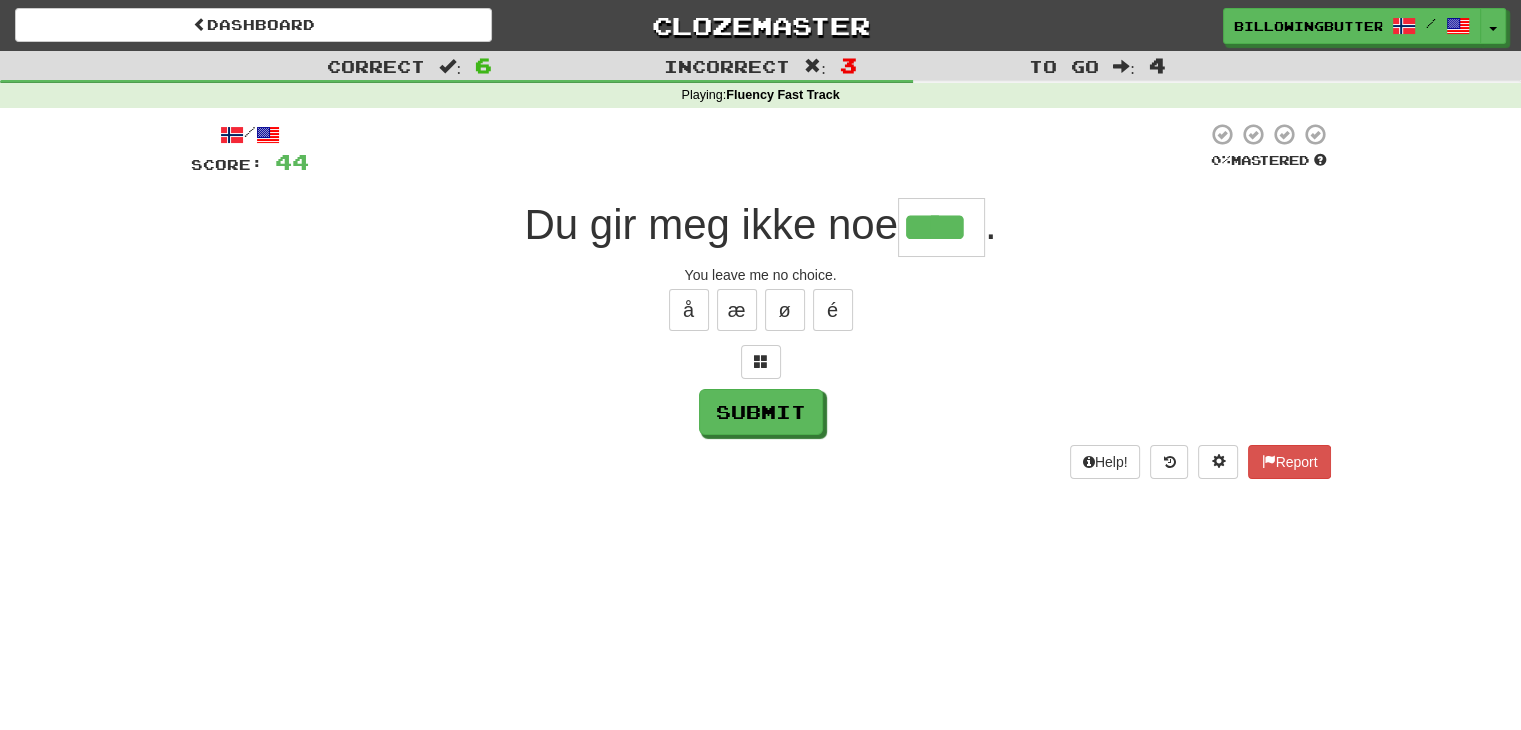 type on "****" 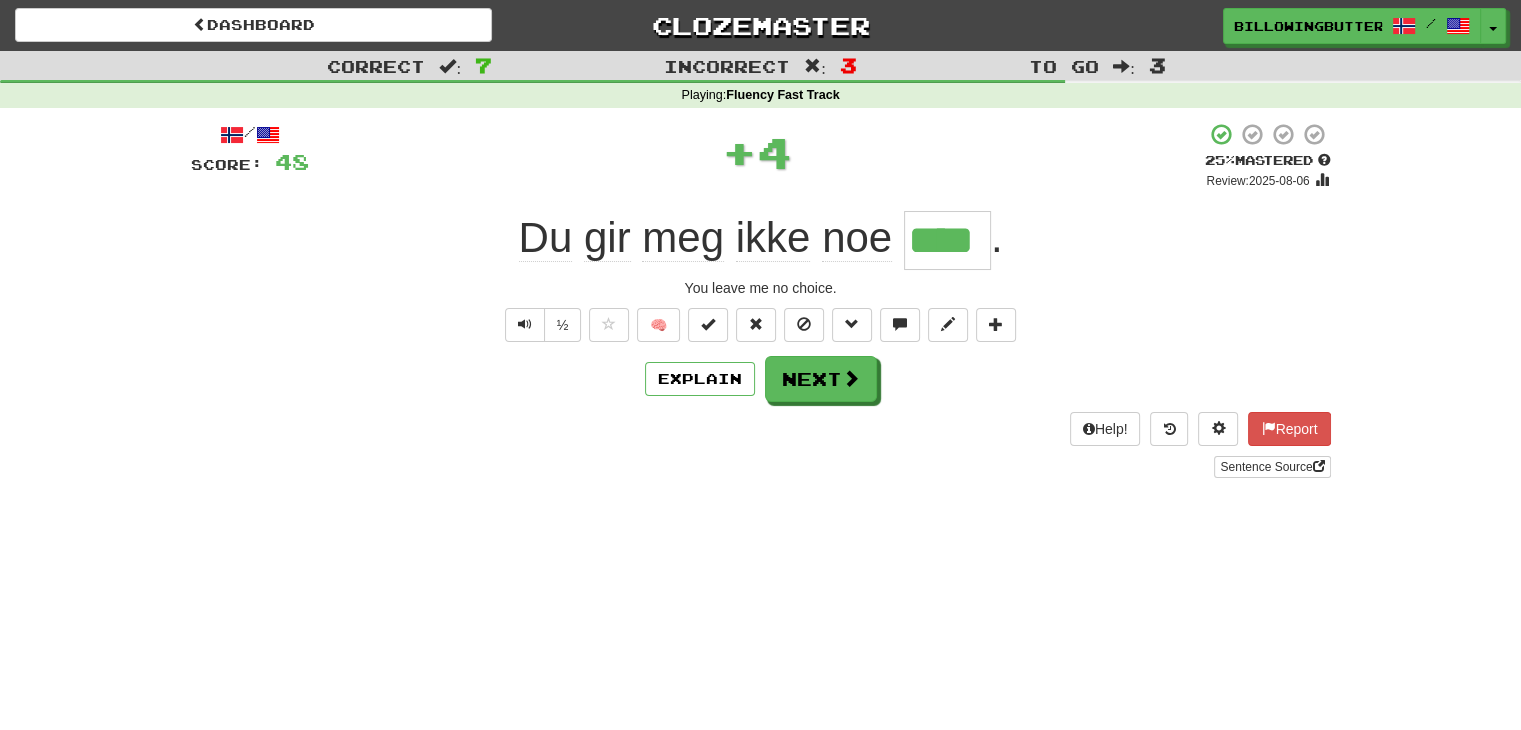 type 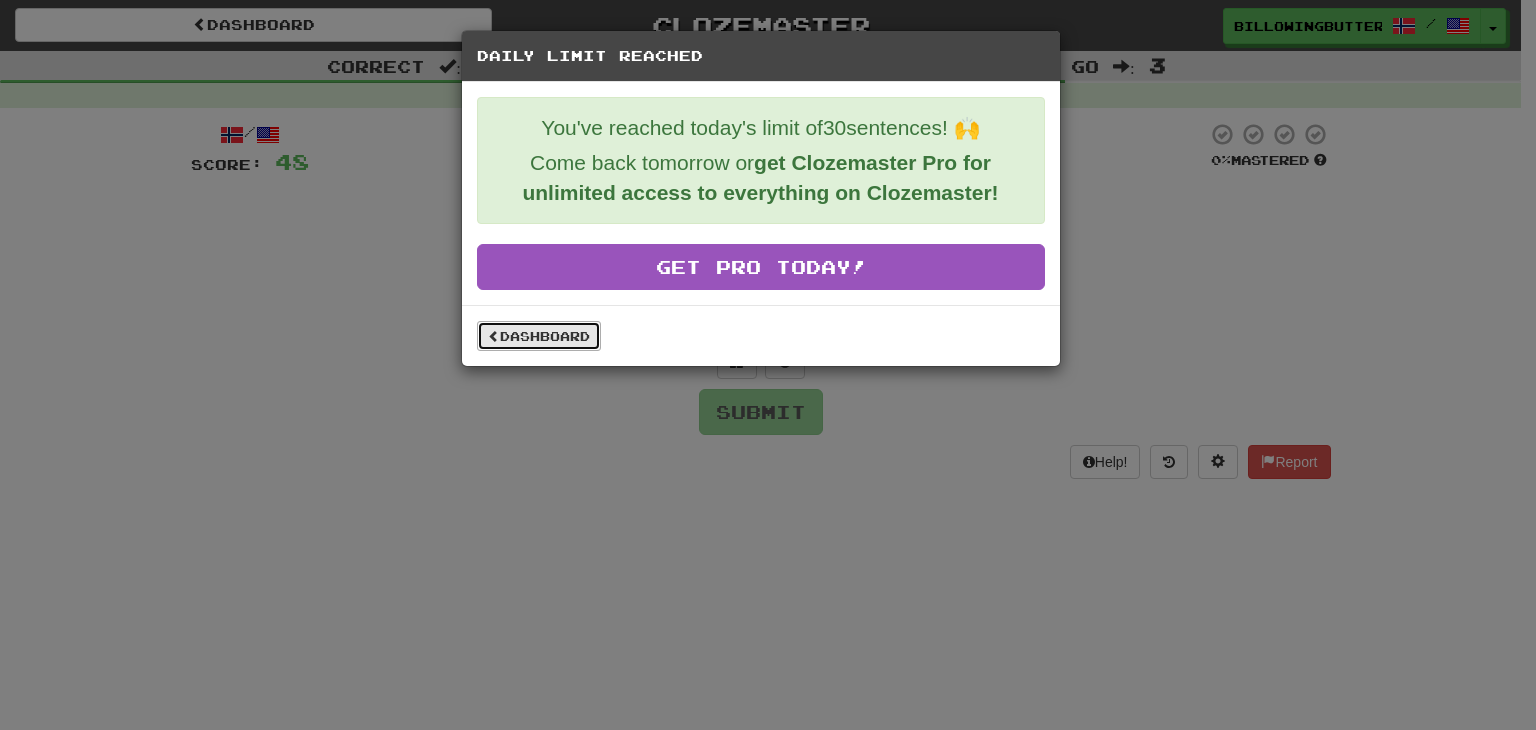 click on "Dashboard" at bounding box center (539, 336) 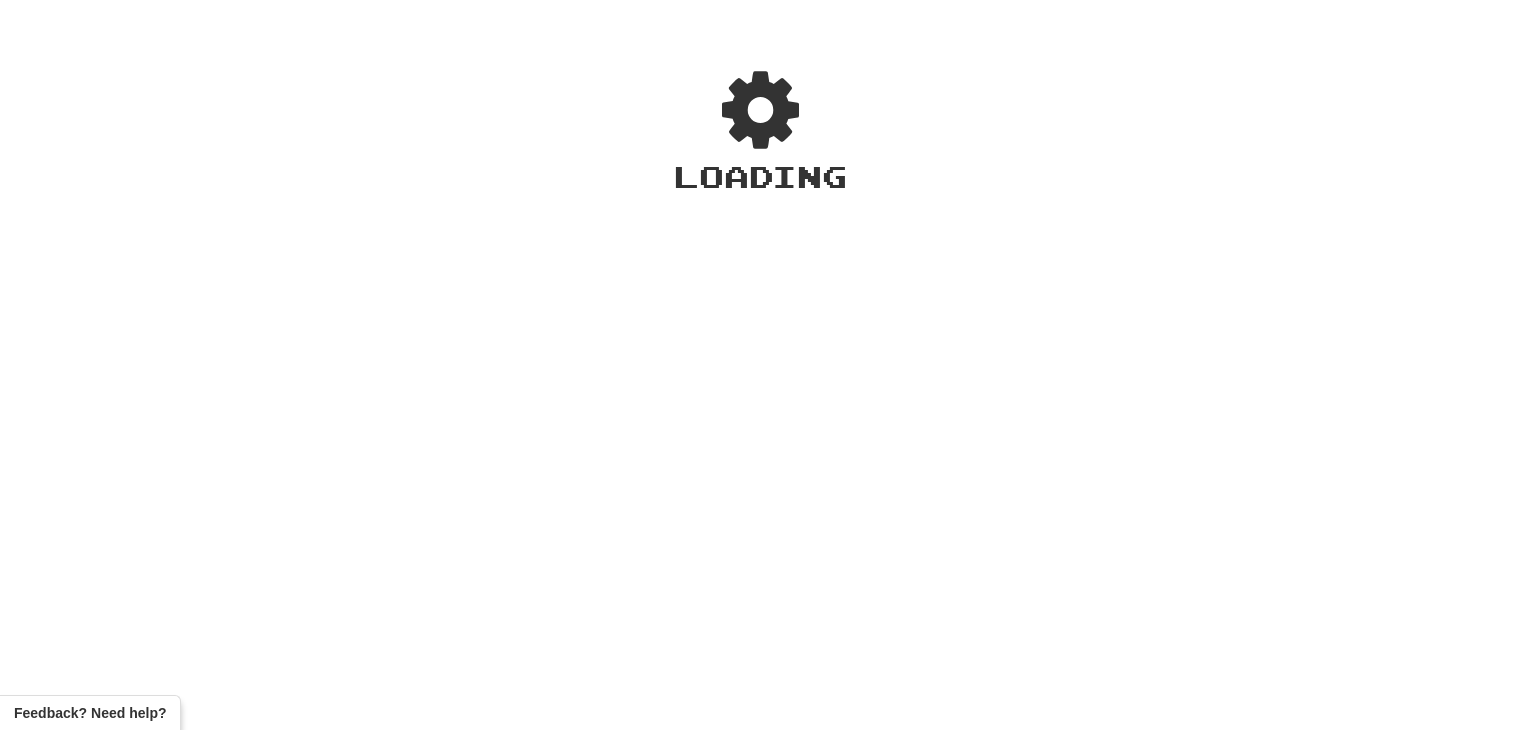 scroll, scrollTop: 0, scrollLeft: 0, axis: both 